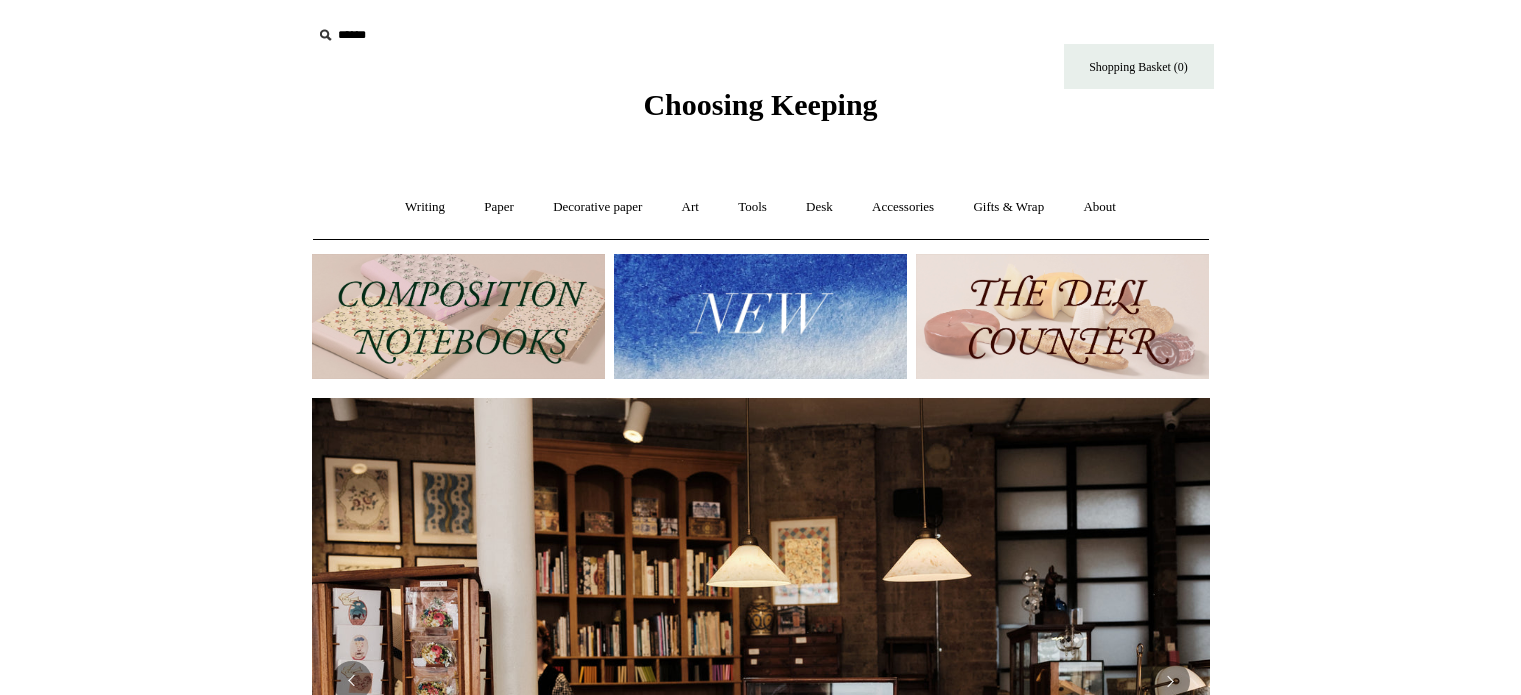 scroll, scrollTop: 0, scrollLeft: 0, axis: both 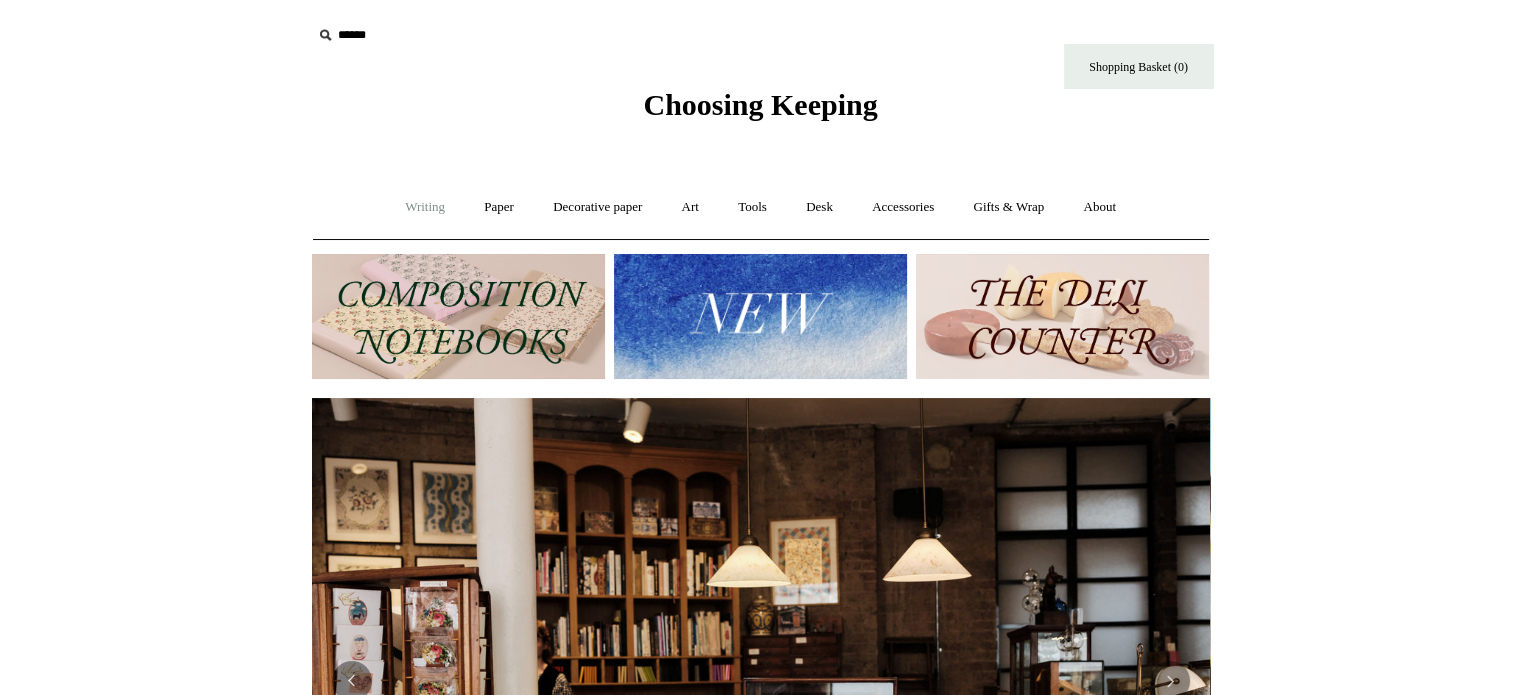 click on "Writing +" at bounding box center [425, 207] 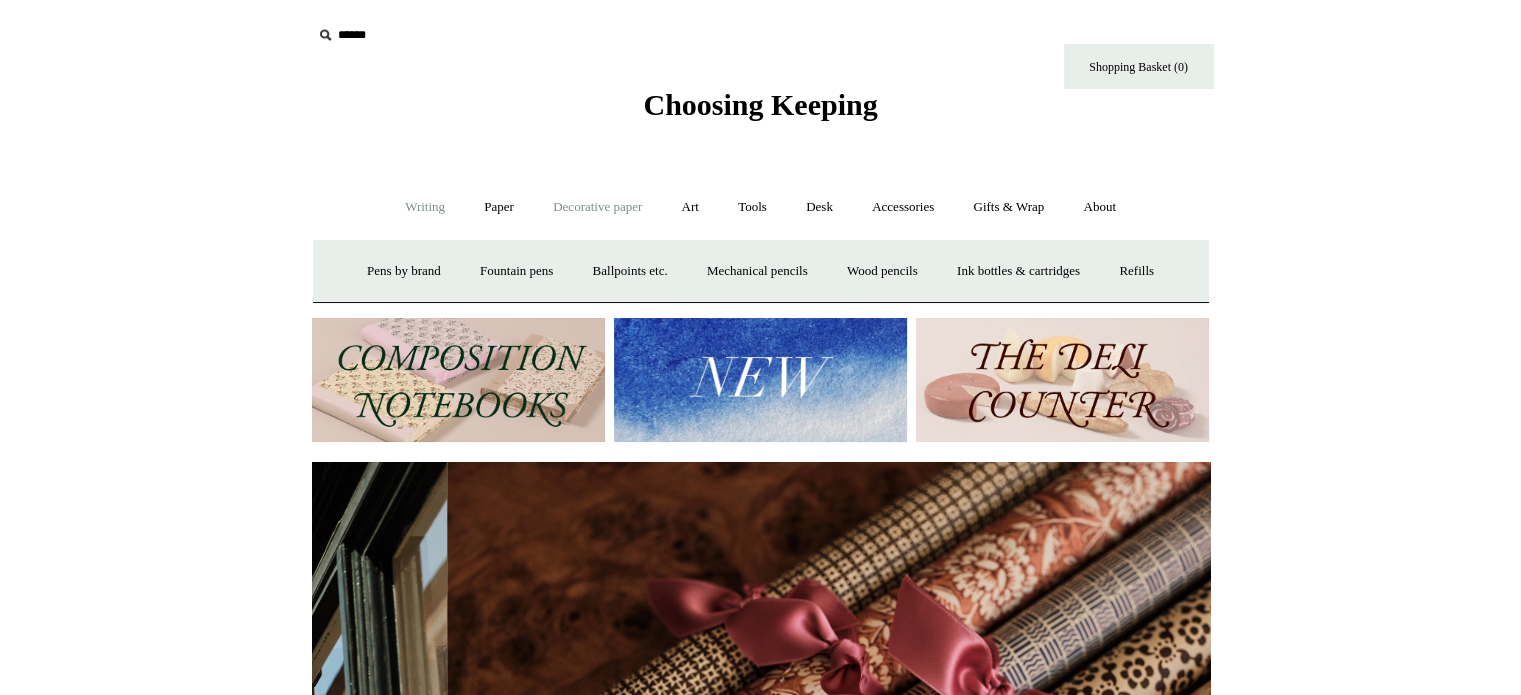 scroll, scrollTop: 0, scrollLeft: 1796, axis: horizontal 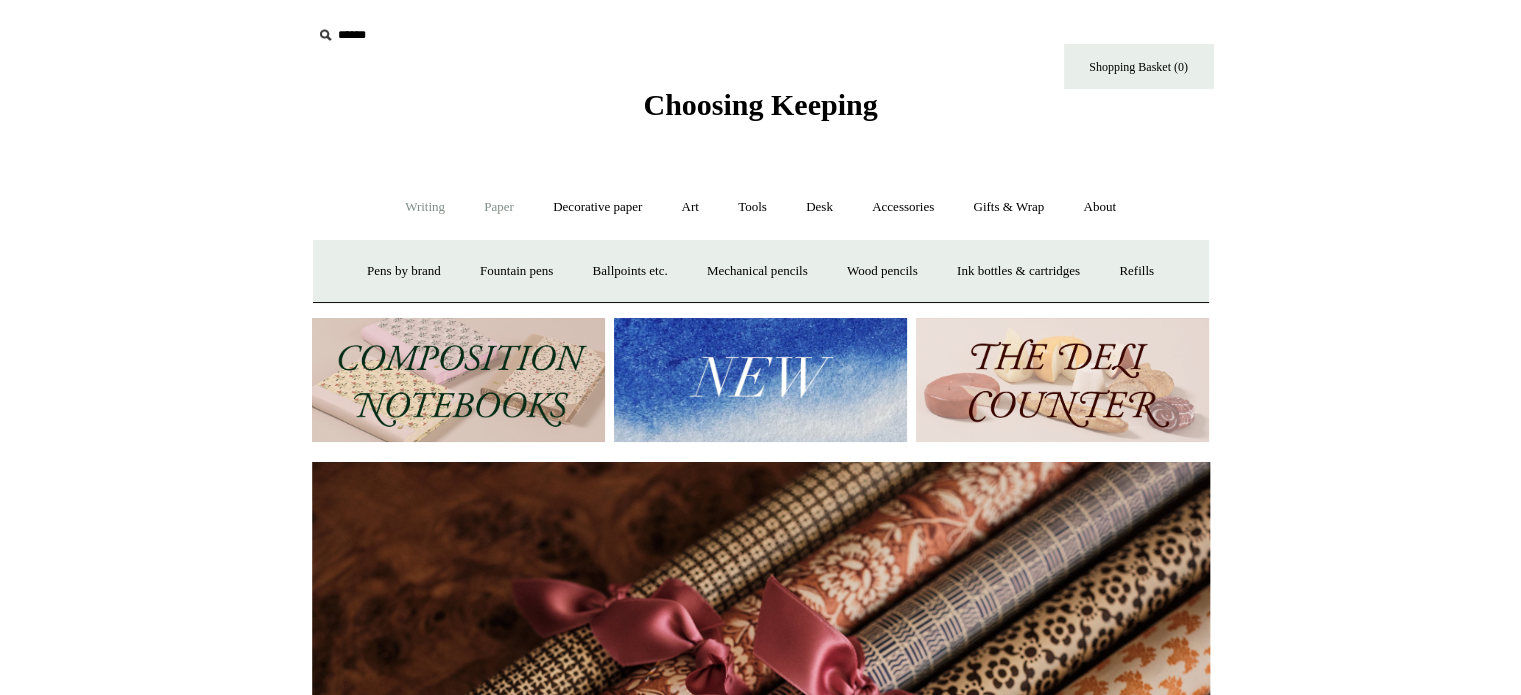 click on "Paper +" at bounding box center (499, 207) 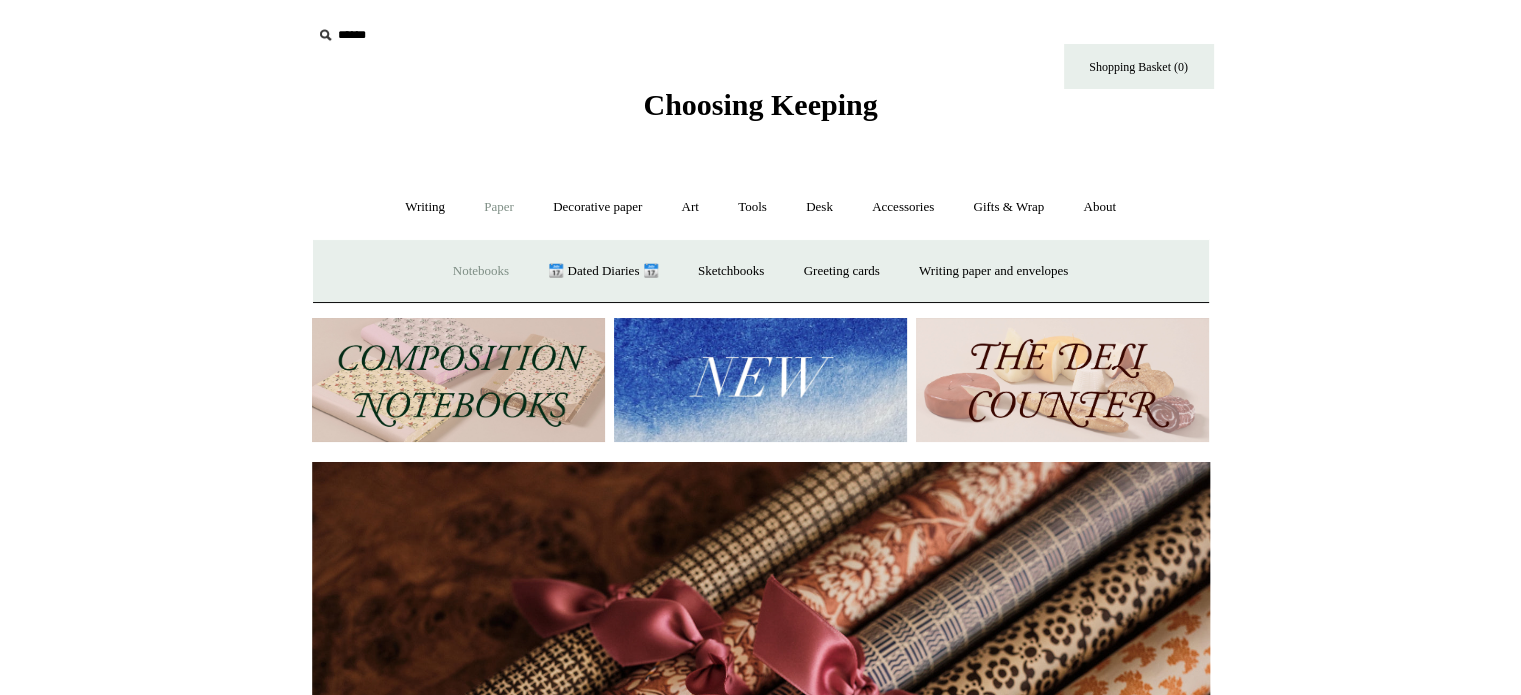 click on "Notebooks +" at bounding box center (481, 271) 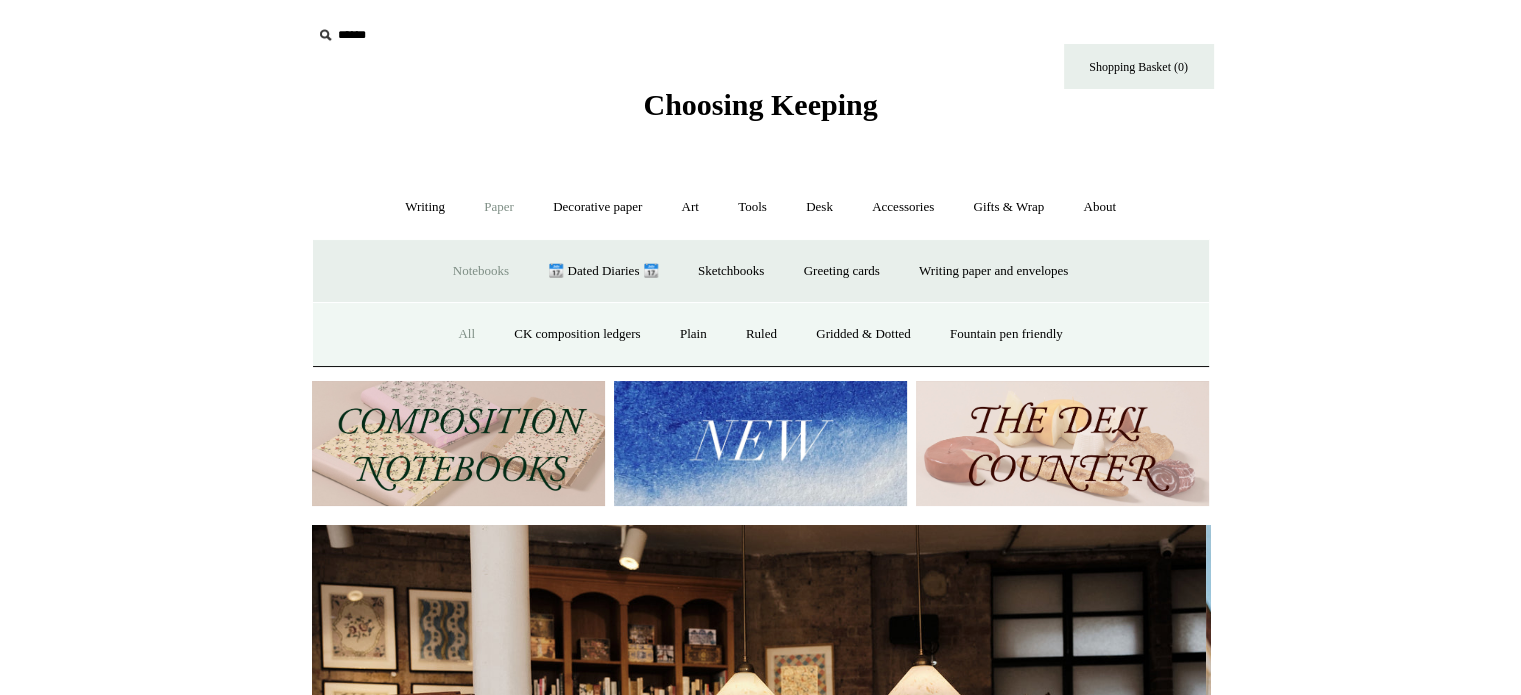 scroll, scrollTop: 0, scrollLeft: 0, axis: both 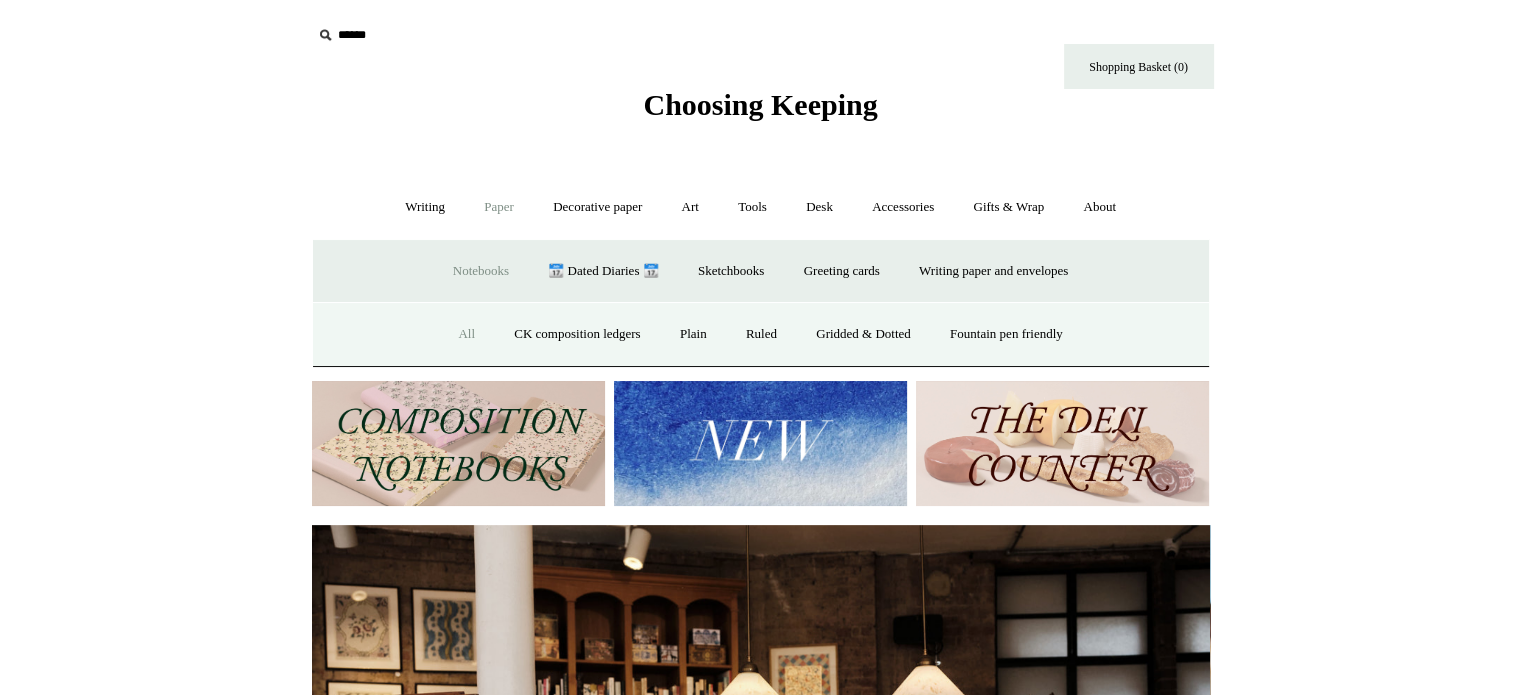 click on "All" at bounding box center (466, 334) 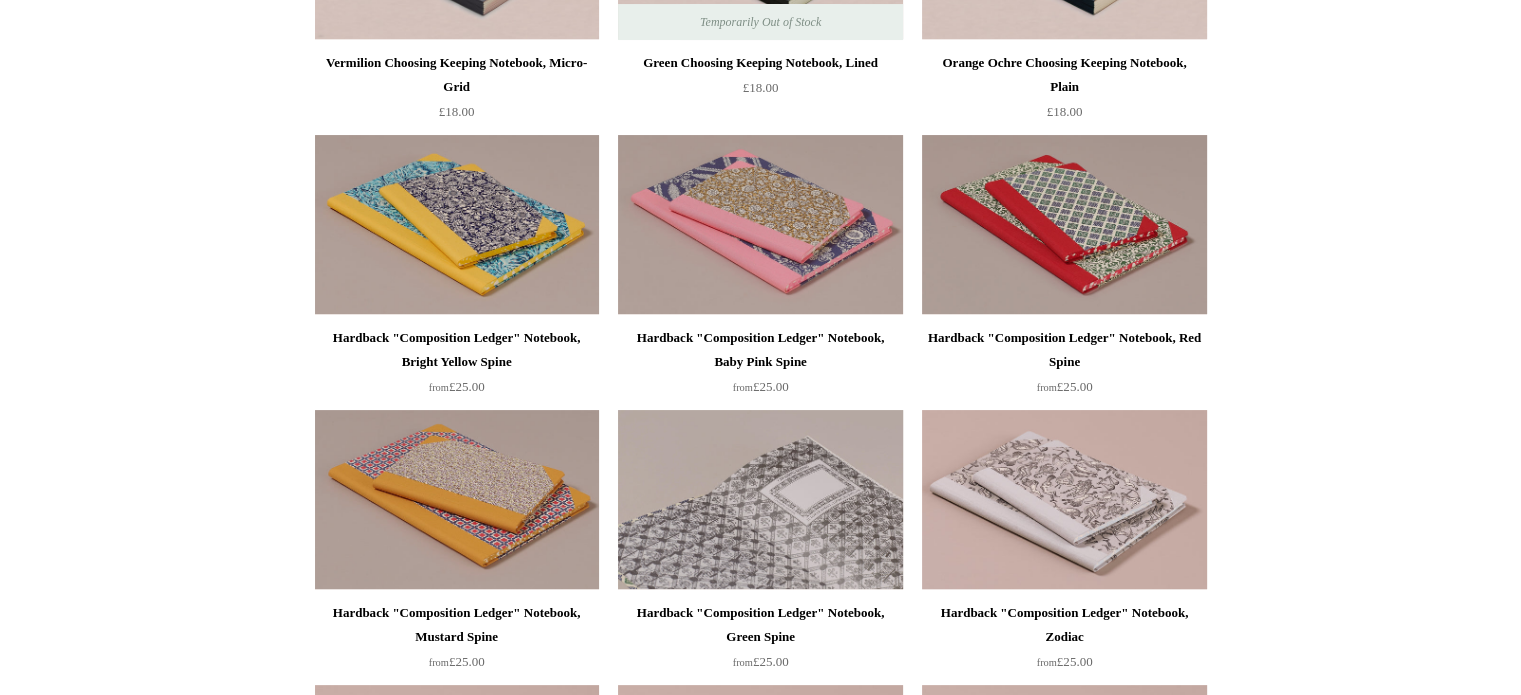 scroll, scrollTop: 0, scrollLeft: 0, axis: both 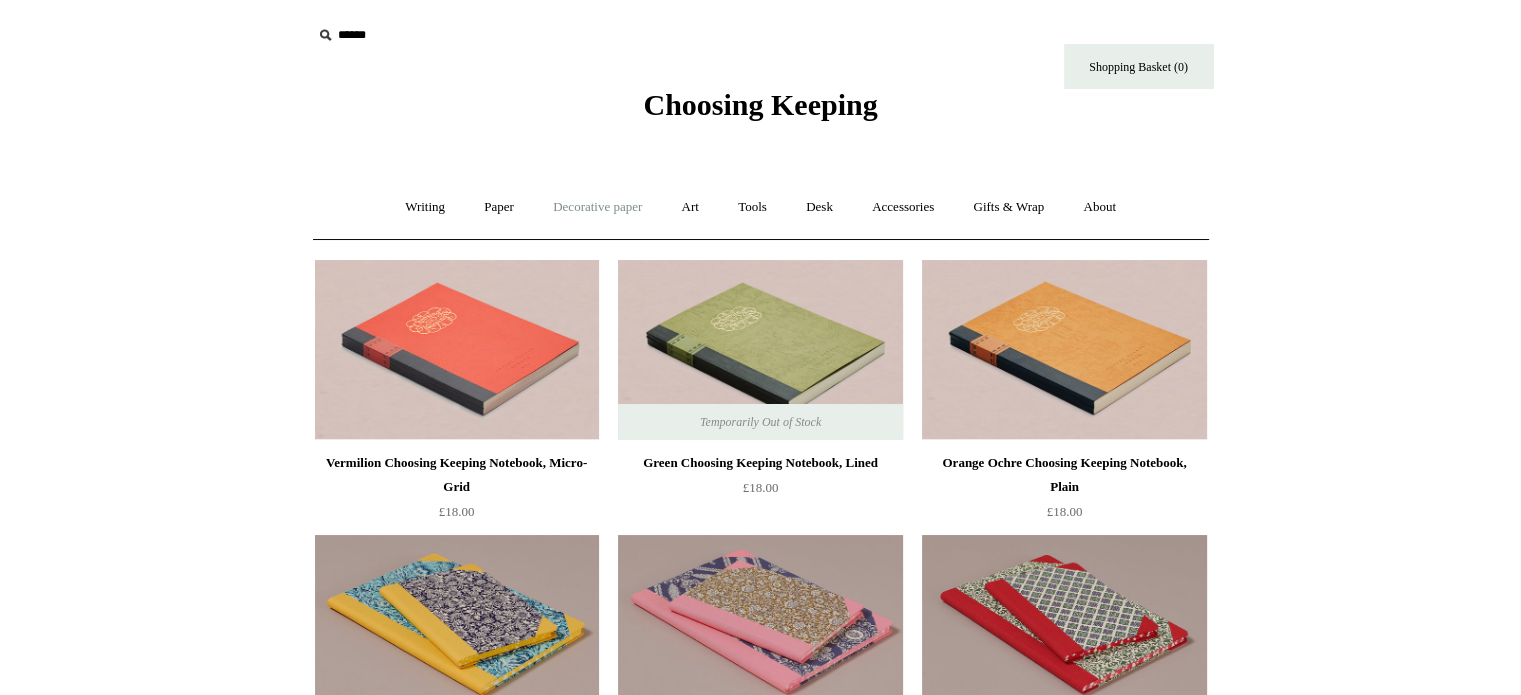click on "Decorative paper +" at bounding box center [597, 207] 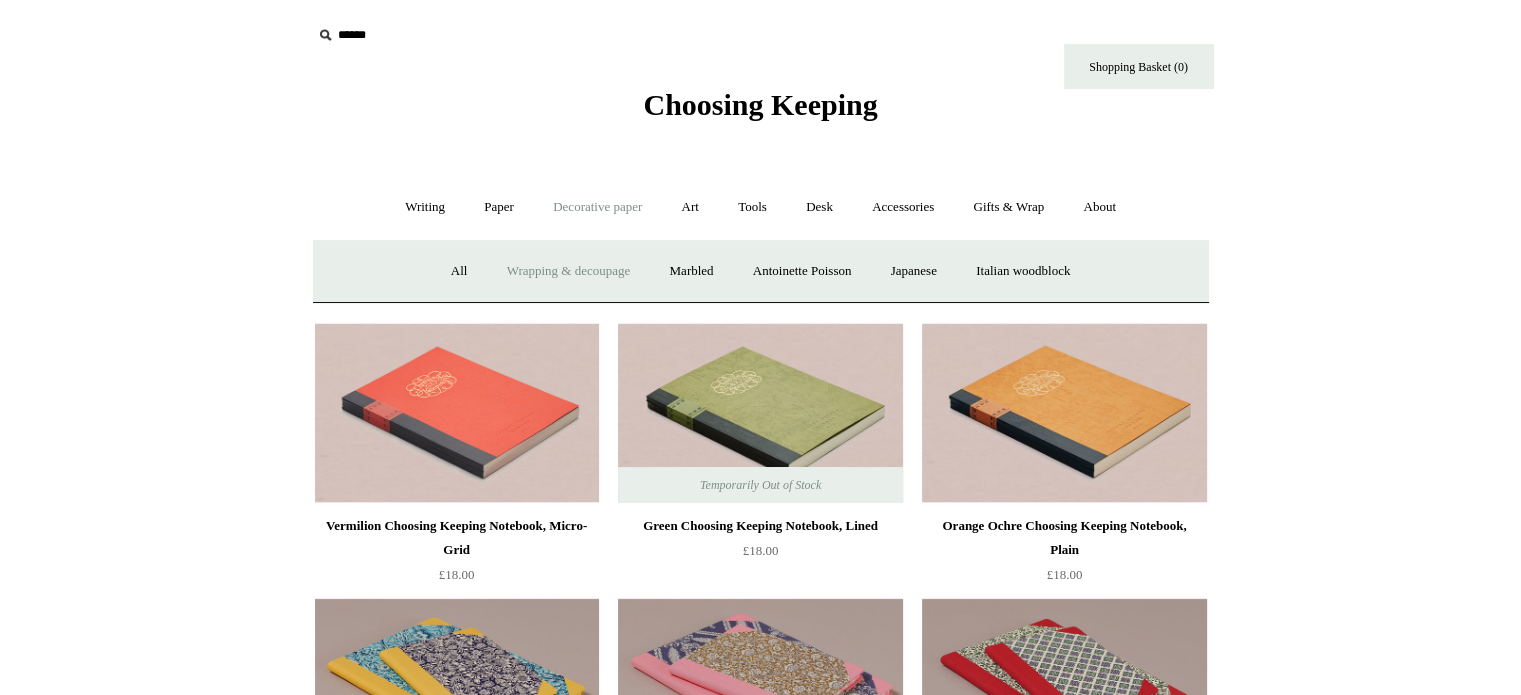click on "Wrapping & decoupage" at bounding box center [569, 271] 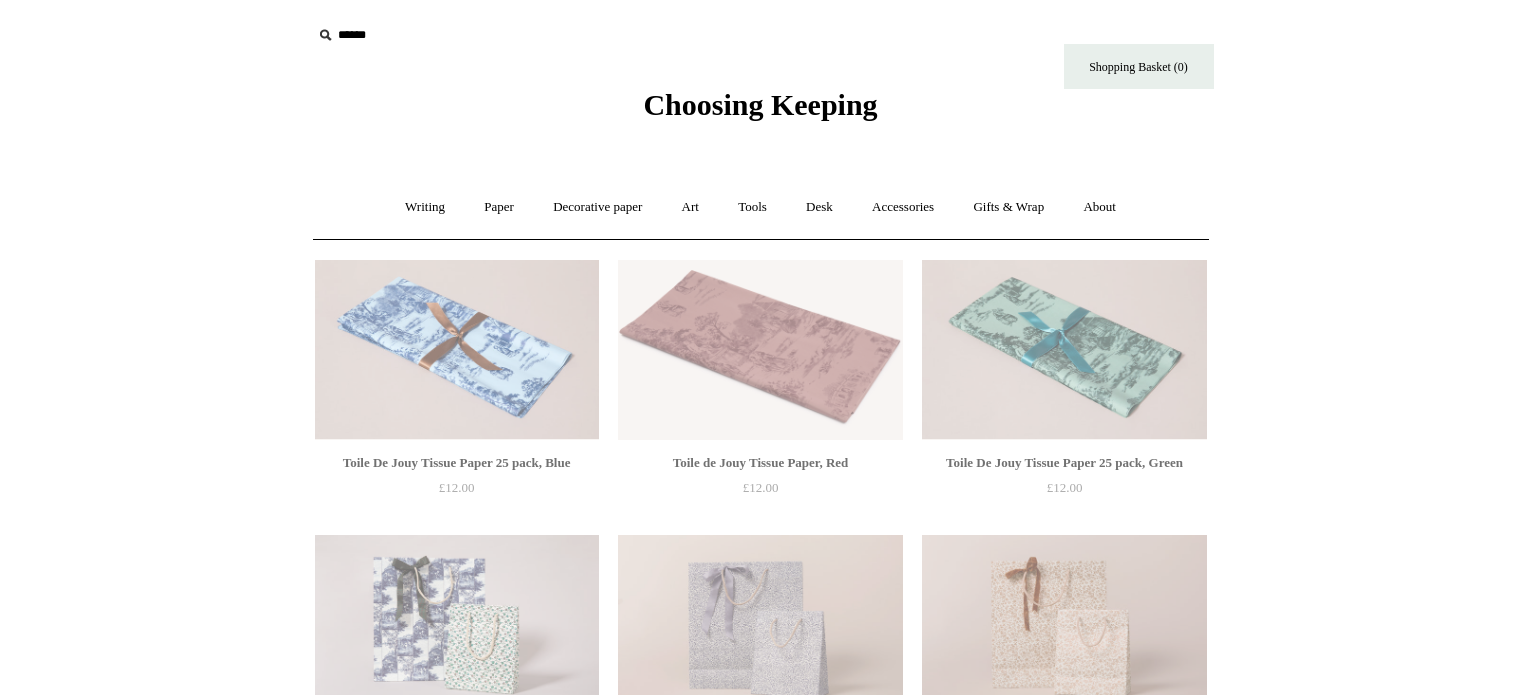 scroll, scrollTop: 0, scrollLeft: 0, axis: both 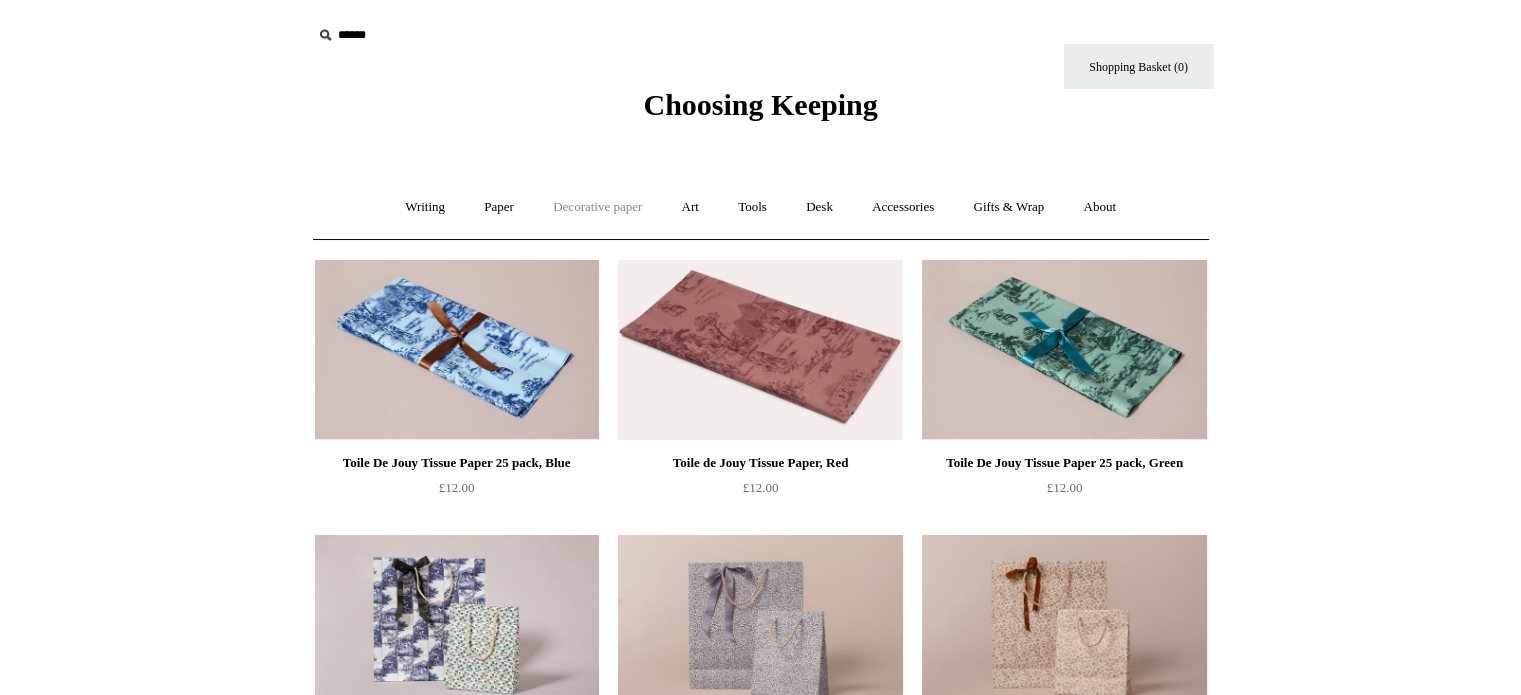 click on "Decorative paper +" at bounding box center (597, 207) 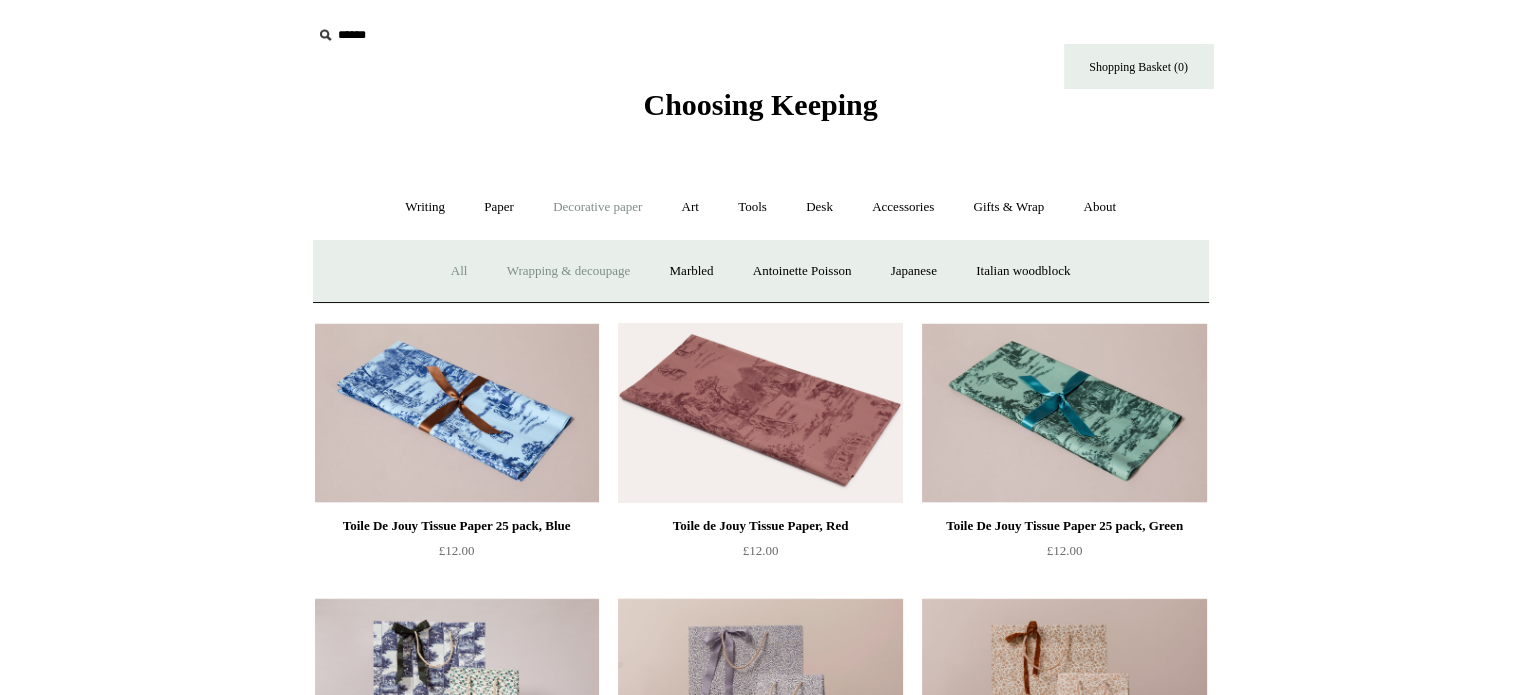 click on "All" at bounding box center (459, 271) 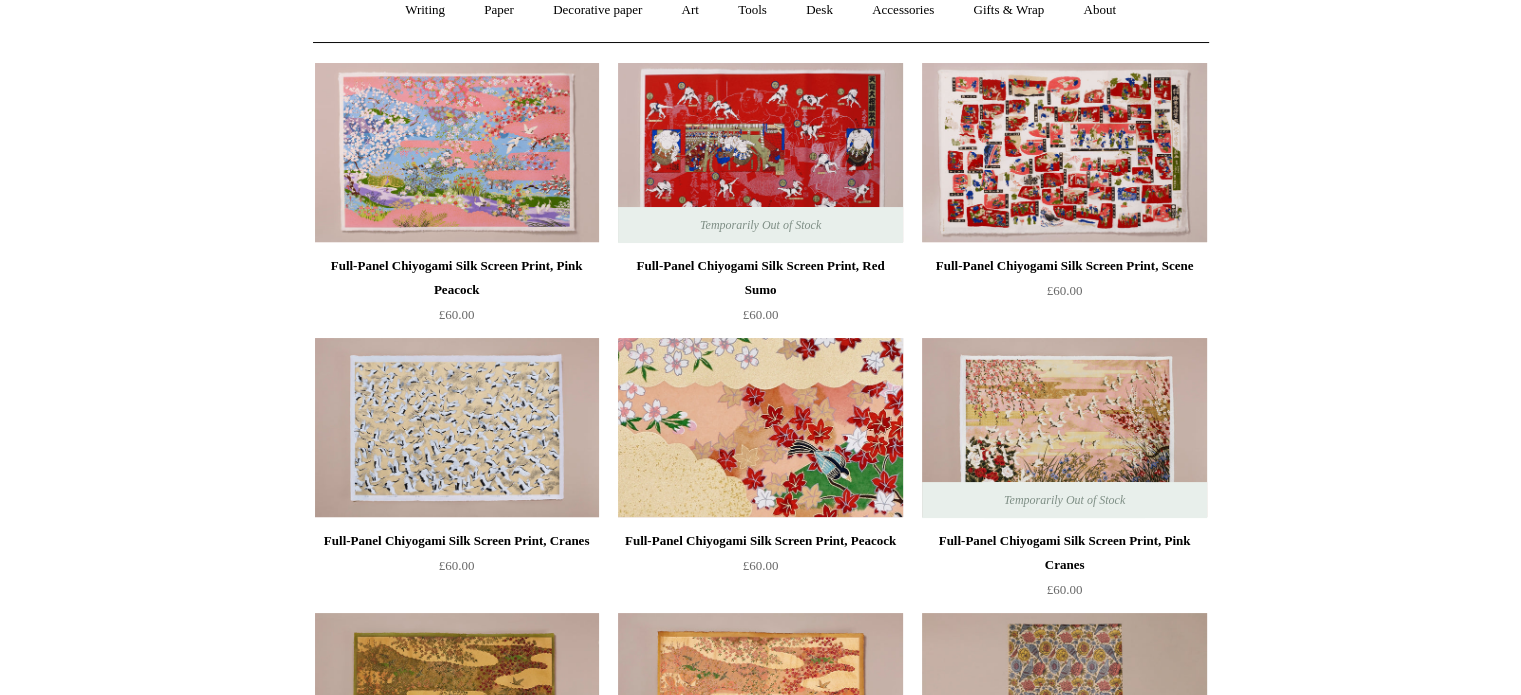 scroll, scrollTop: 200, scrollLeft: 0, axis: vertical 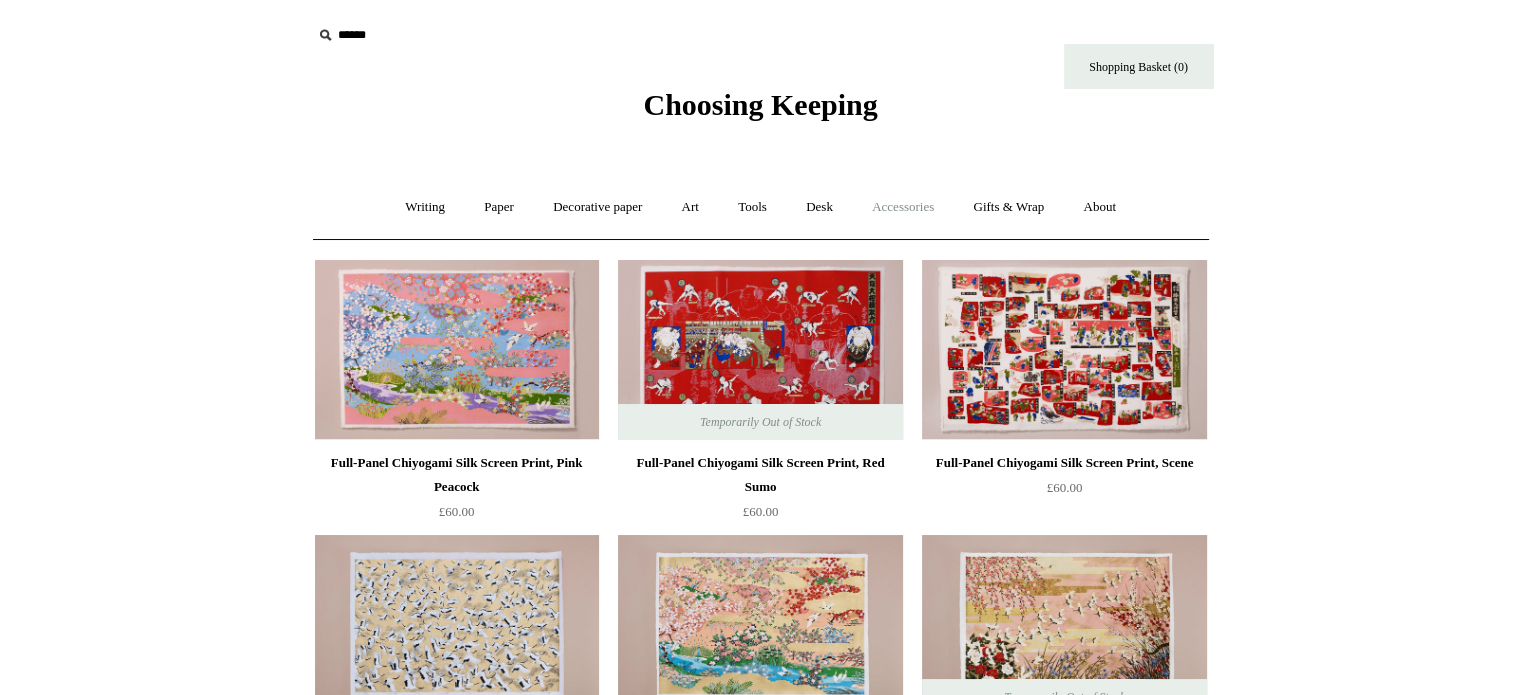 click on "Accessories +" at bounding box center [903, 207] 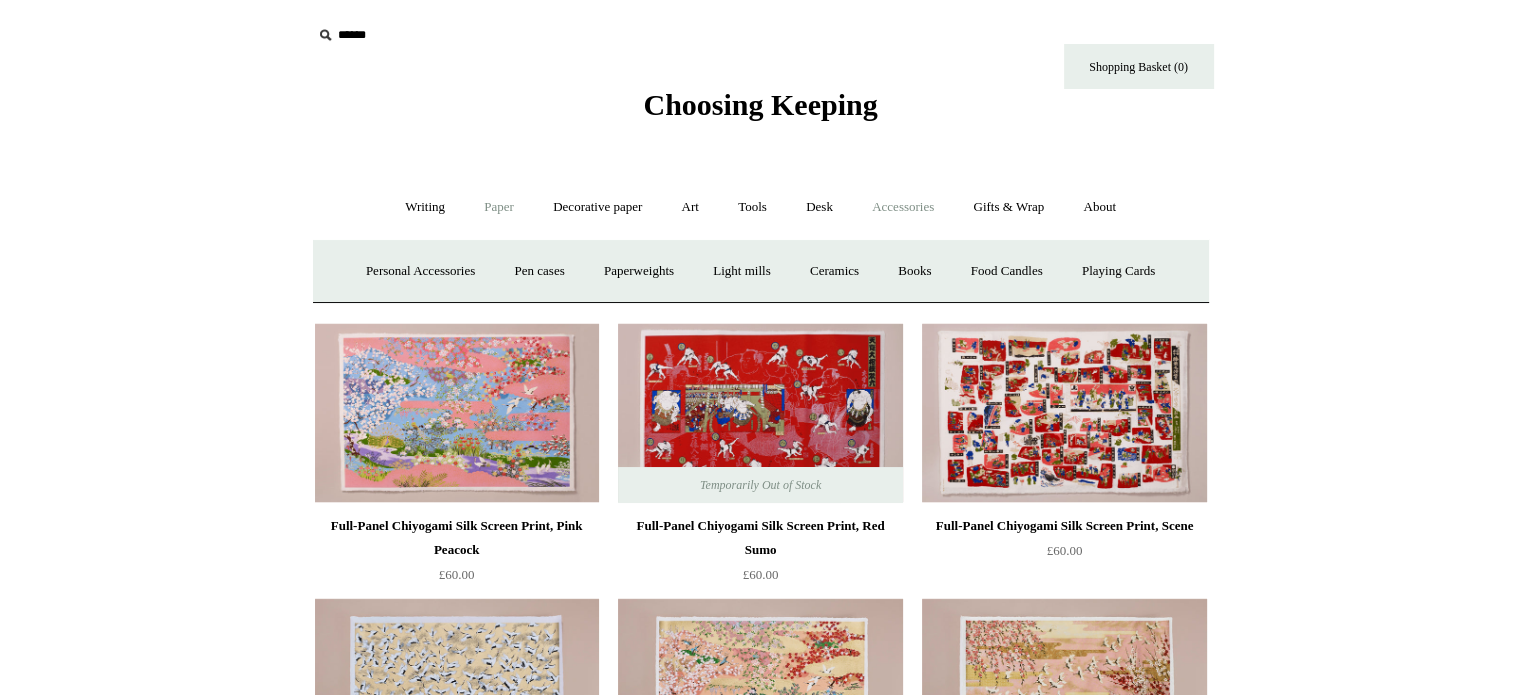 click on "Paper +" at bounding box center [499, 207] 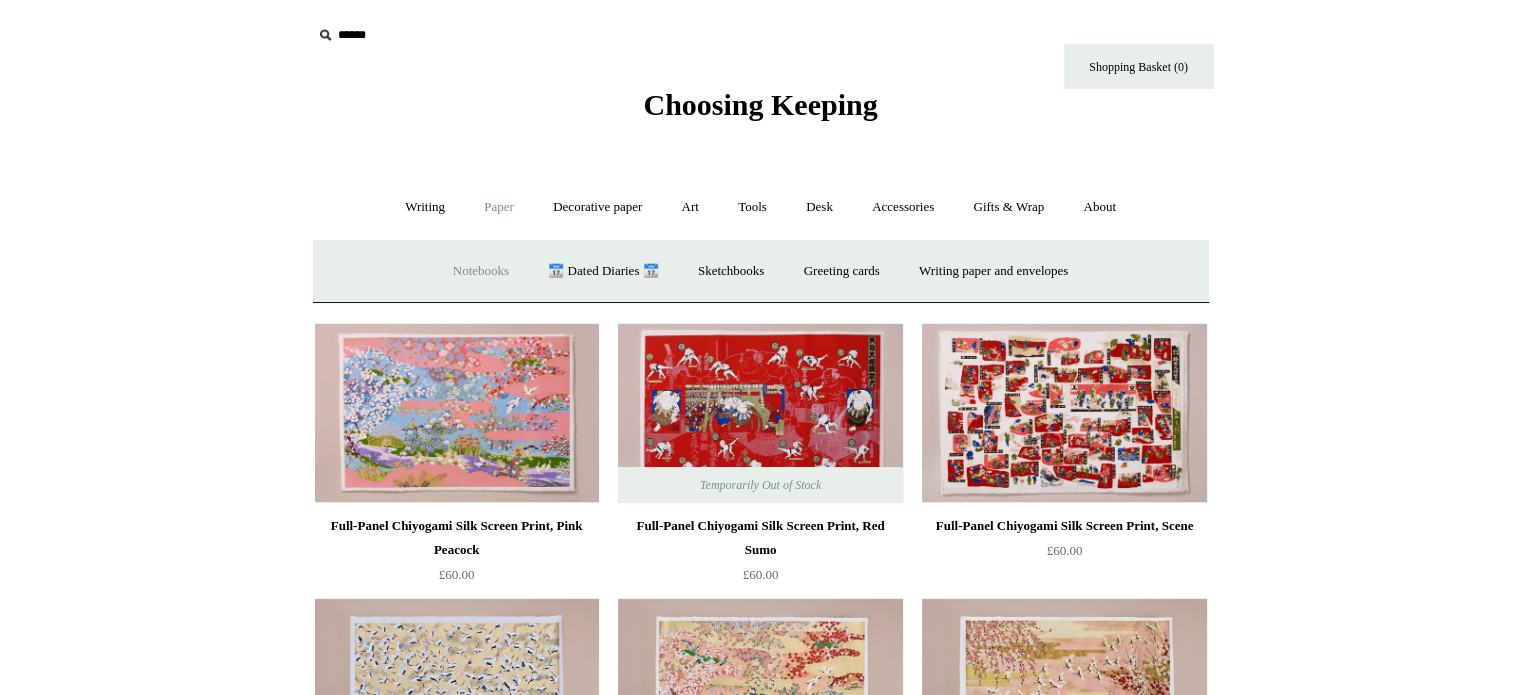 click on "Notebooks +" at bounding box center (481, 271) 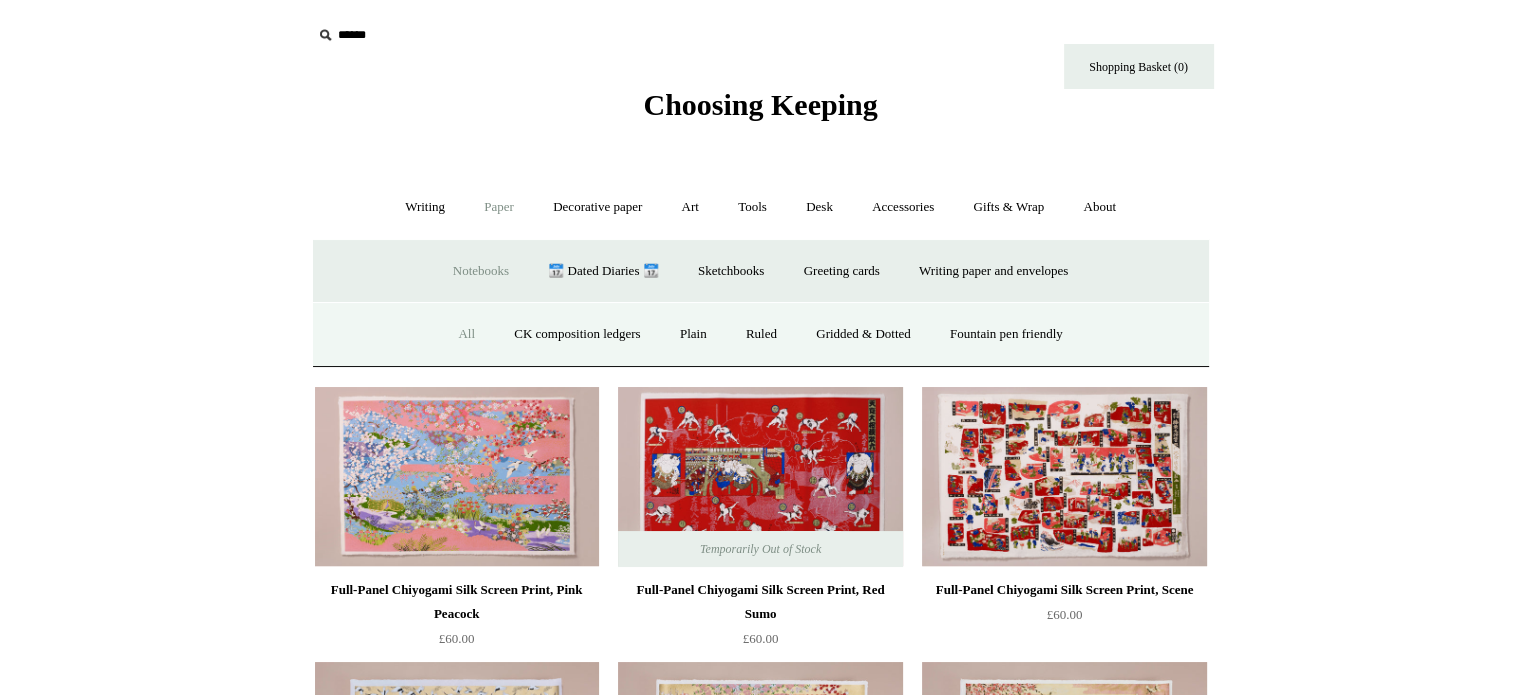 click on "All" at bounding box center (466, 334) 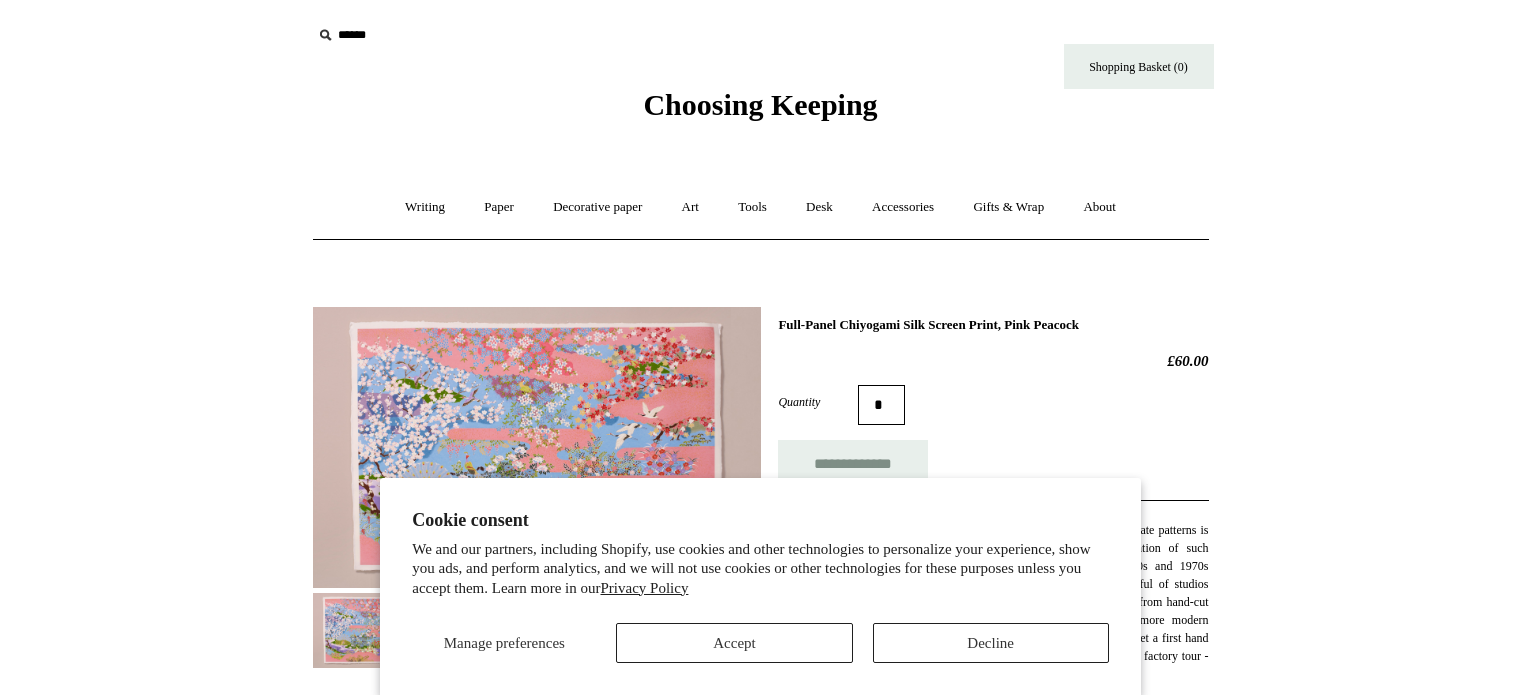 scroll, scrollTop: 0, scrollLeft: 0, axis: both 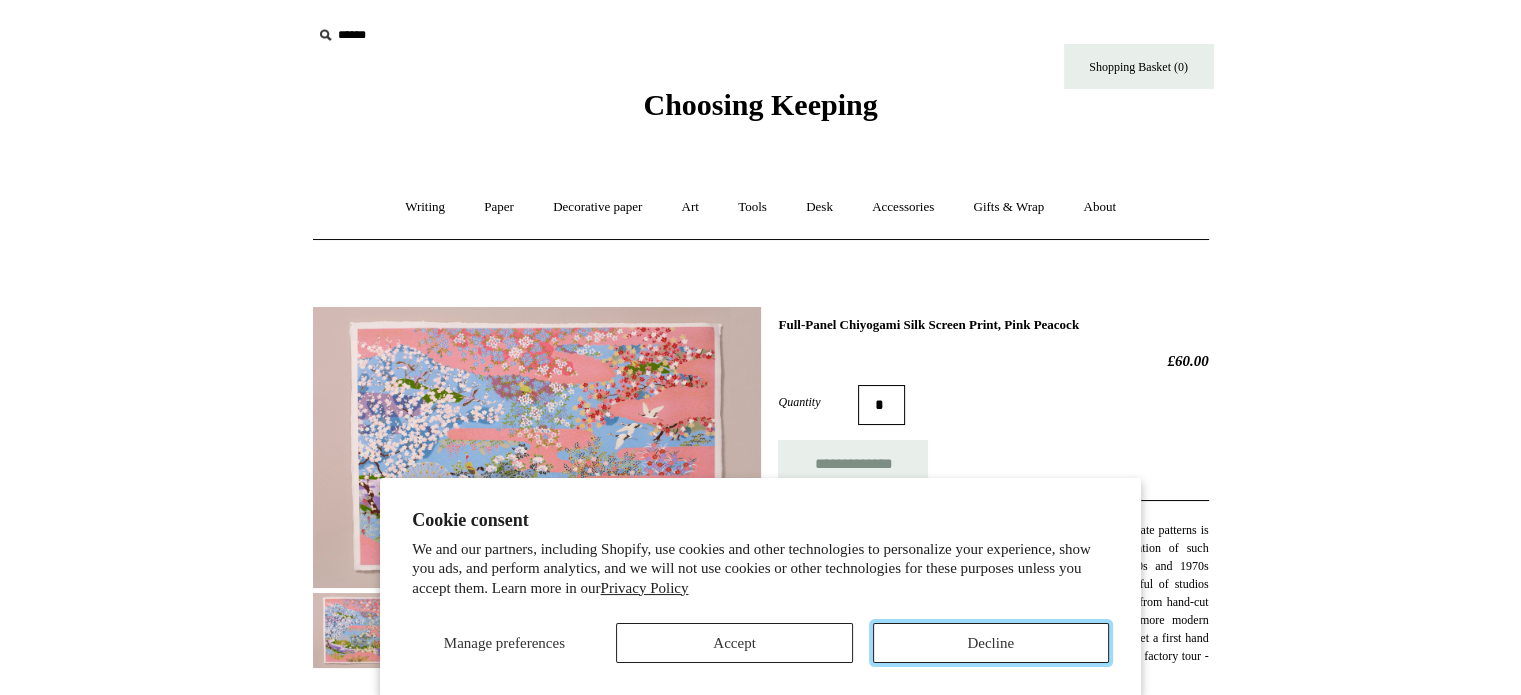 click on "Decline" at bounding box center [991, 643] 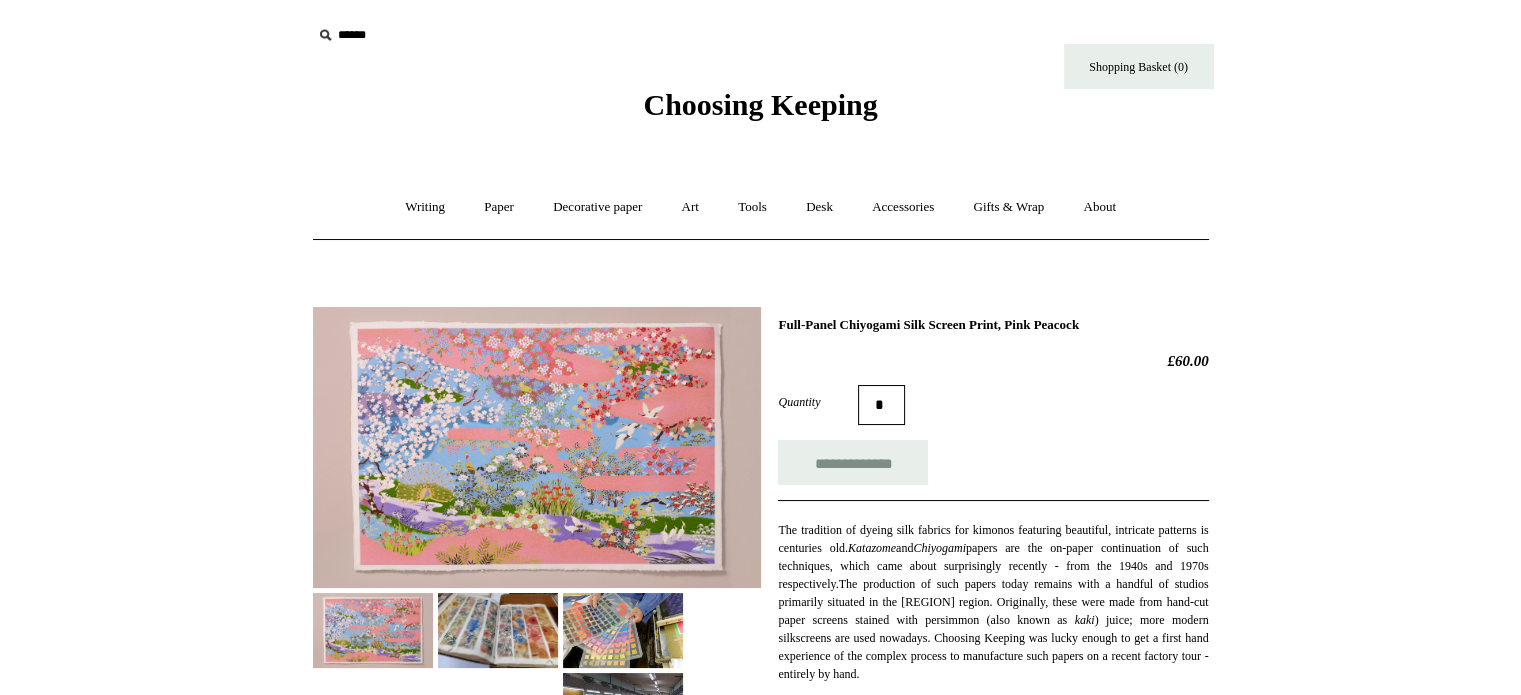 click at bounding box center (498, 630) 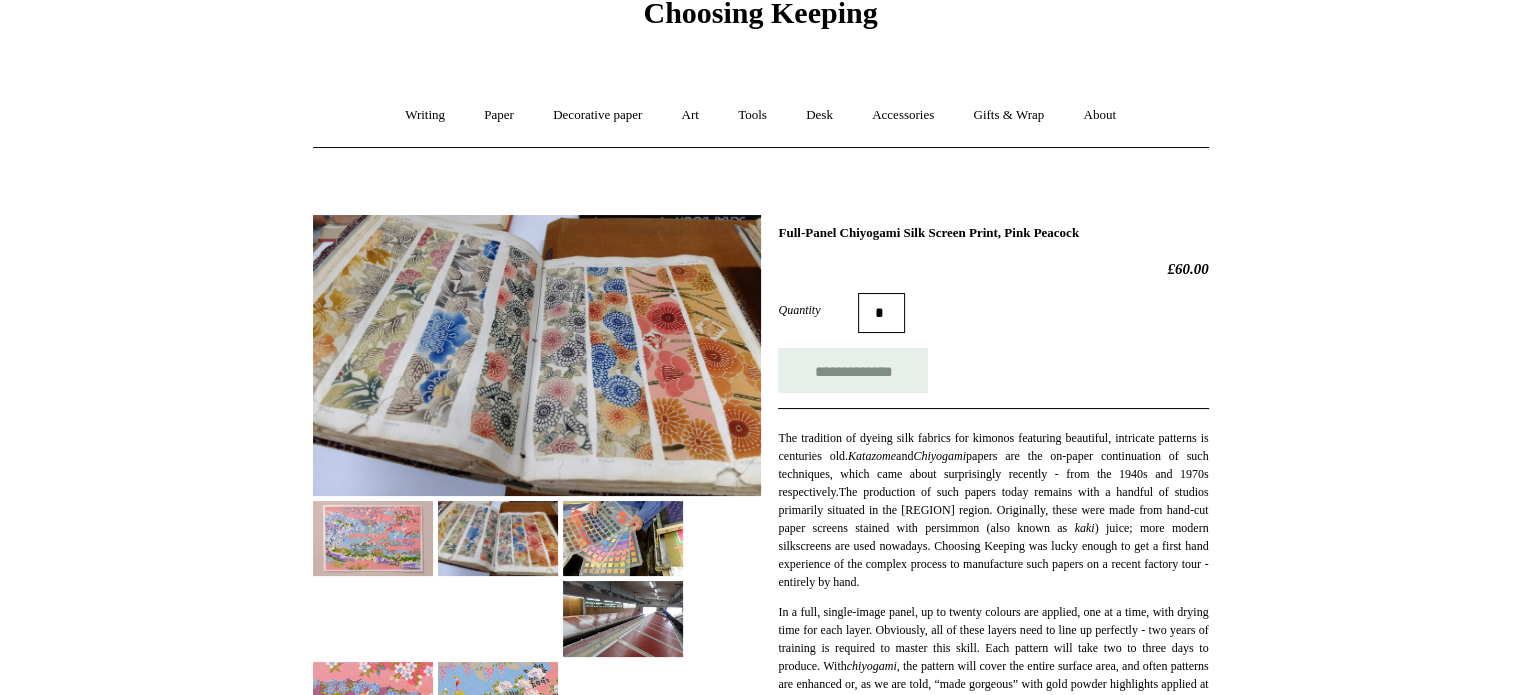 scroll, scrollTop: 200, scrollLeft: 0, axis: vertical 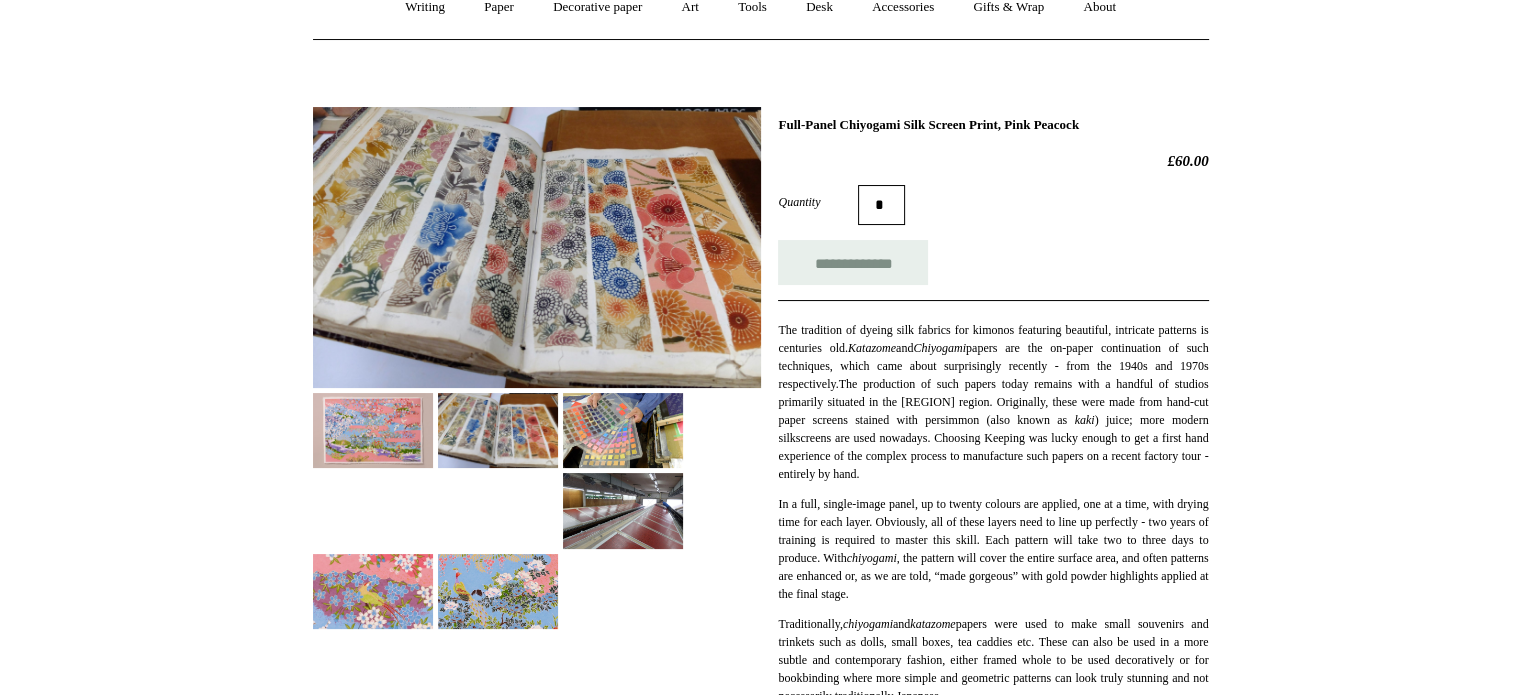 click at bounding box center [498, 591] 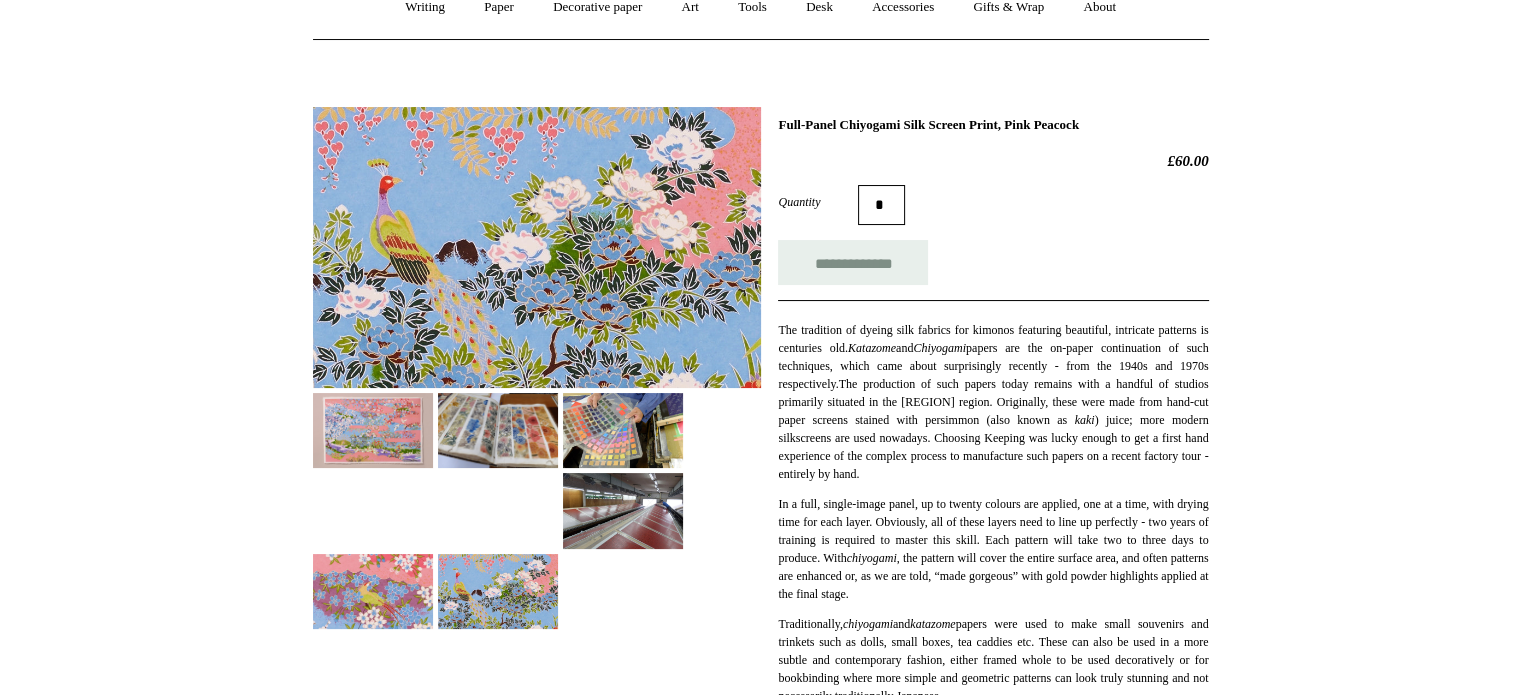 click at bounding box center [623, 510] 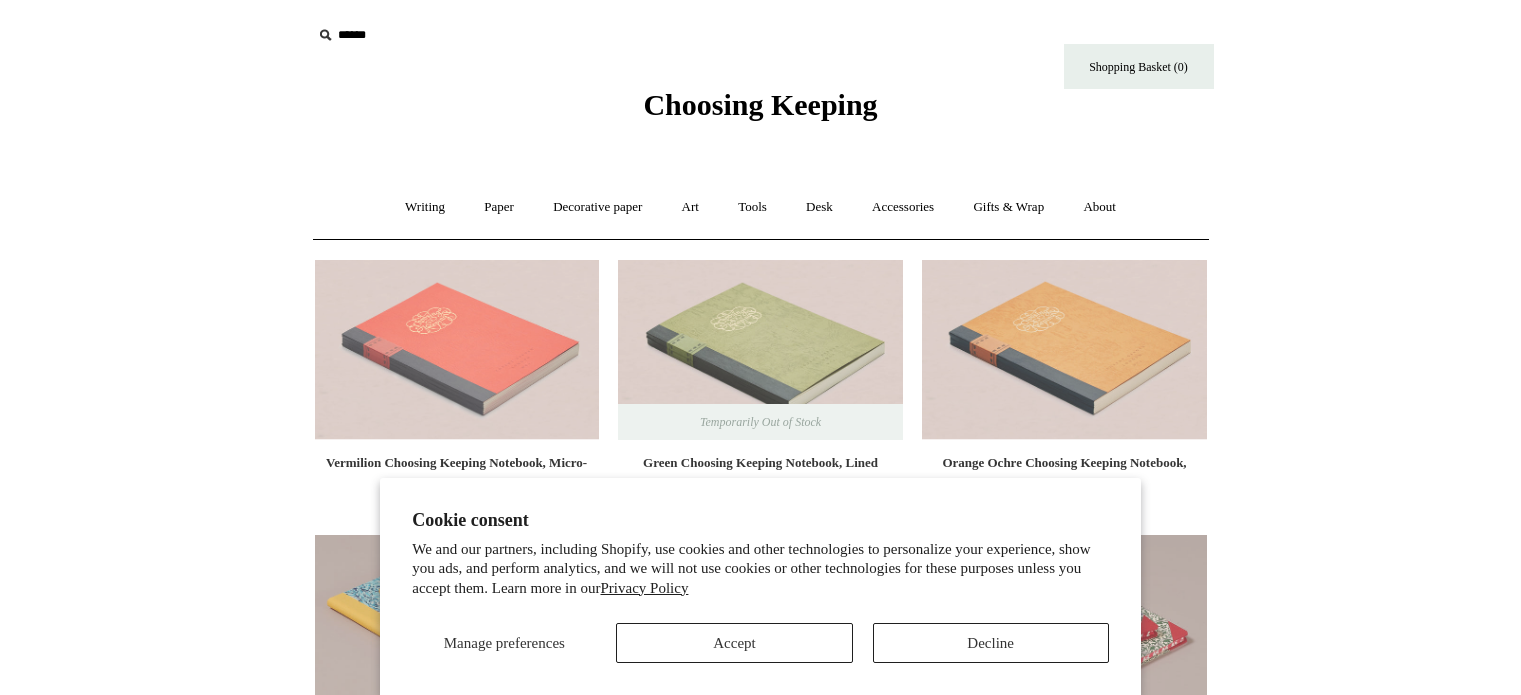 scroll, scrollTop: 0, scrollLeft: 0, axis: both 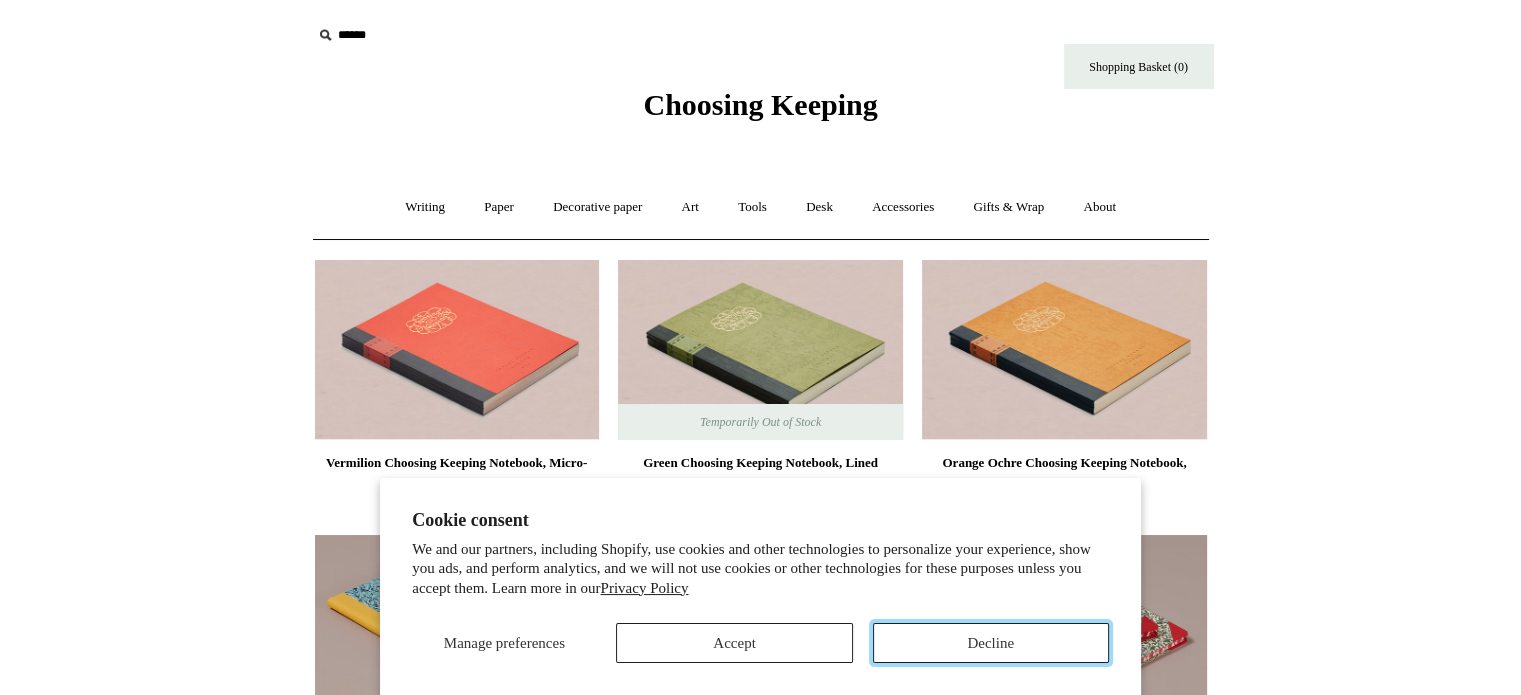 click on "Decline" at bounding box center (991, 643) 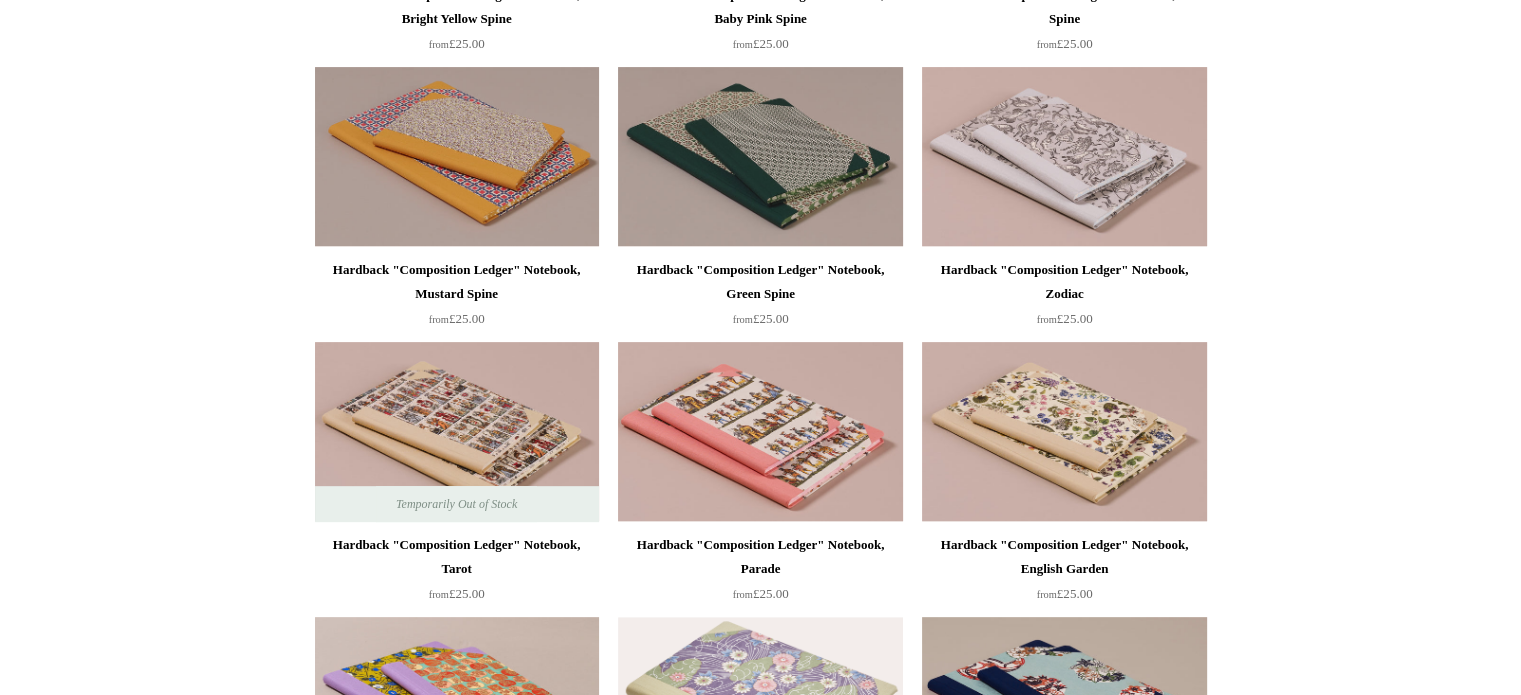 scroll, scrollTop: 800, scrollLeft: 0, axis: vertical 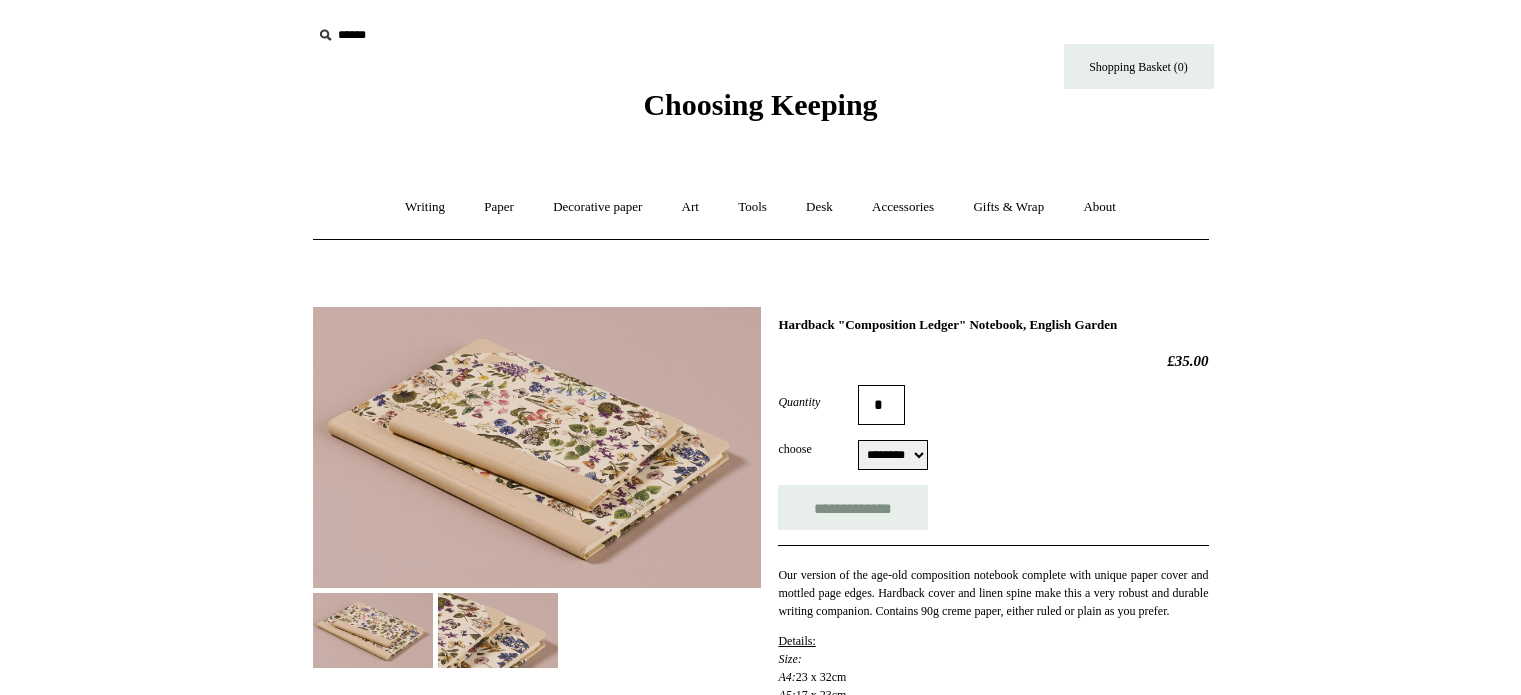 select on "********" 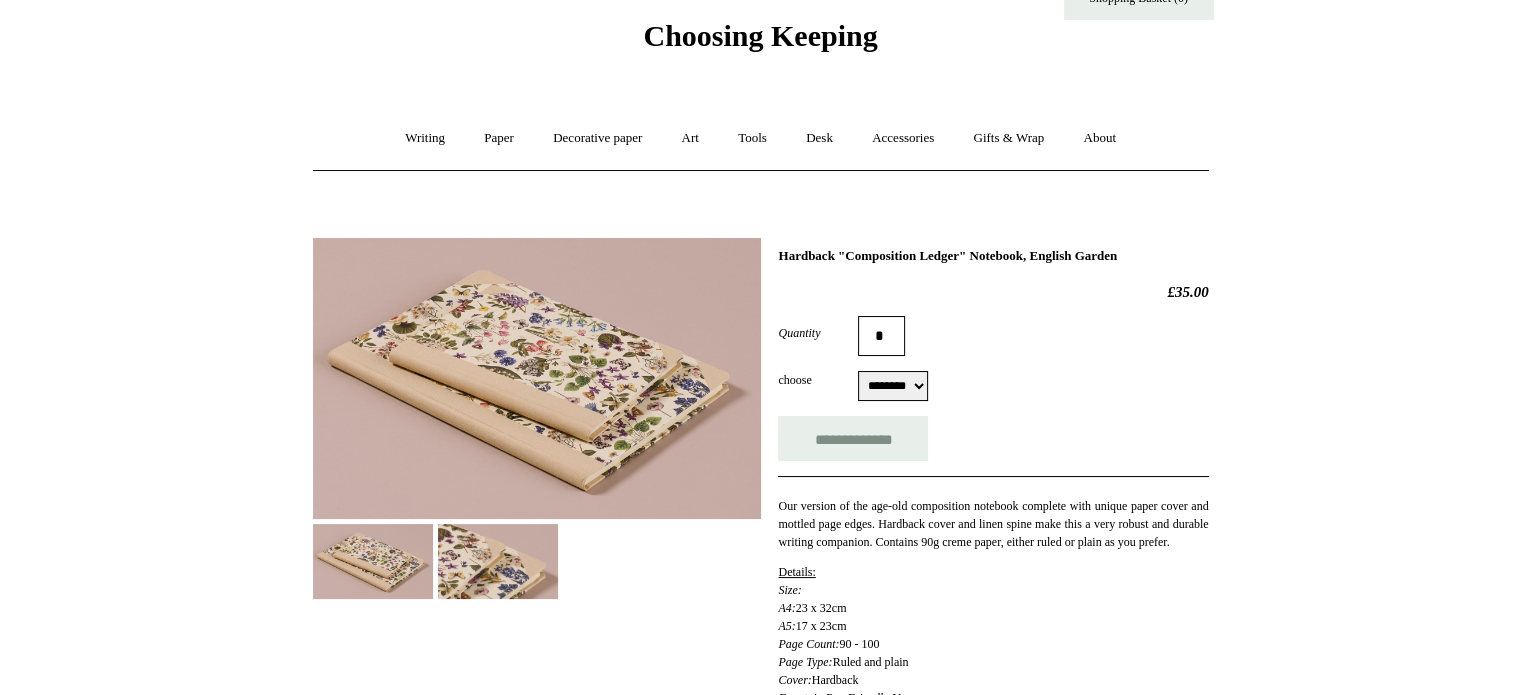 scroll, scrollTop: 100, scrollLeft: 0, axis: vertical 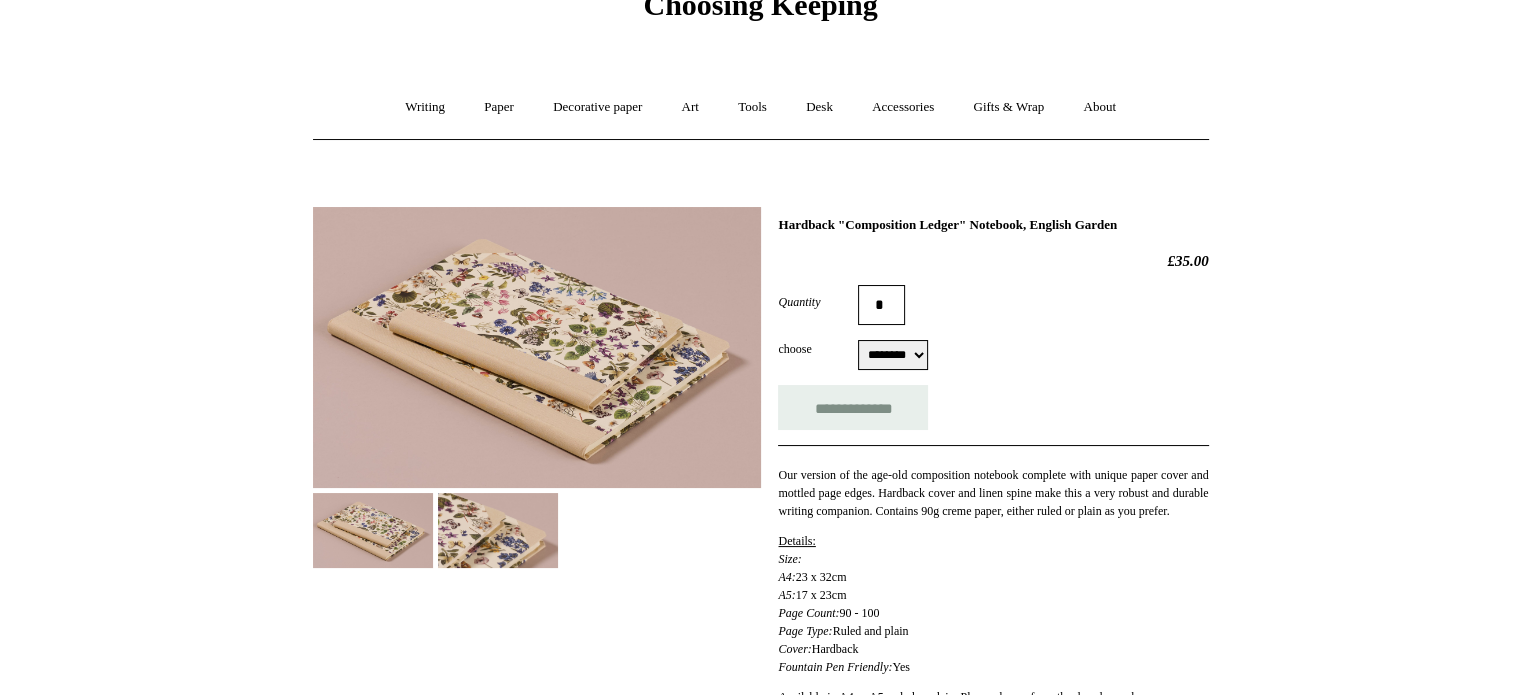 click at bounding box center [537, 347] 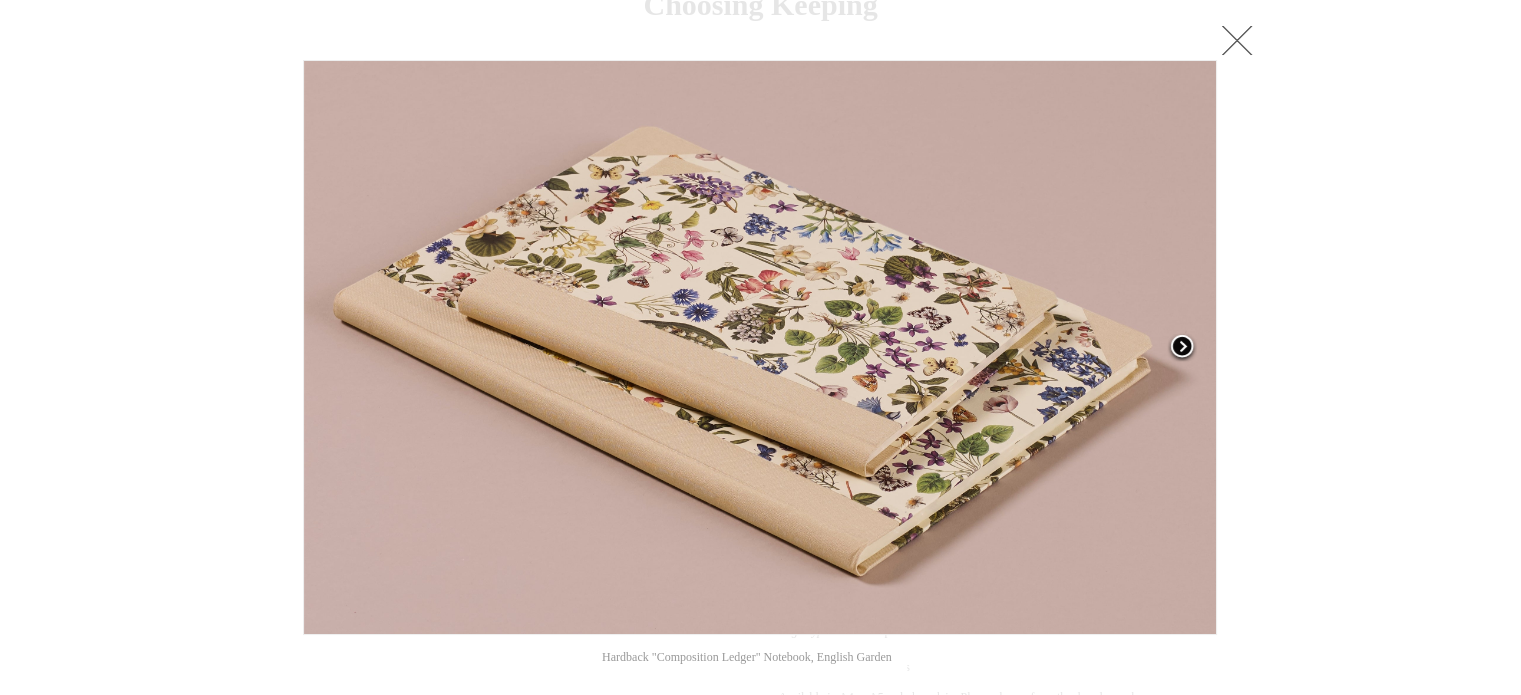 click at bounding box center (1182, 348) 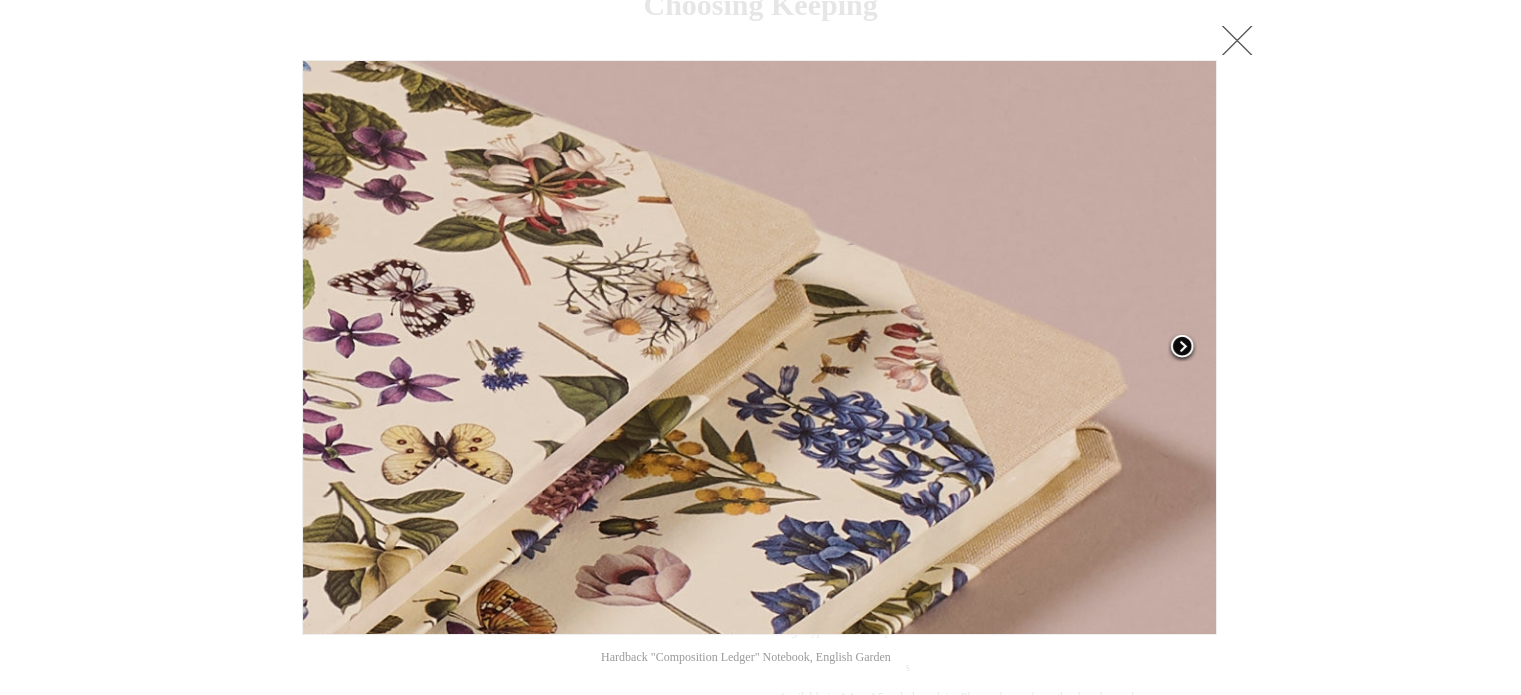 click at bounding box center (1182, 348) 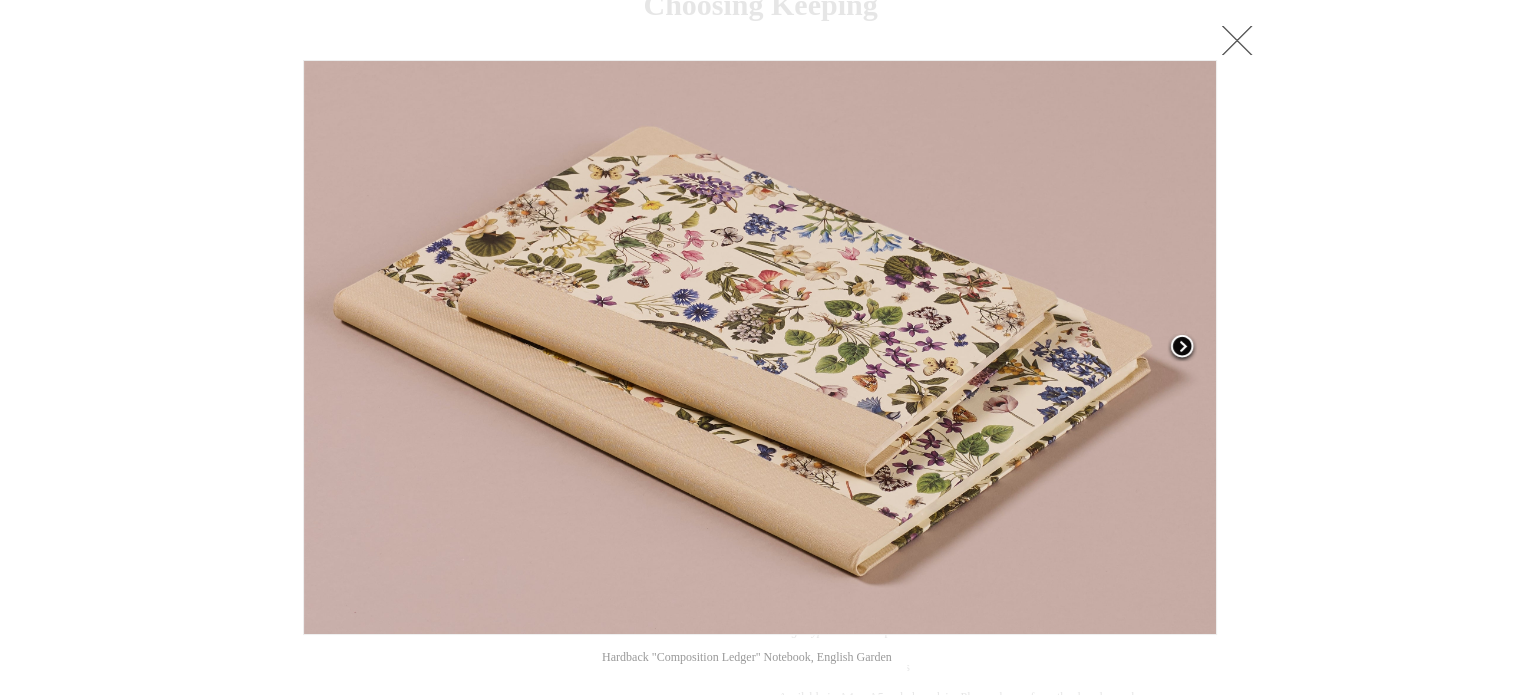 click at bounding box center (1182, 348) 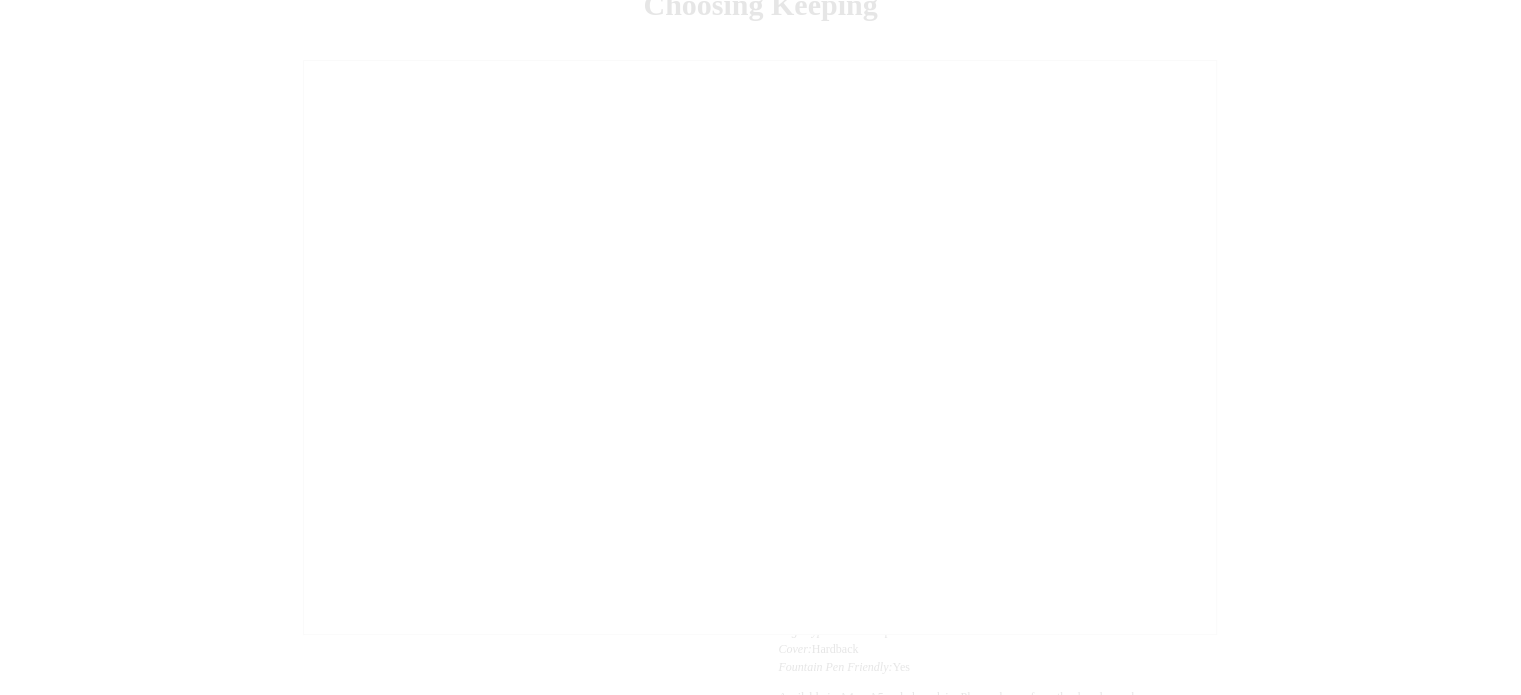 click at bounding box center (760, 674) 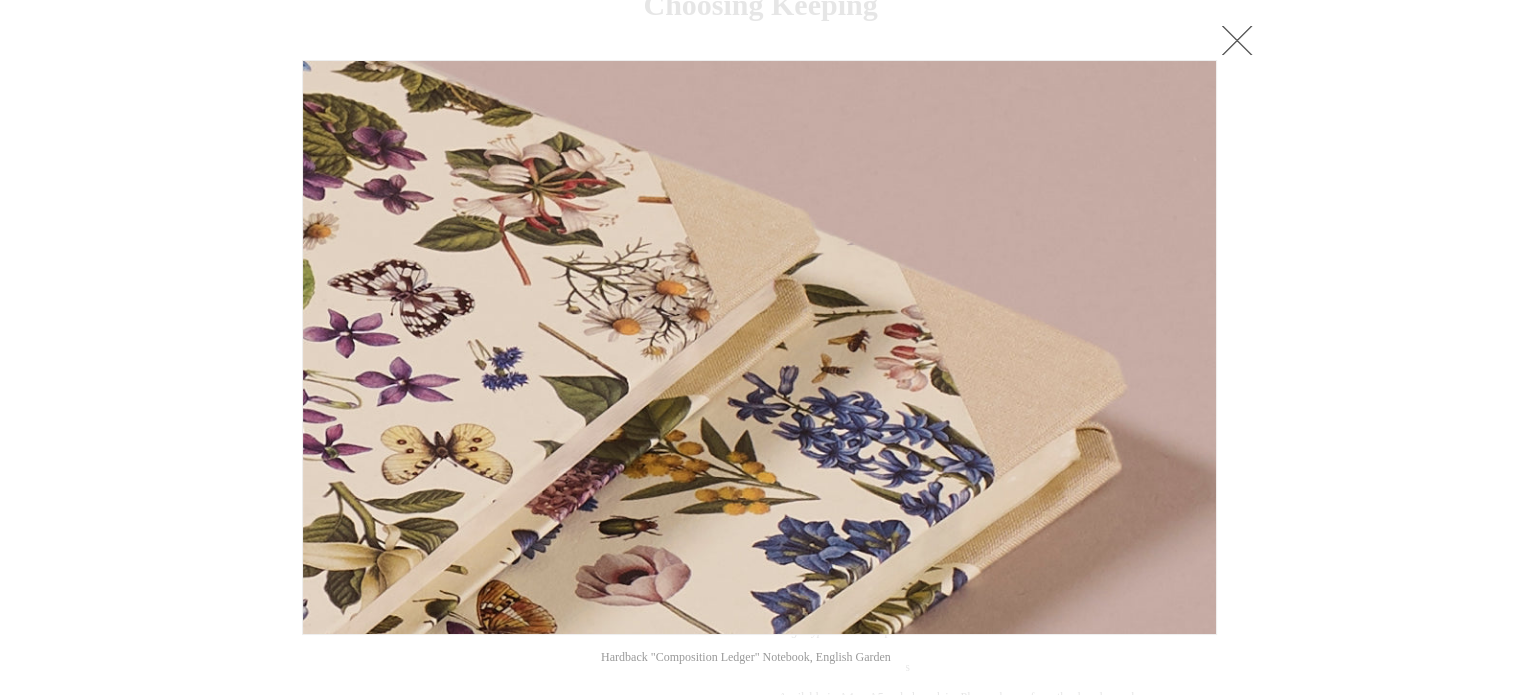 click at bounding box center [760, 674] 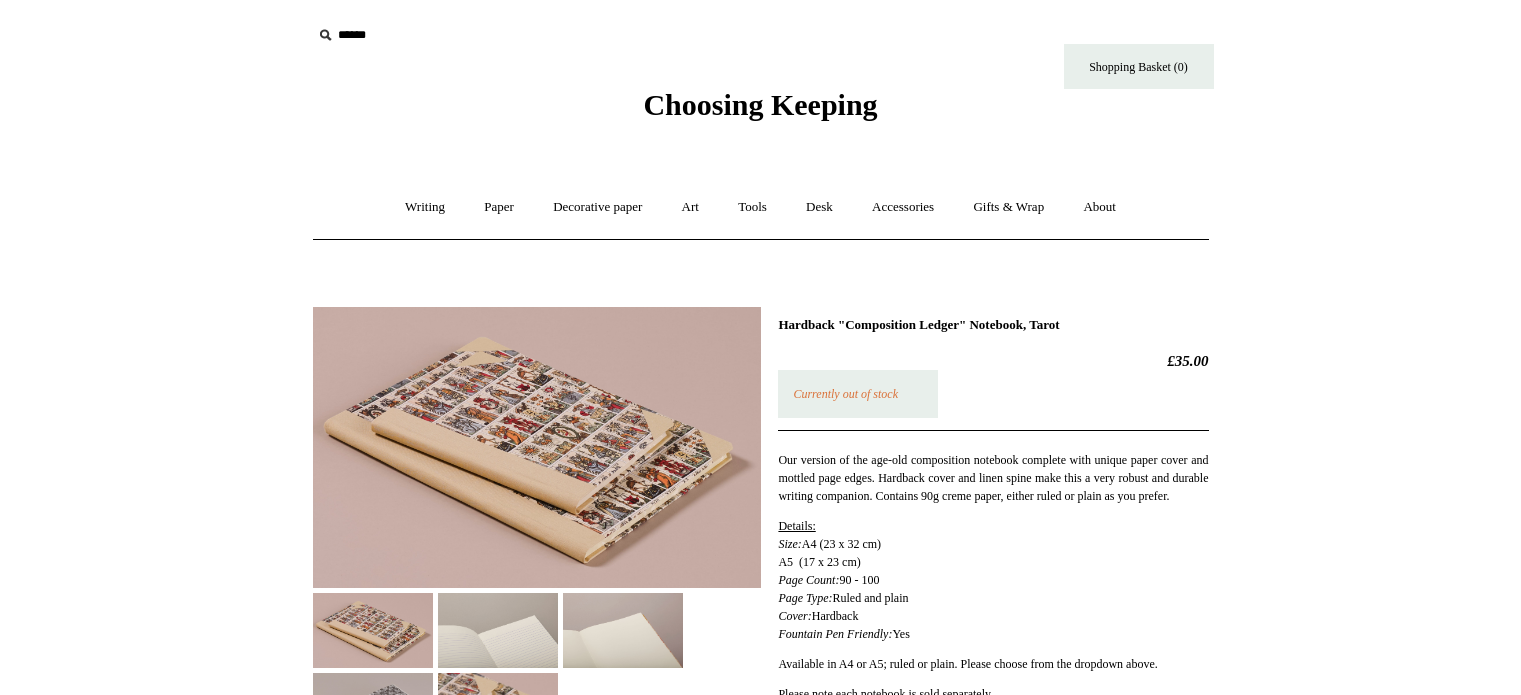 scroll, scrollTop: 0, scrollLeft: 0, axis: both 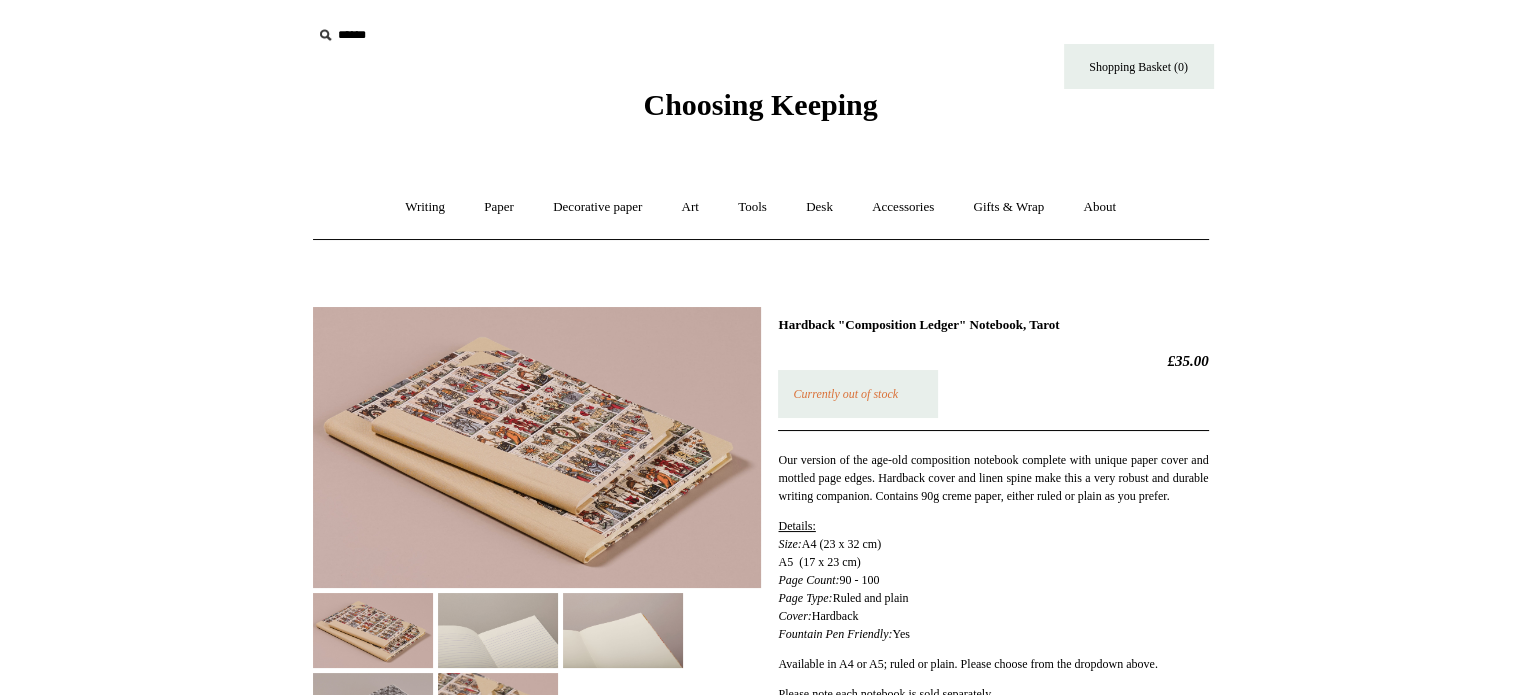 click at bounding box center (537, 447) 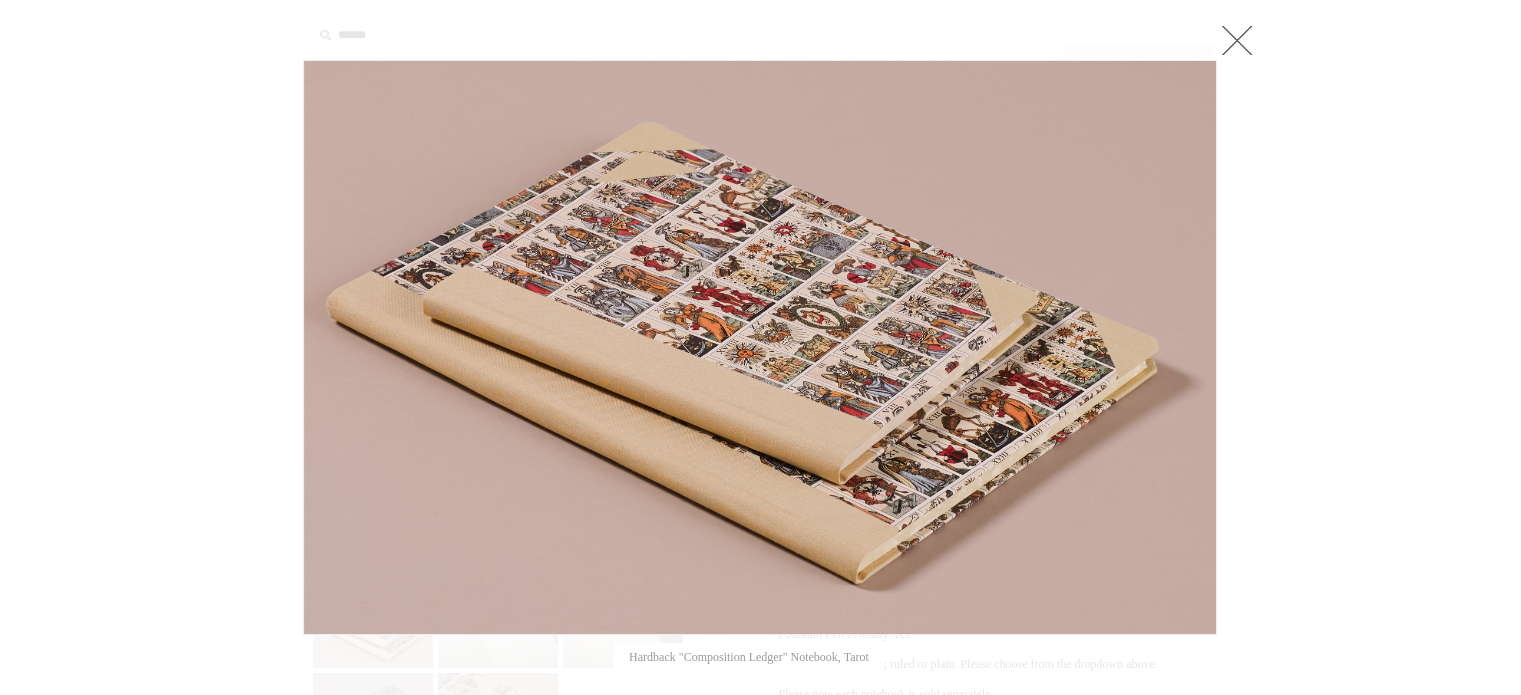 click at bounding box center [1057, 347] 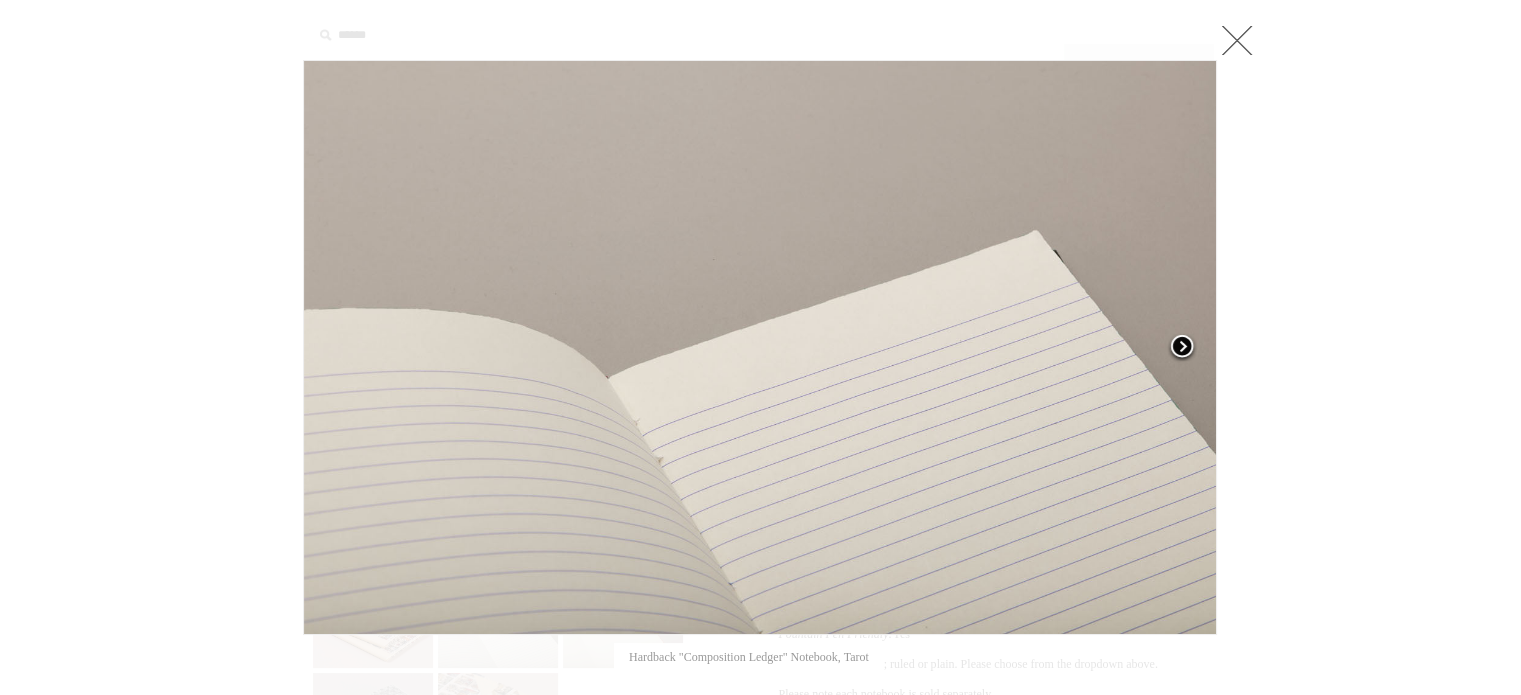 click at bounding box center (1182, 348) 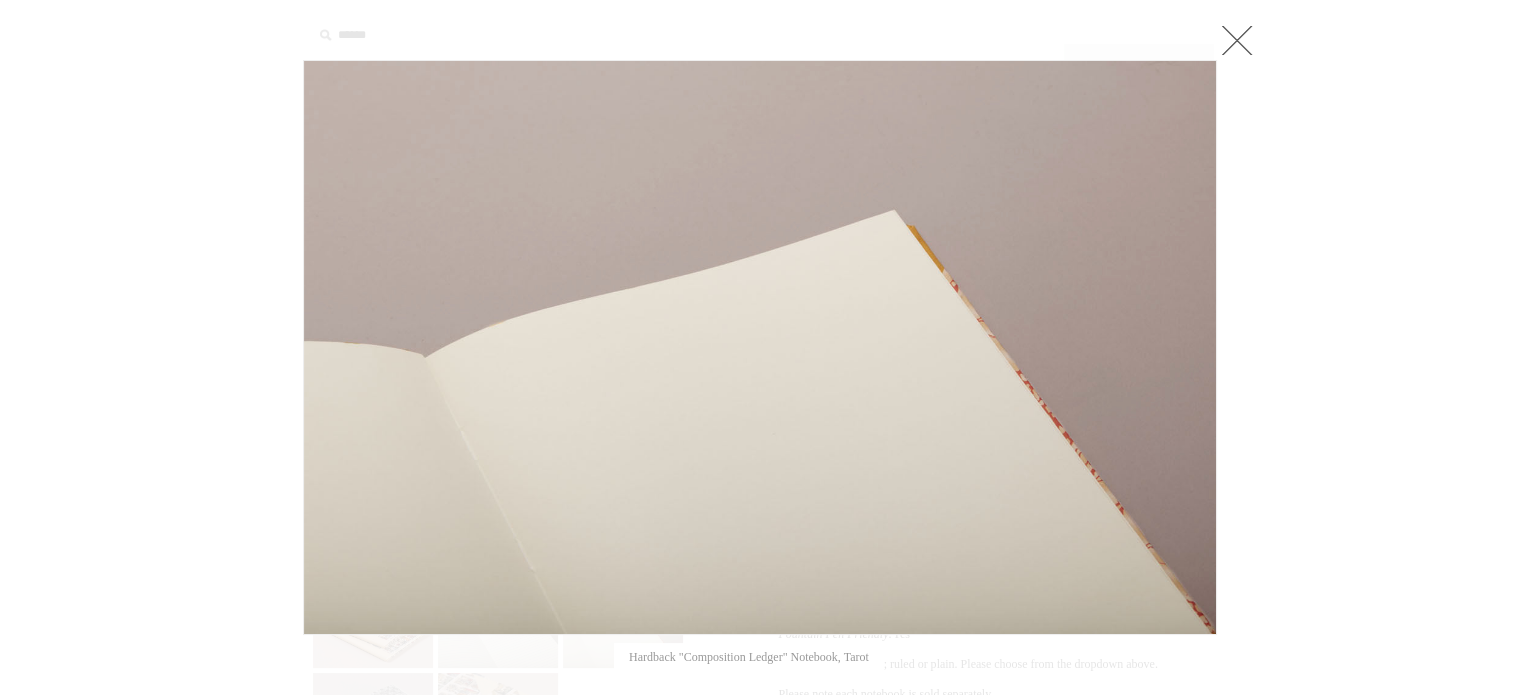 click at bounding box center [-9087, 348] 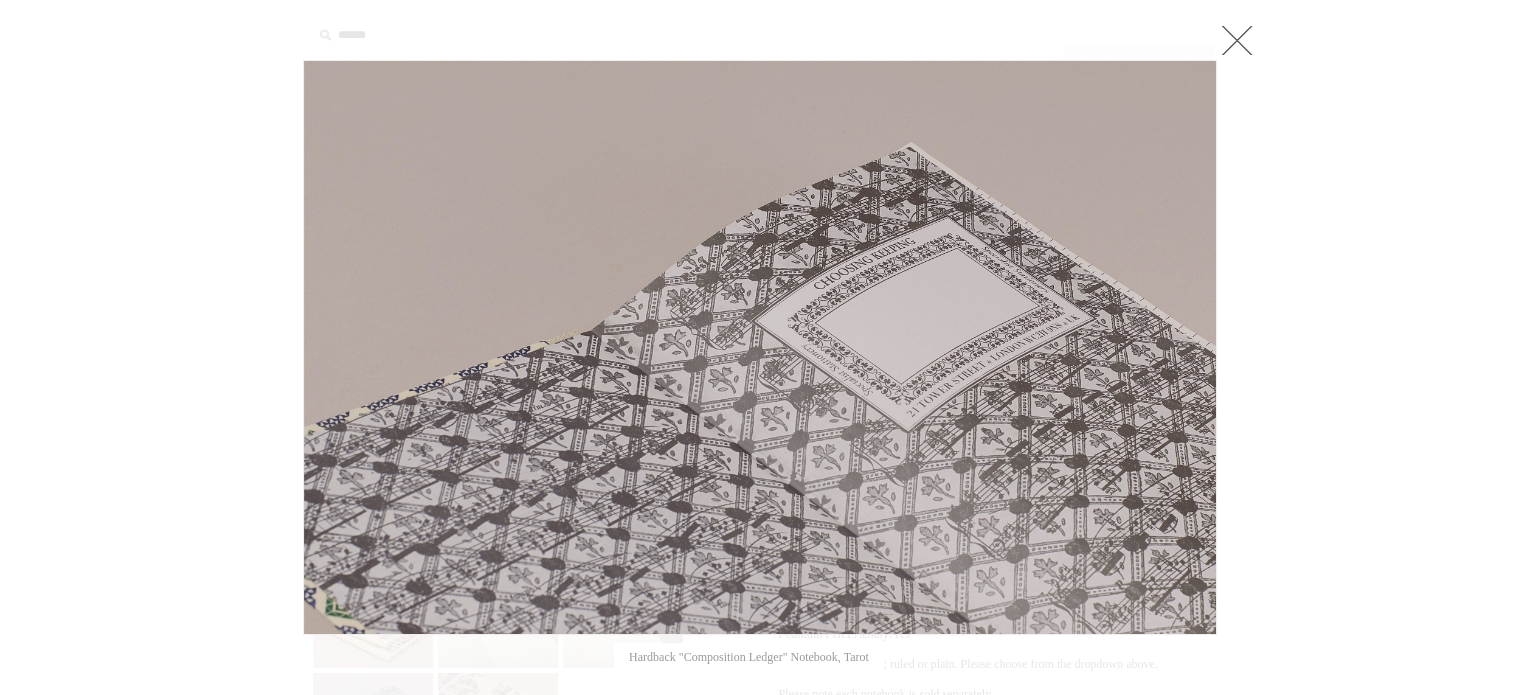 click at bounding box center [-9087, 348] 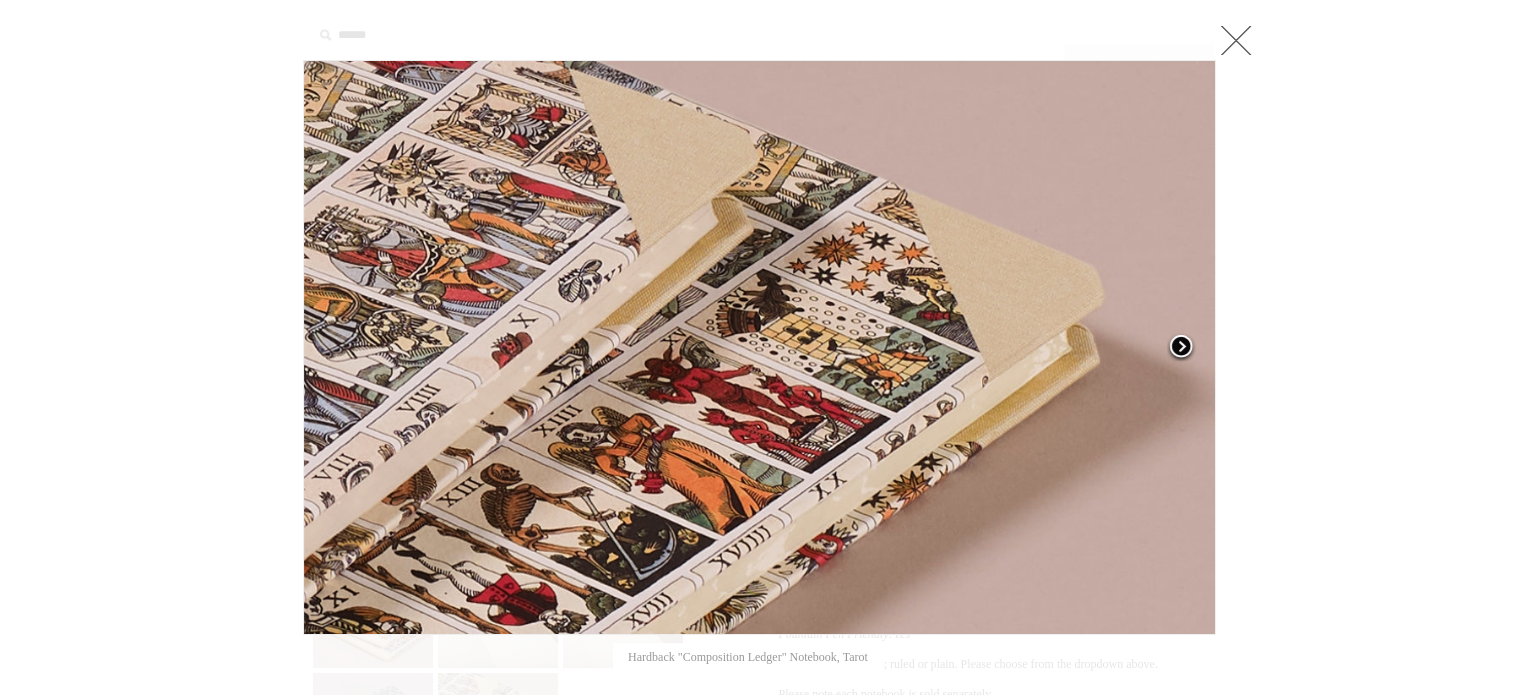 click at bounding box center (1056, 347) 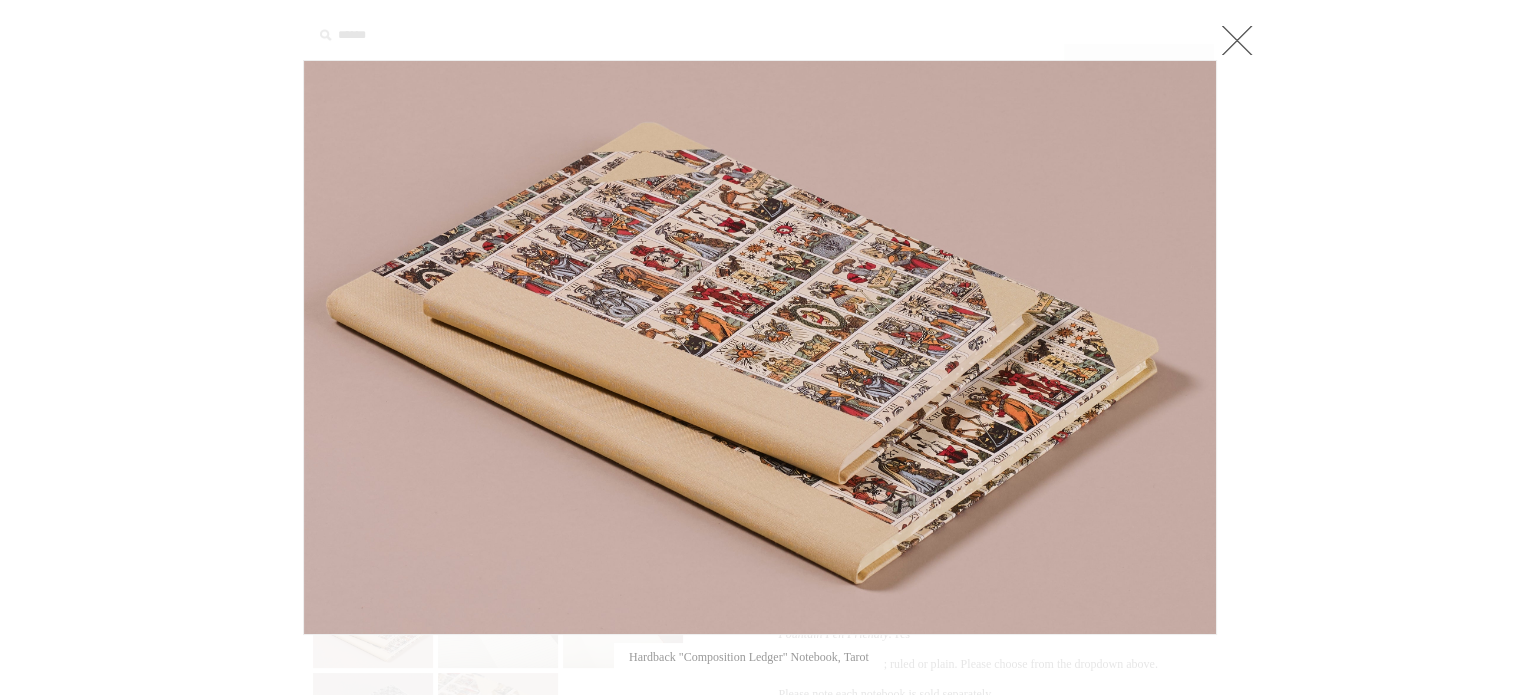 click at bounding box center [760, 708] 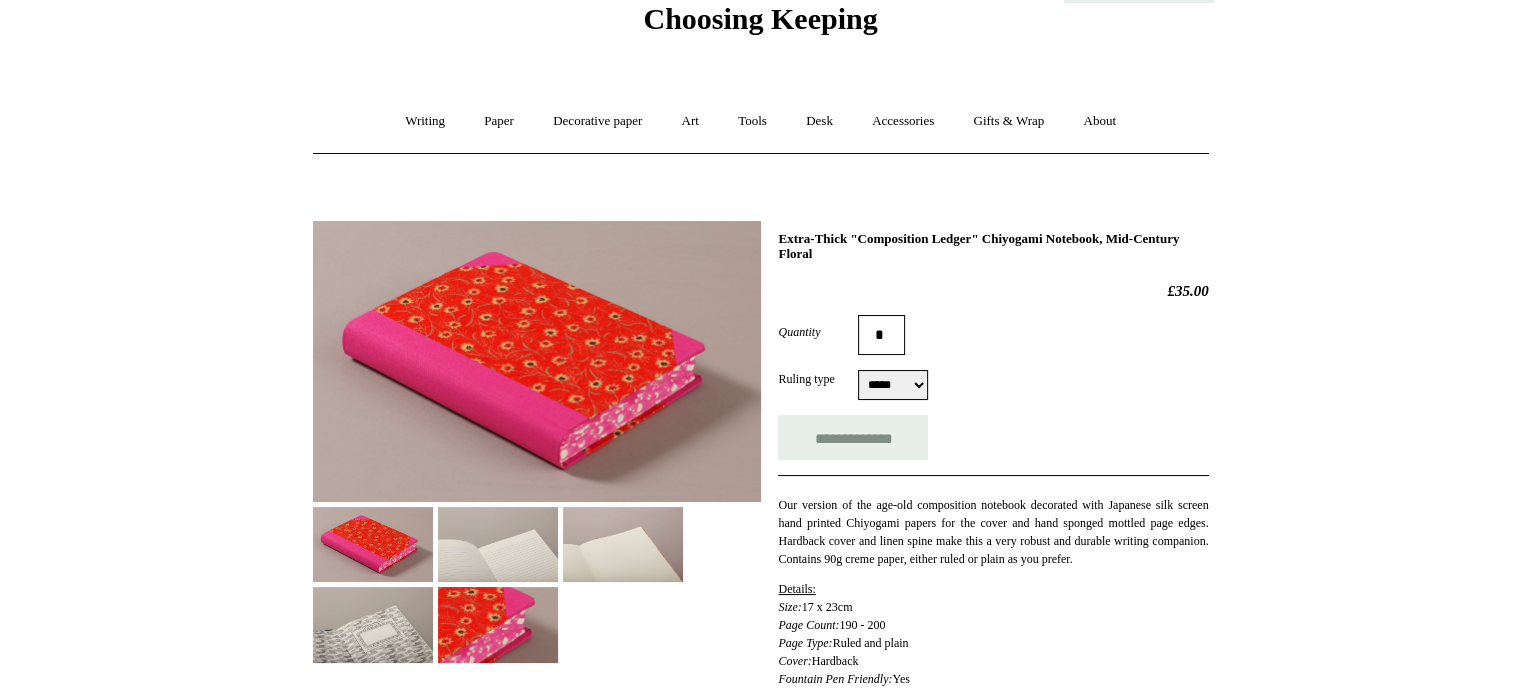 scroll, scrollTop: 200, scrollLeft: 0, axis: vertical 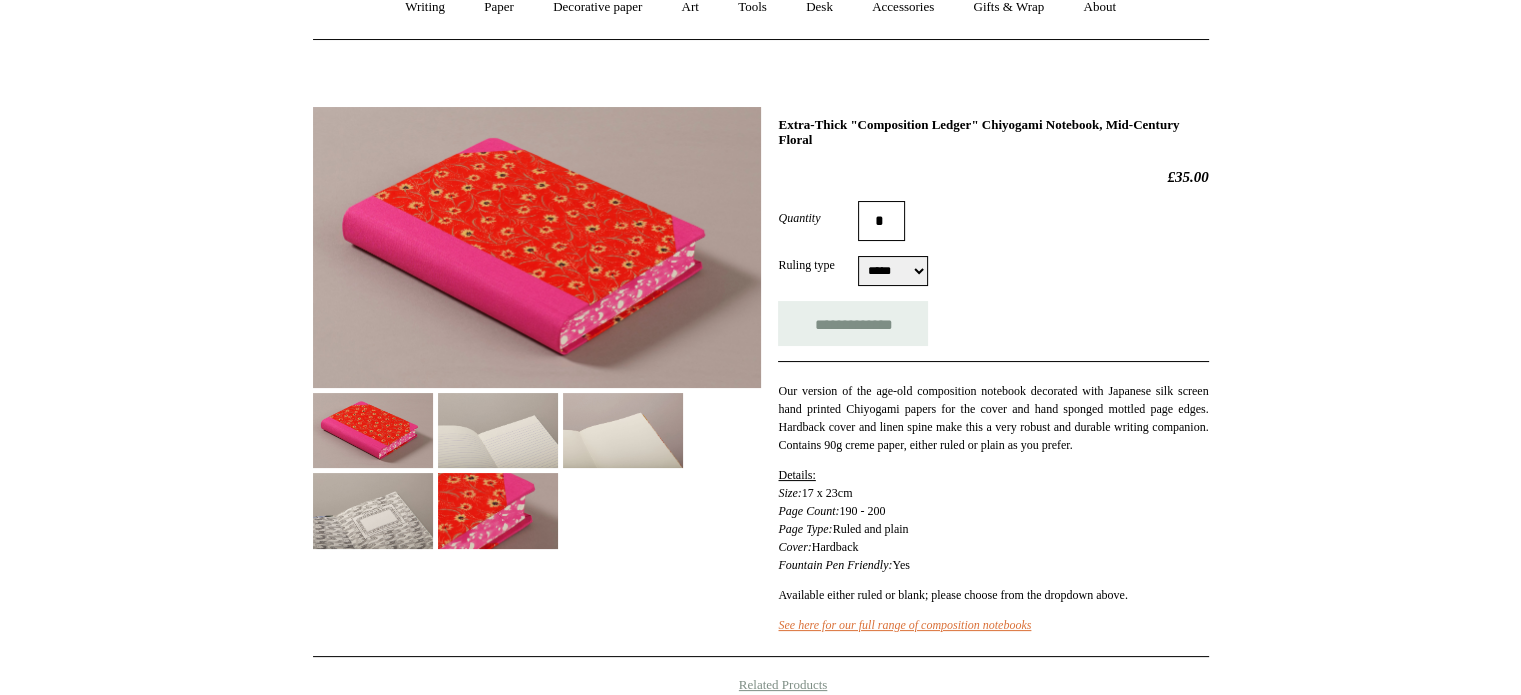 click at bounding box center [498, 430] 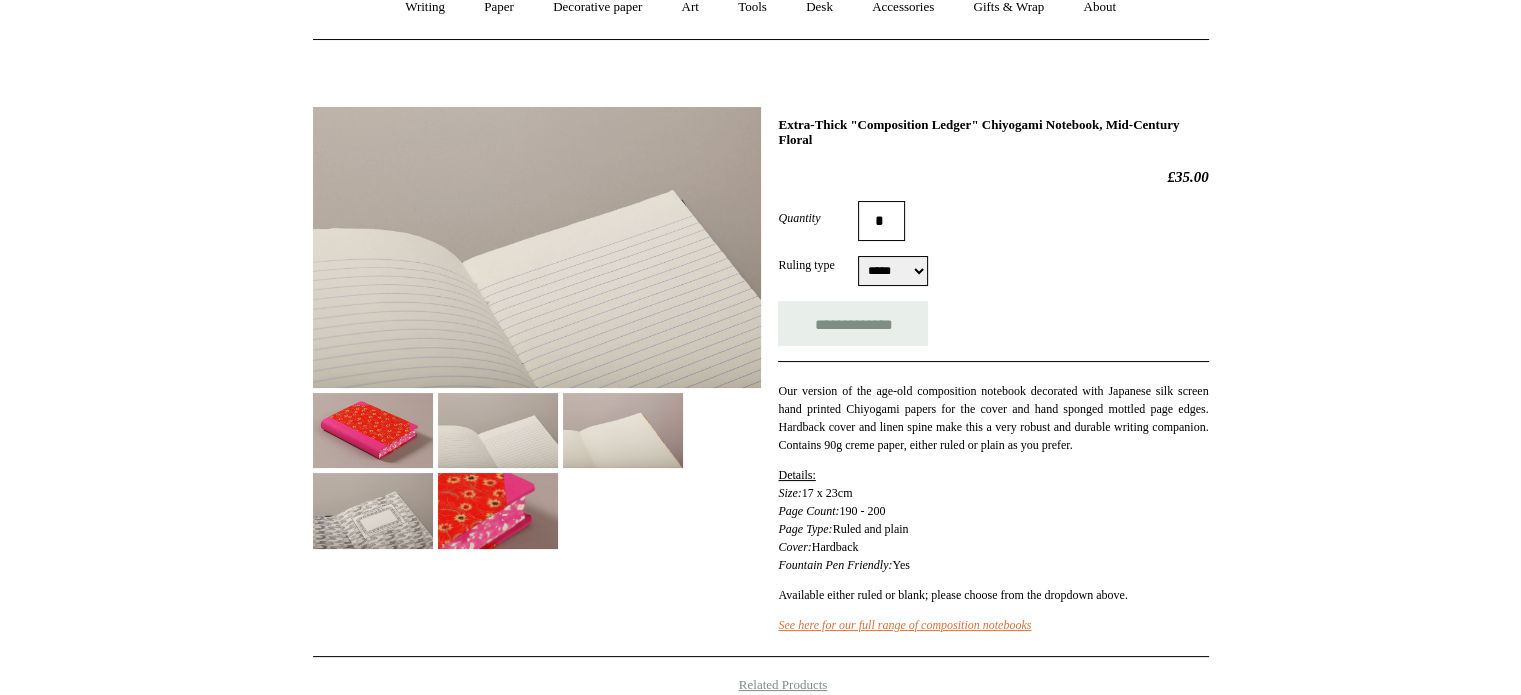 click at bounding box center [623, 430] 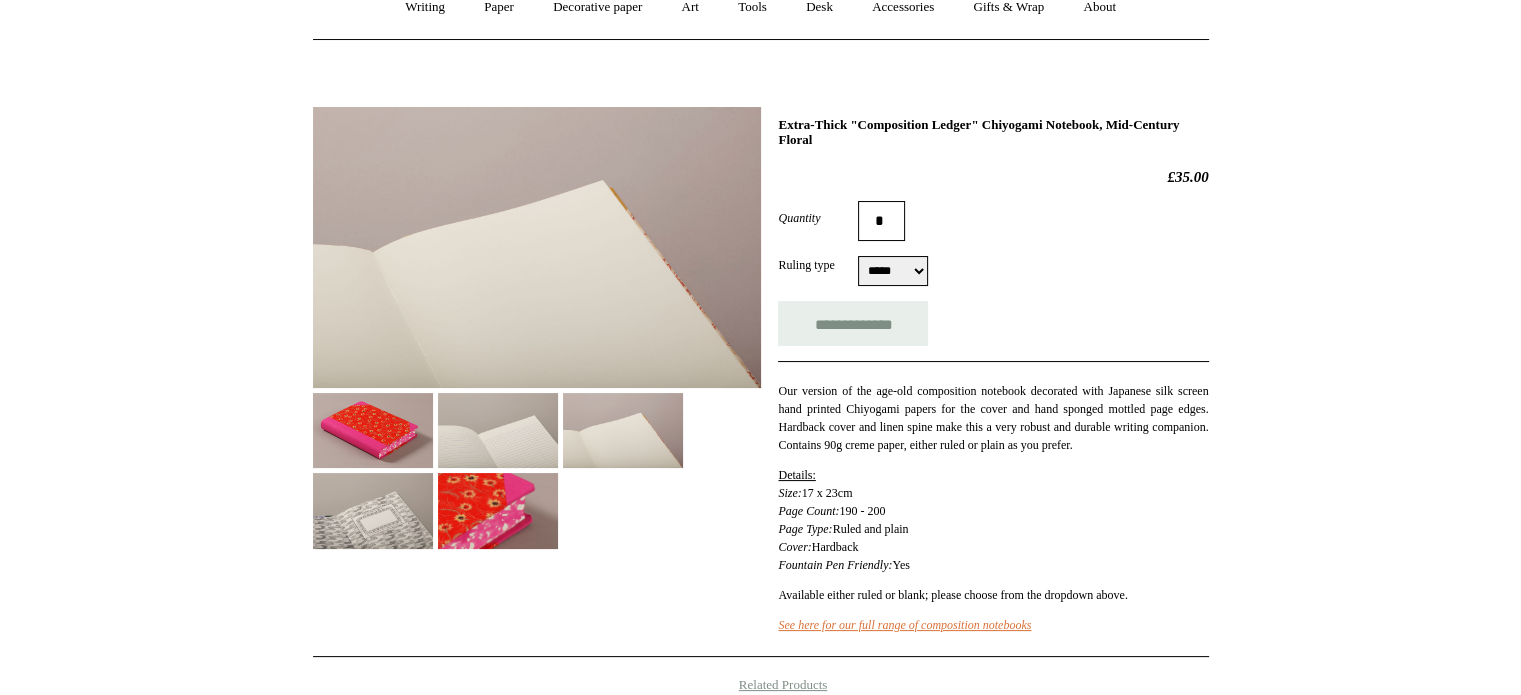 click at bounding box center (373, 510) 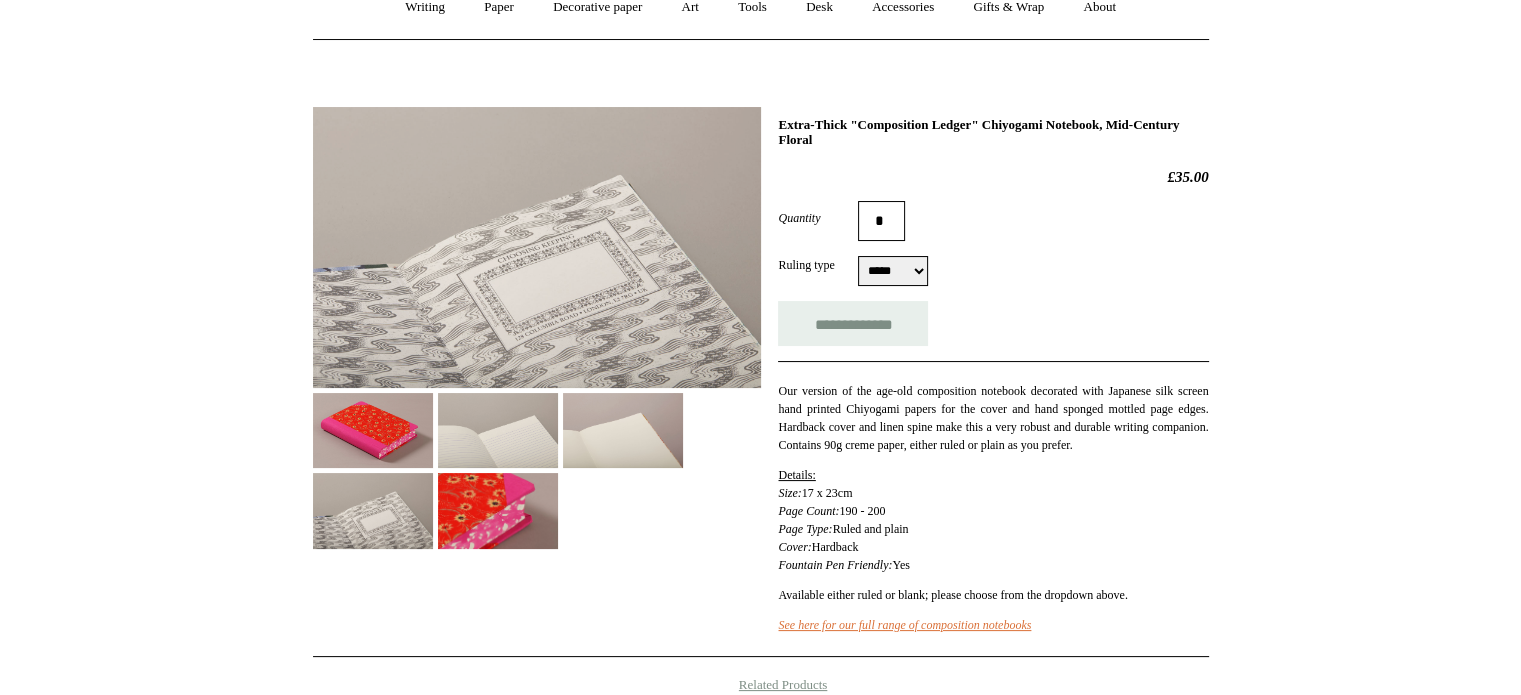 click at bounding box center (498, 510) 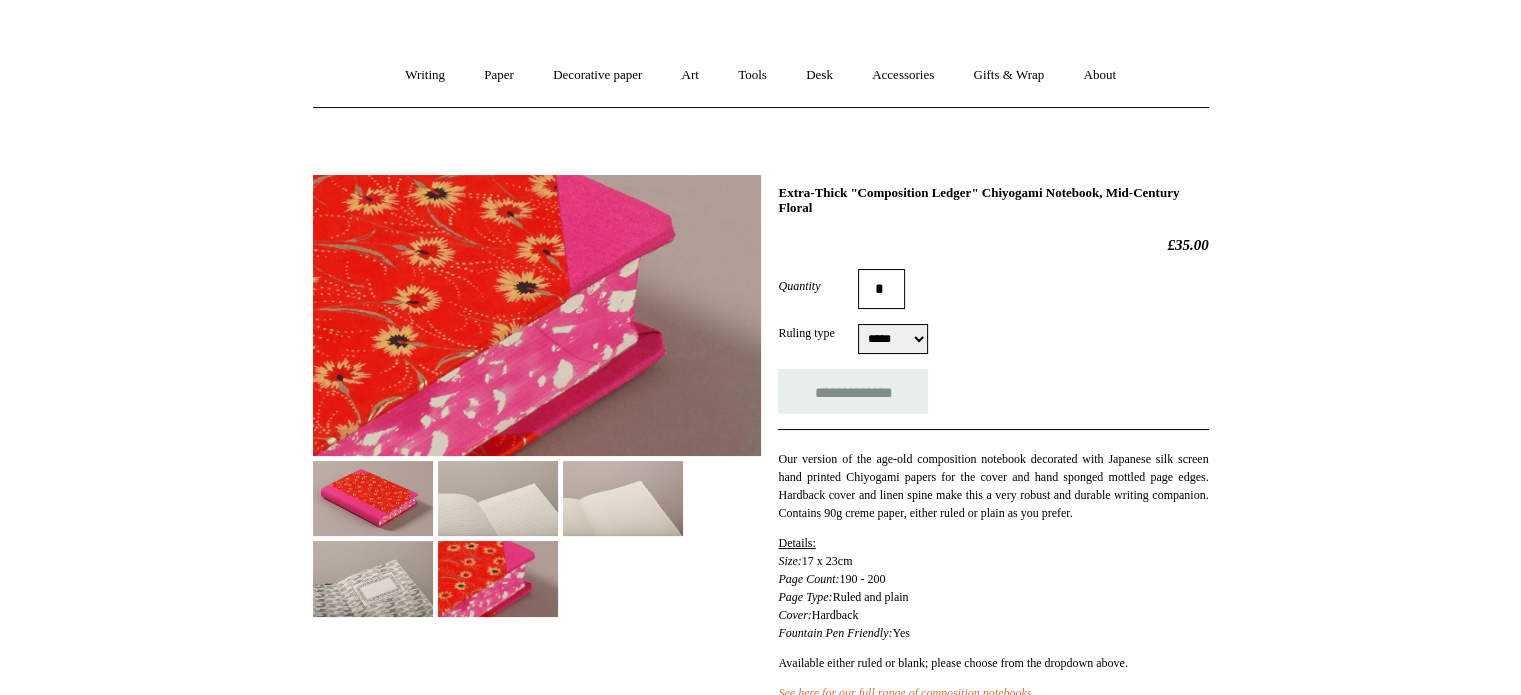 scroll, scrollTop: 100, scrollLeft: 0, axis: vertical 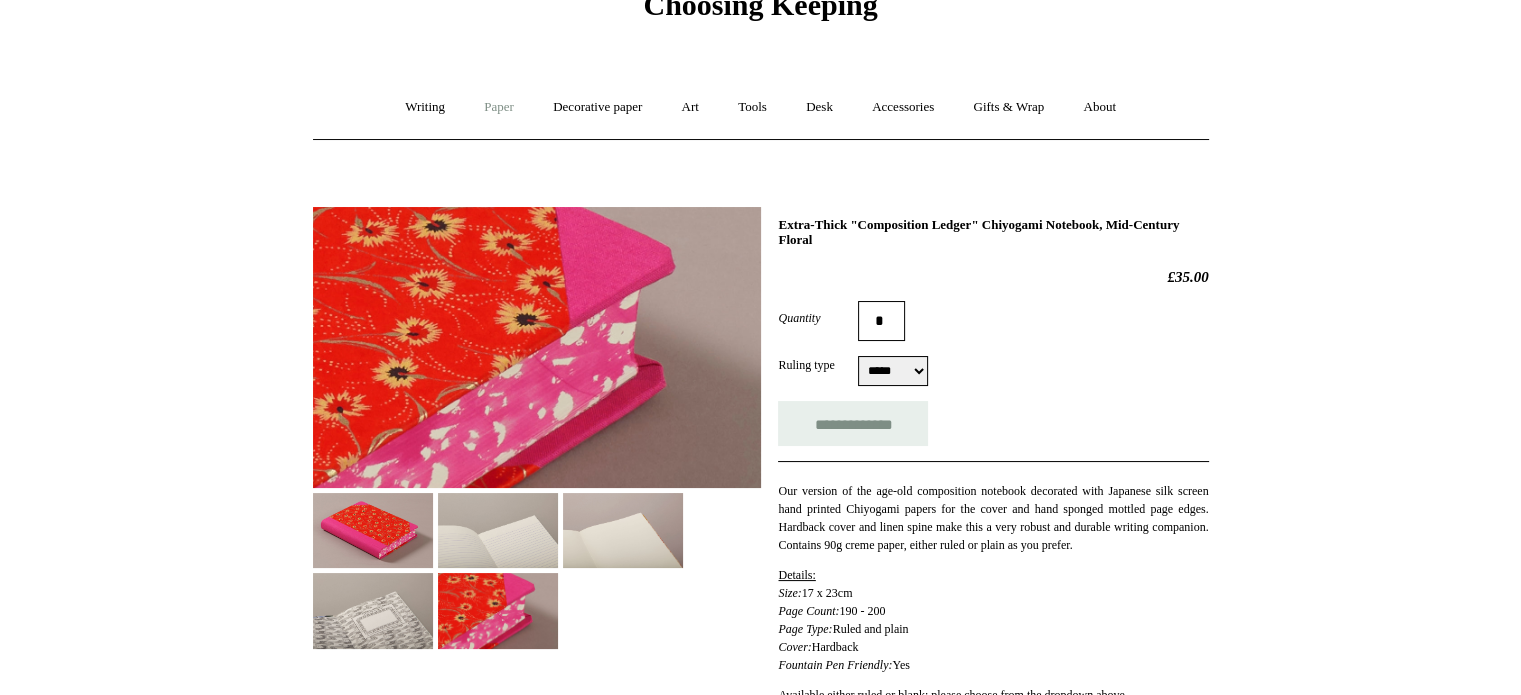 click on "Paper +" at bounding box center (499, 107) 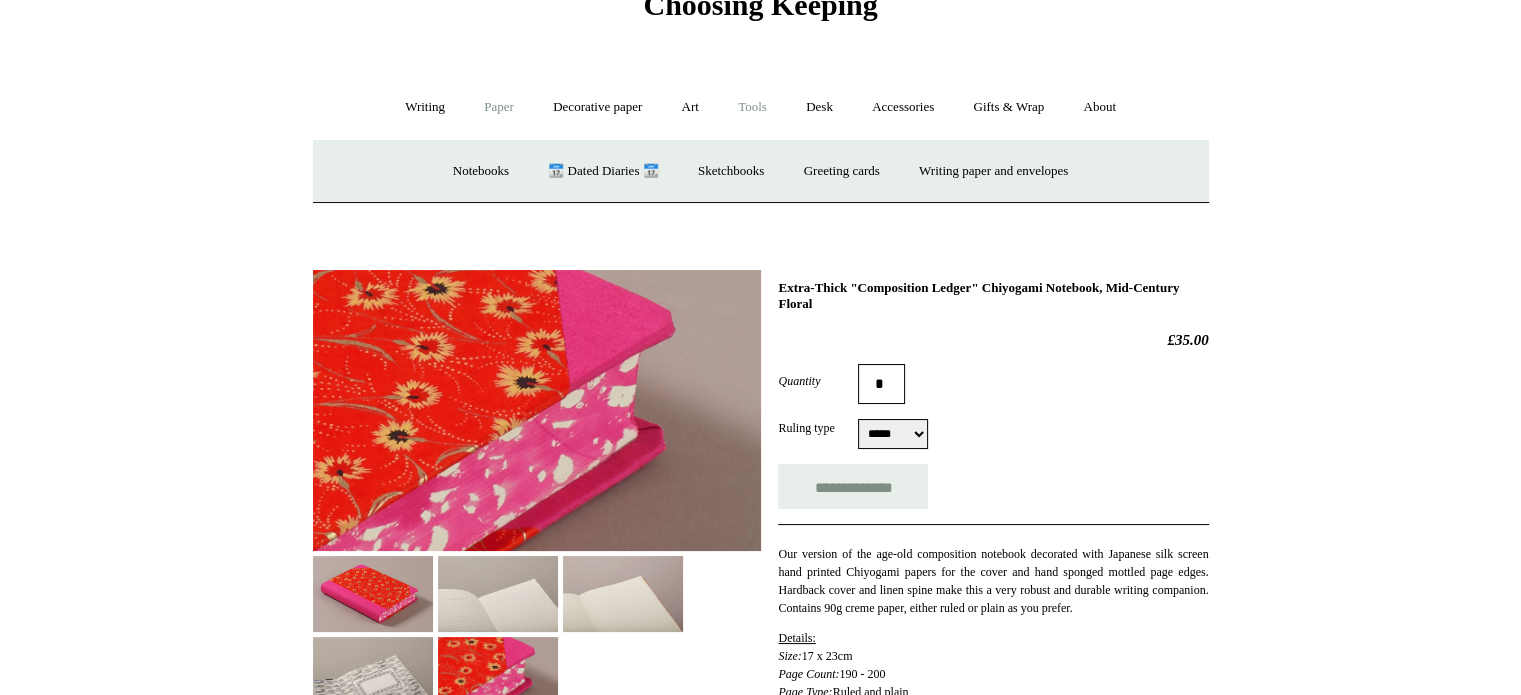 click on "Tools +" at bounding box center [752, 107] 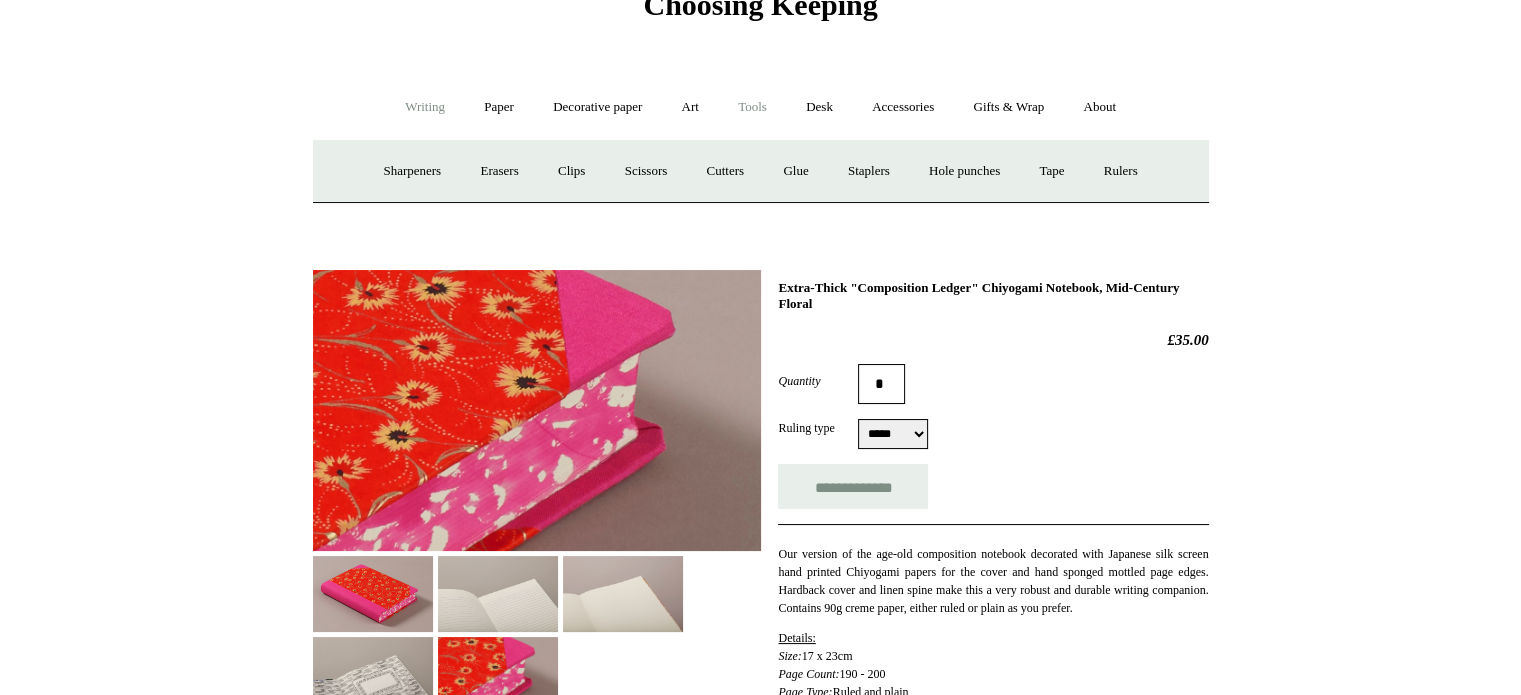 click on "Writing +" at bounding box center (425, 107) 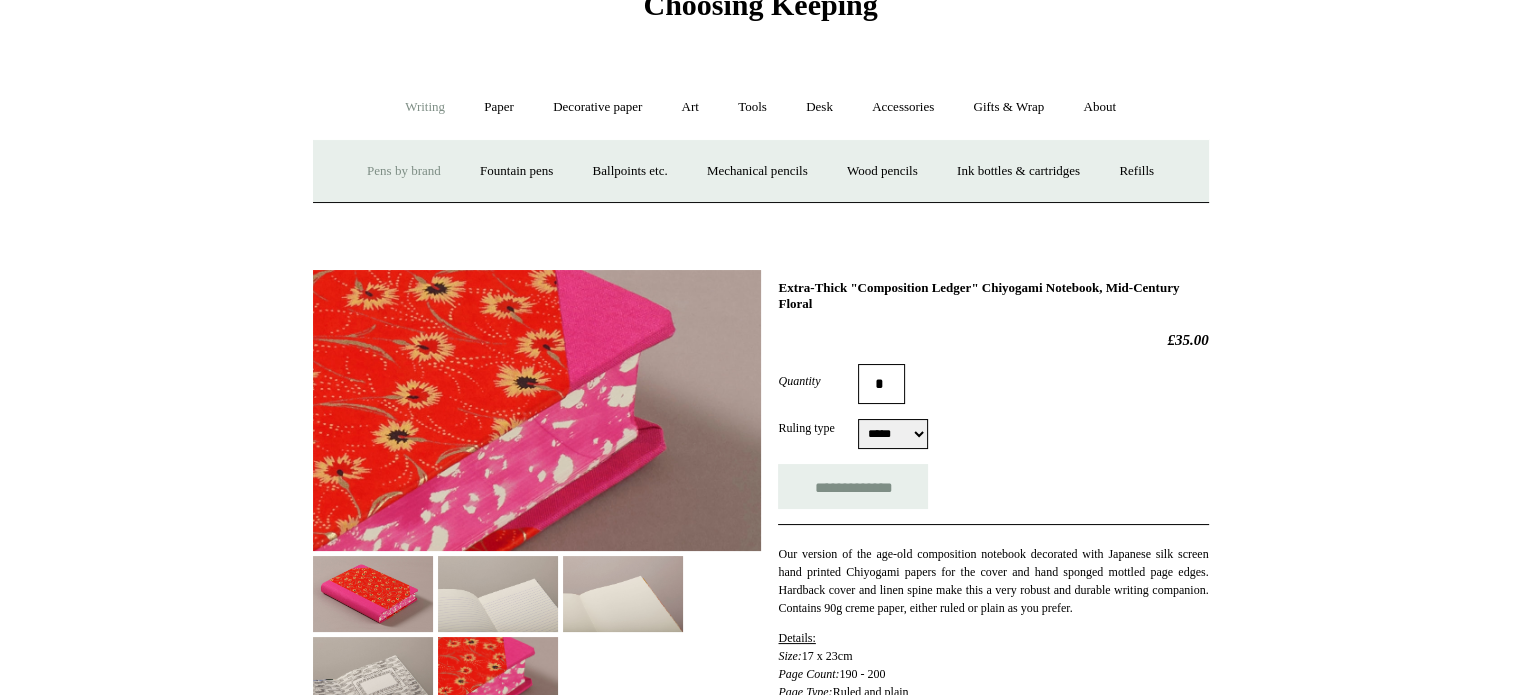 click on "Pens by brand +" at bounding box center (404, 171) 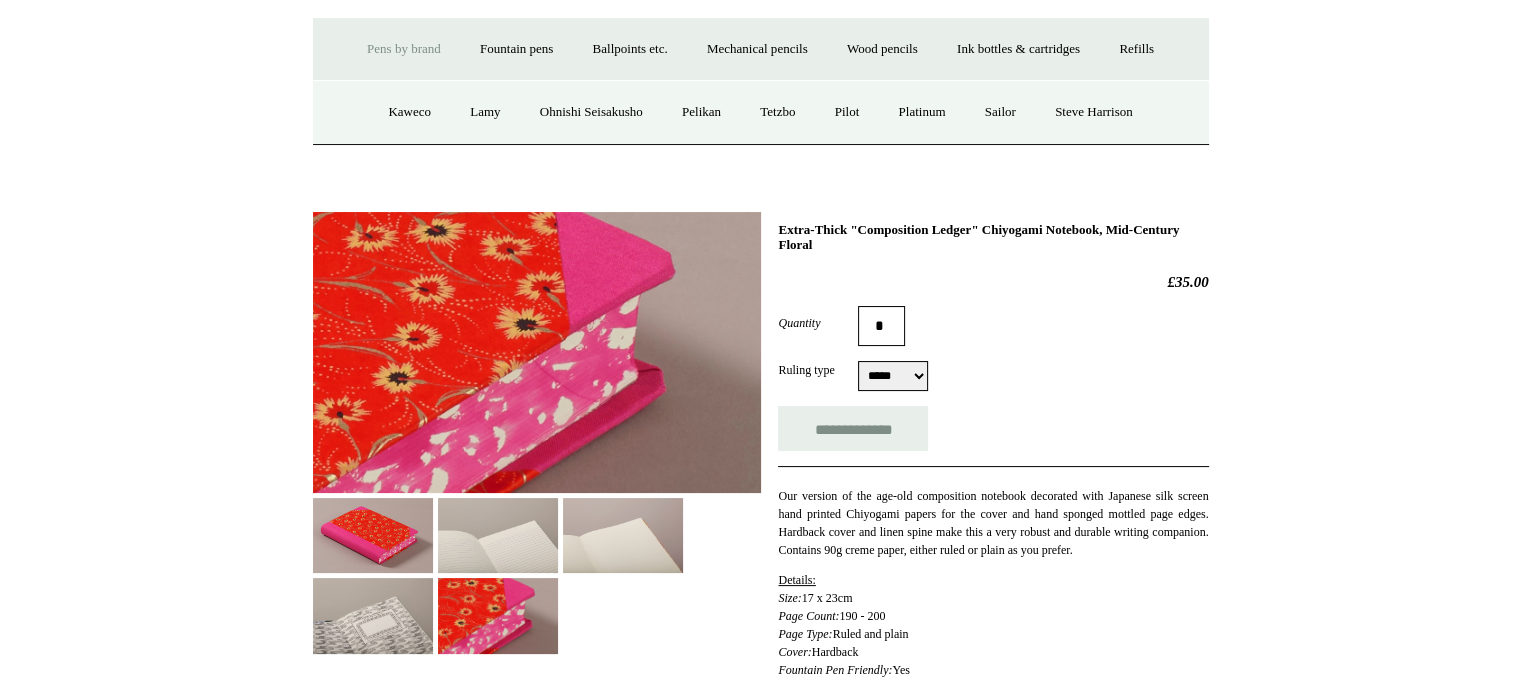 scroll, scrollTop: 400, scrollLeft: 0, axis: vertical 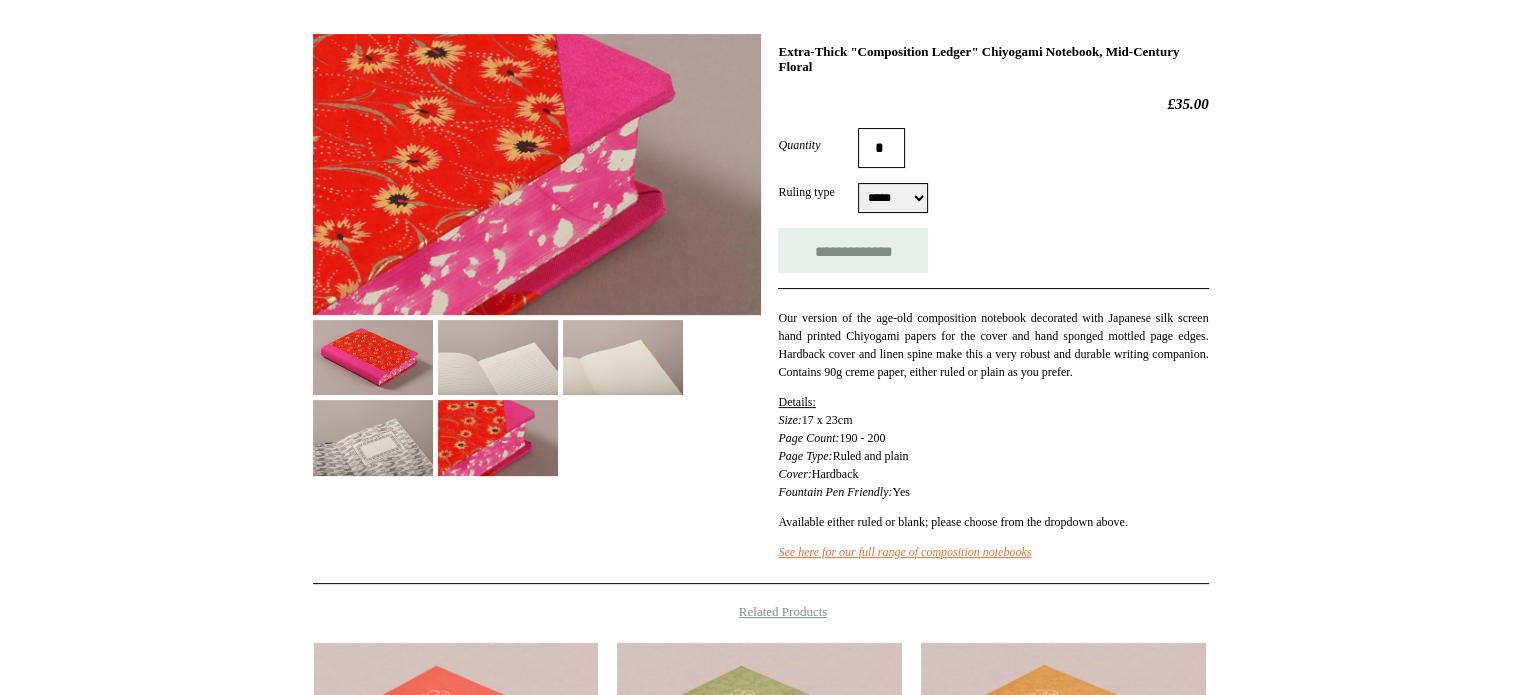 click at bounding box center [498, 357] 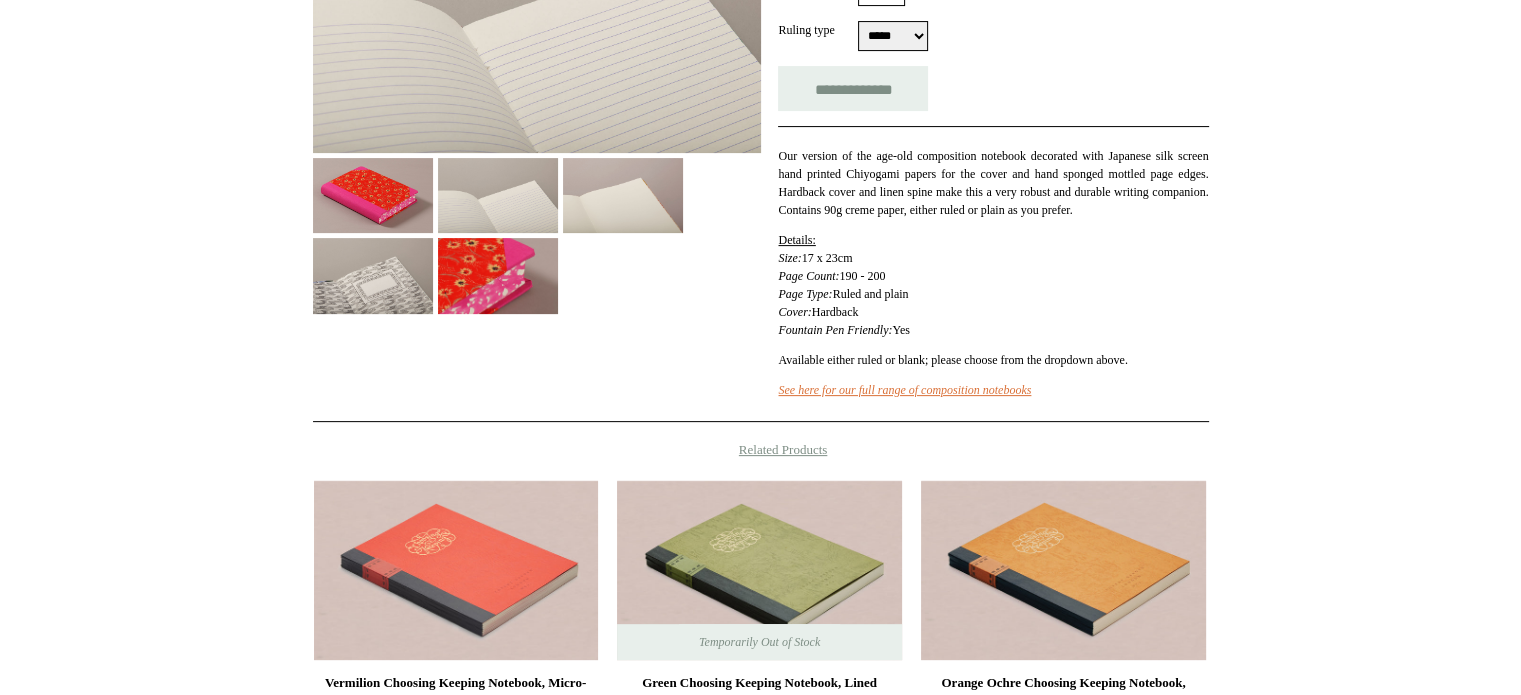 scroll, scrollTop: 600, scrollLeft: 0, axis: vertical 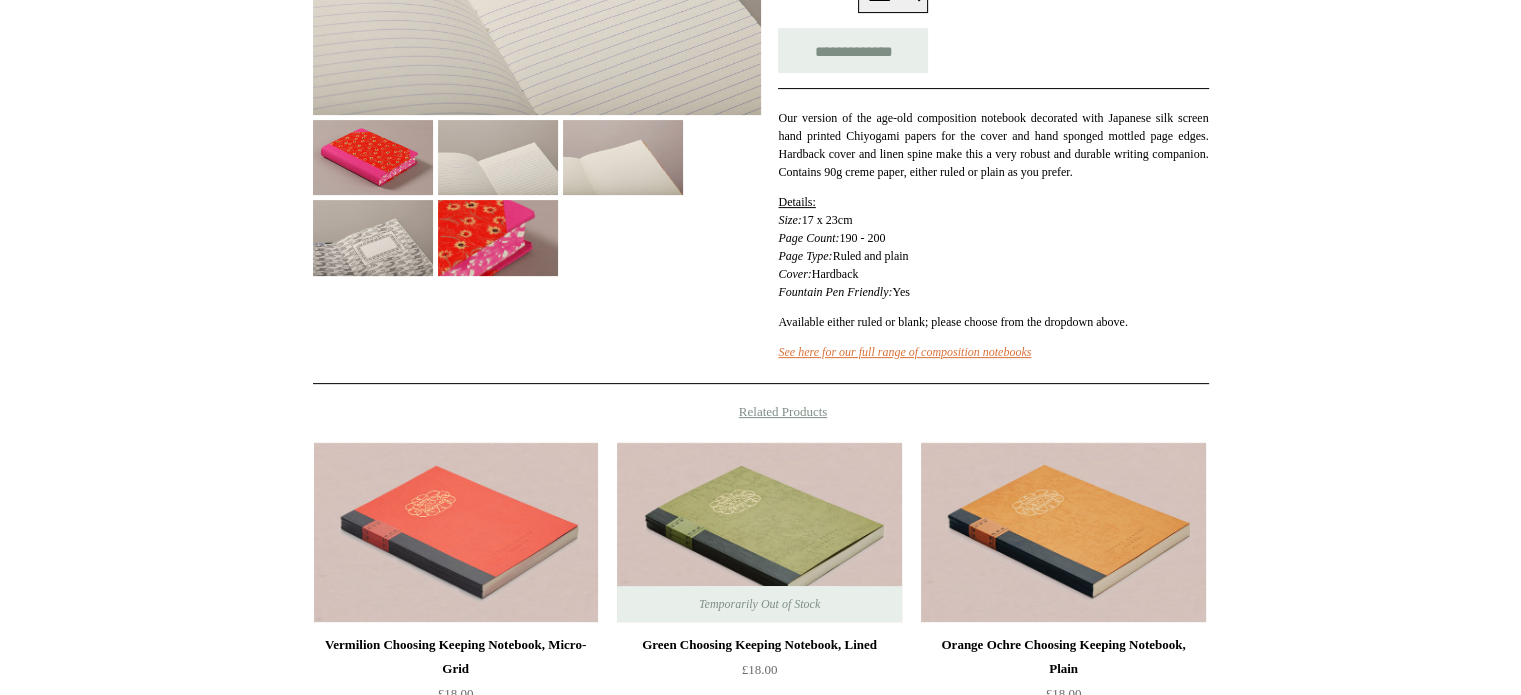 click at bounding box center (373, 157) 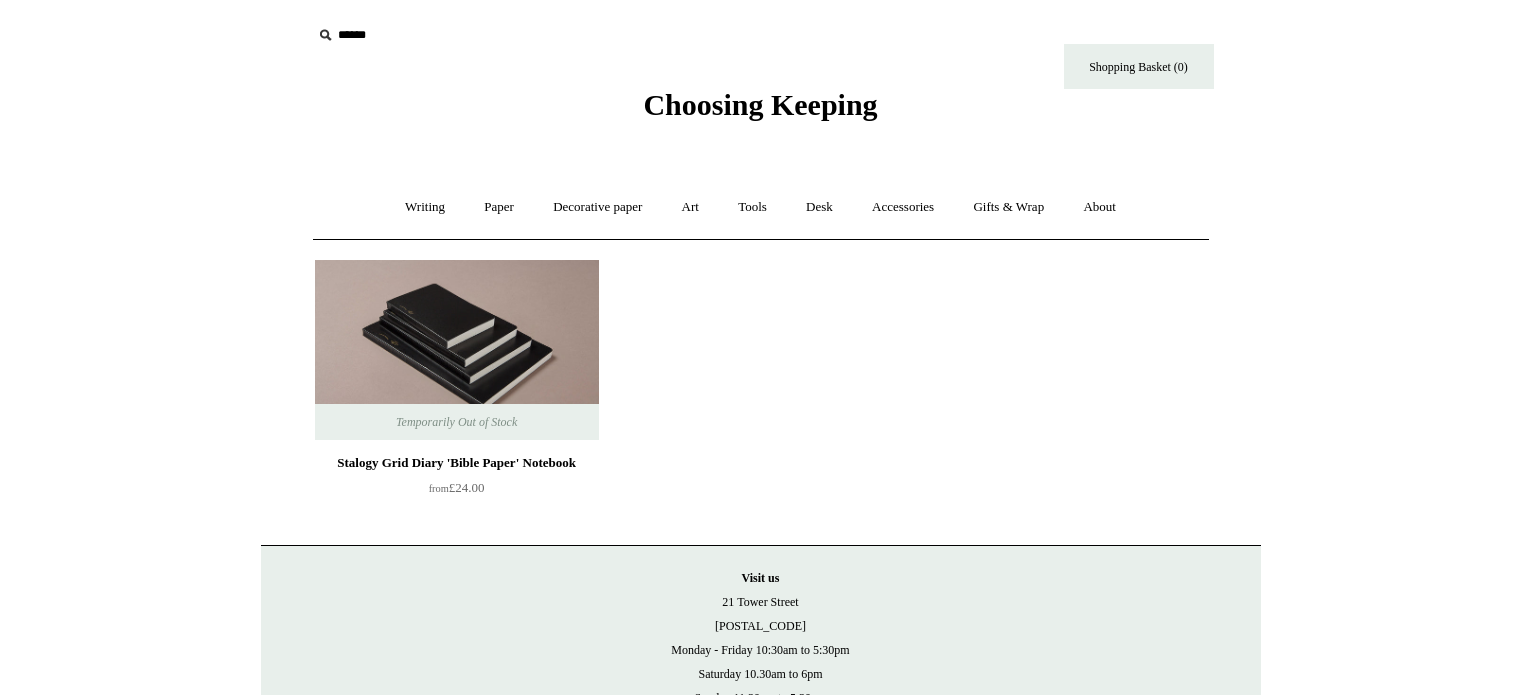 scroll, scrollTop: 0, scrollLeft: 0, axis: both 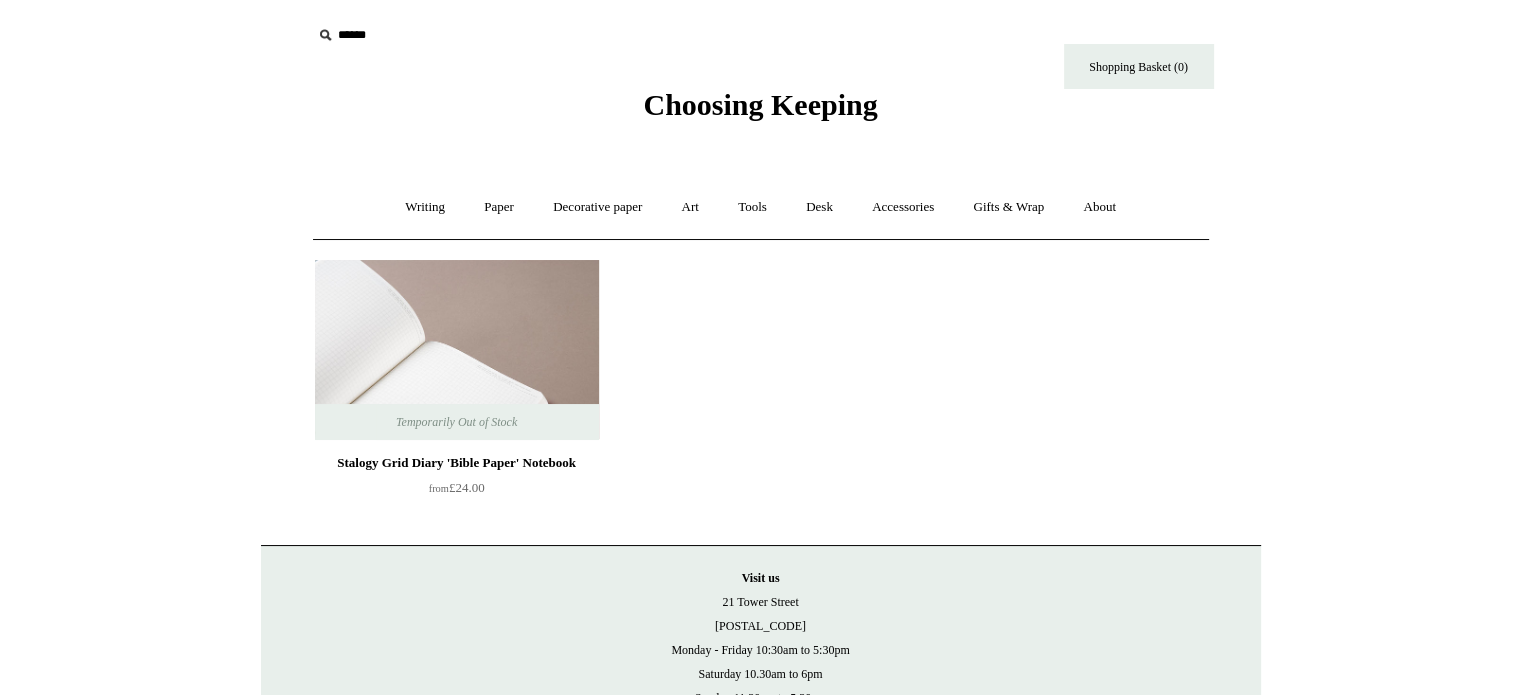 click at bounding box center [457, 350] 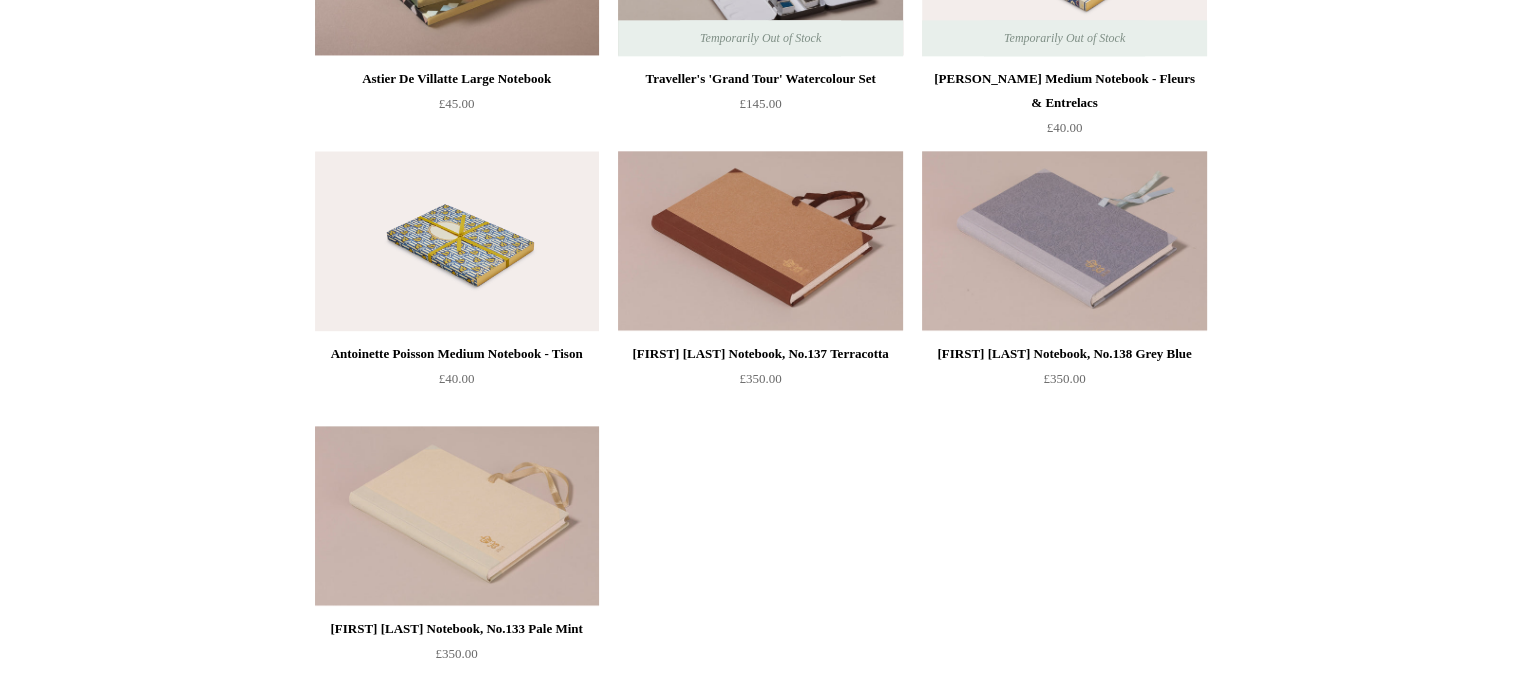 scroll, scrollTop: 2700, scrollLeft: 0, axis: vertical 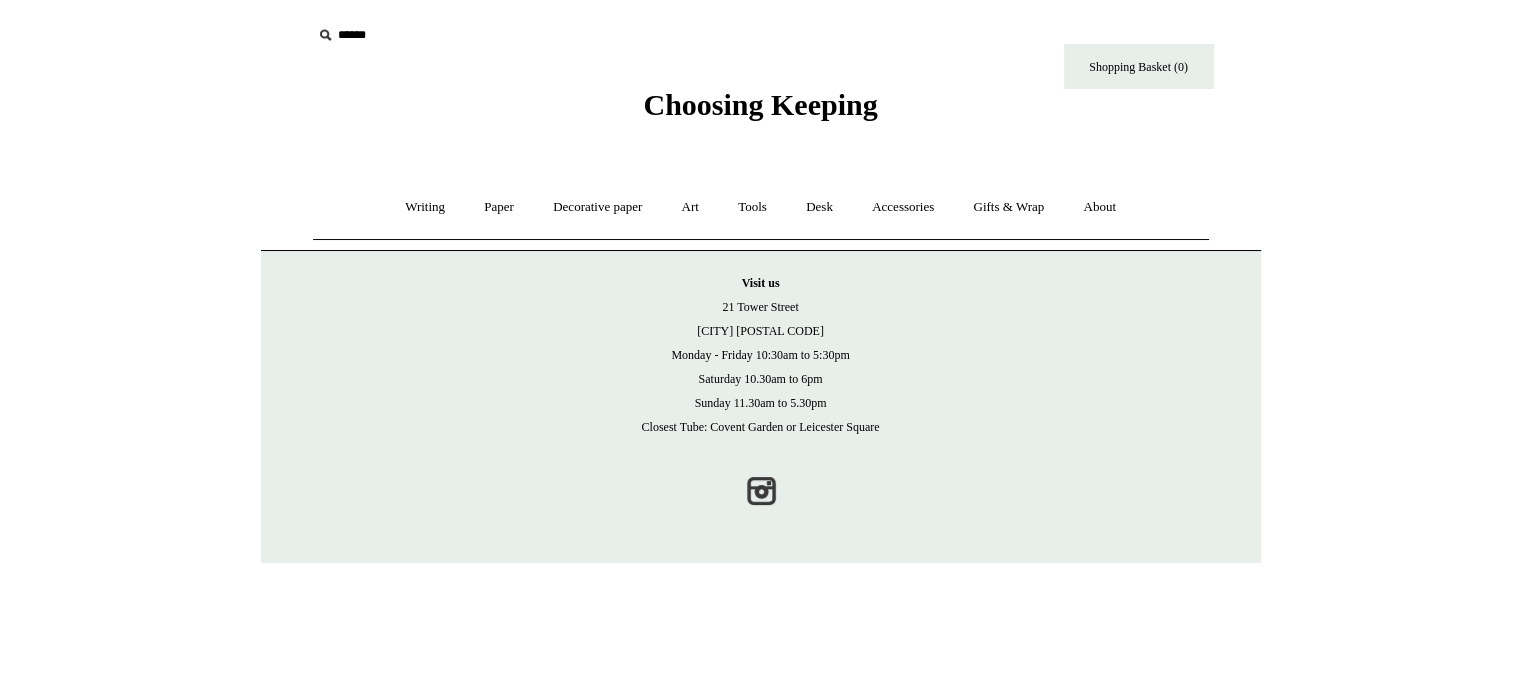 click on "Menu
Choosing Keeping
*
Shipping Information
Shopping Basket (0)
*
⤺
+ +" at bounding box center [760, 281] 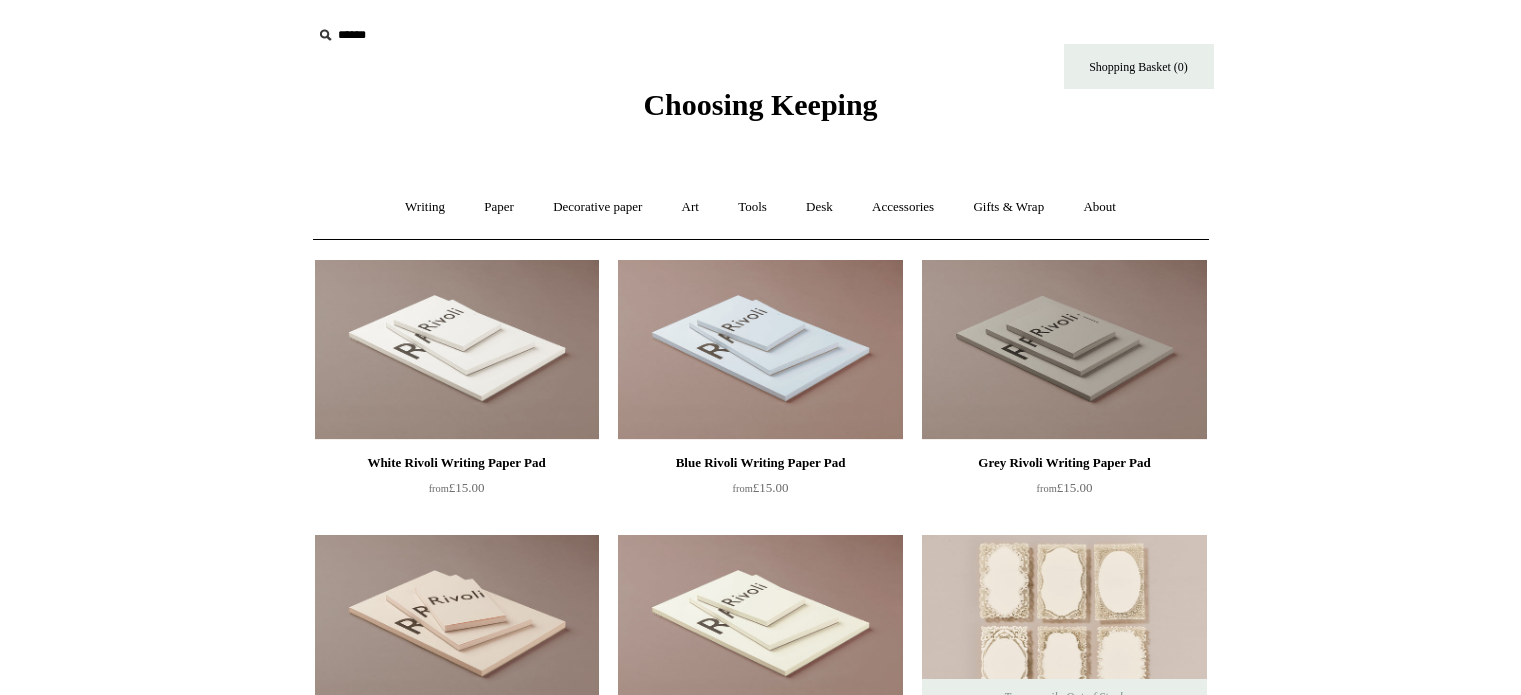 scroll, scrollTop: 0, scrollLeft: 0, axis: both 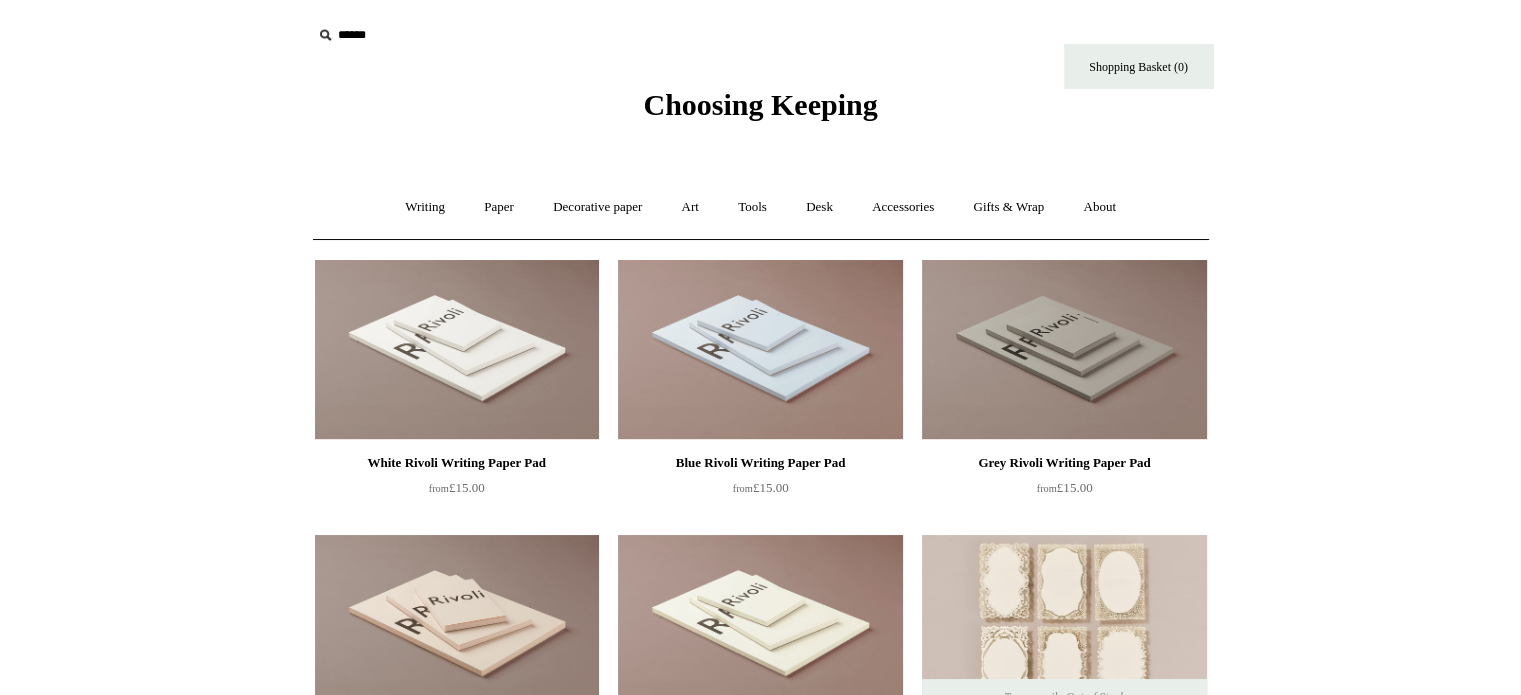 click on "Menu
Choosing Keeping
*
Shipping Information
Shopping Basket (0)
*
⤺
+ +" at bounding box center (760, 2216) 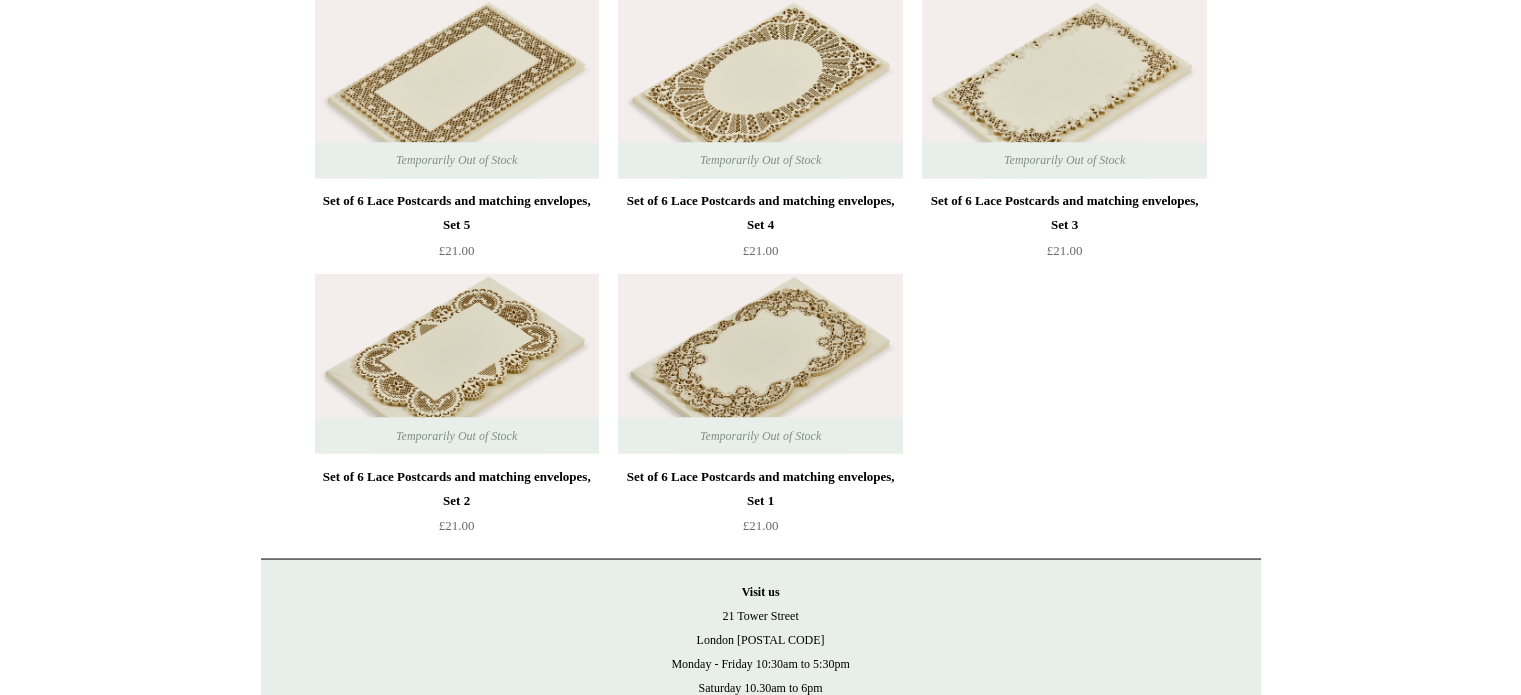 scroll, scrollTop: 3736, scrollLeft: 0, axis: vertical 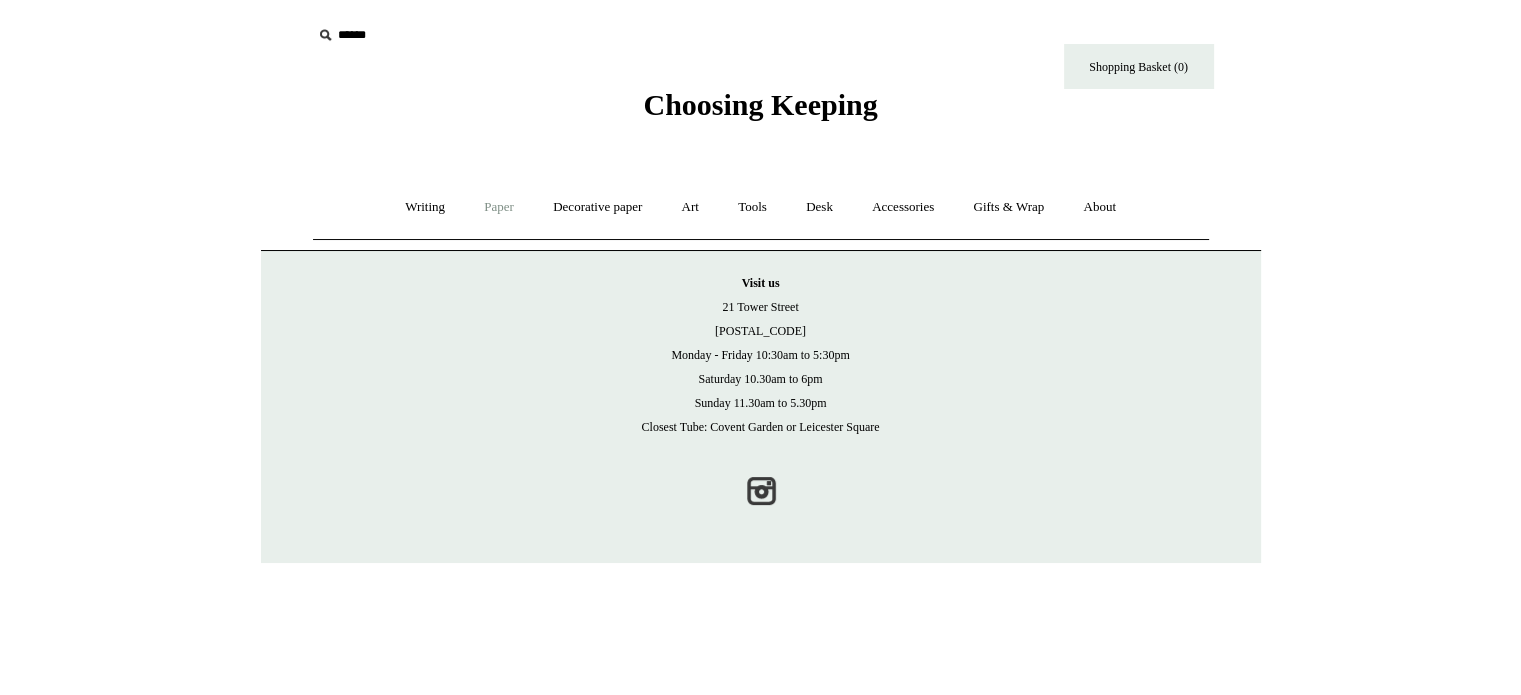 drag, startPoint x: 496, startPoint y: 203, endPoint x: 489, endPoint y: 212, distance: 11.401754 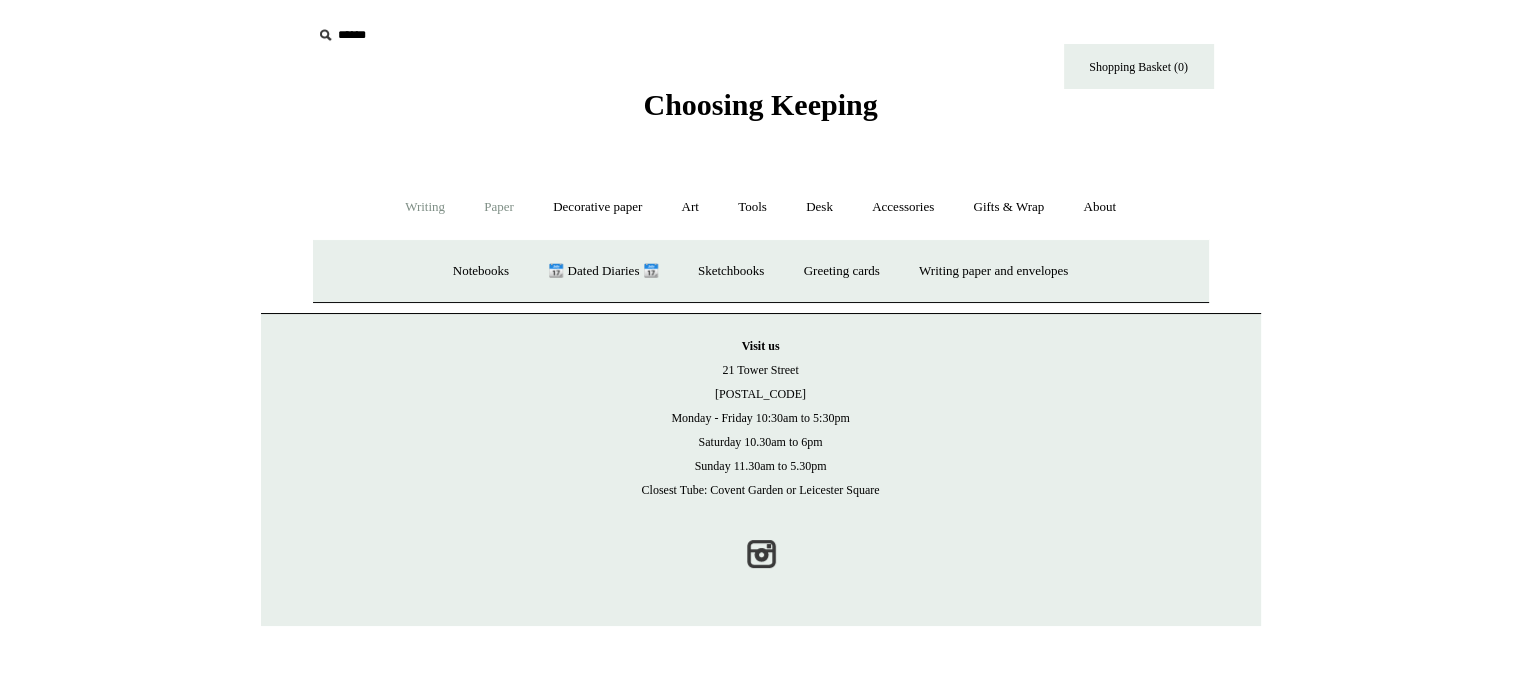 click on "Writing +" at bounding box center [425, 207] 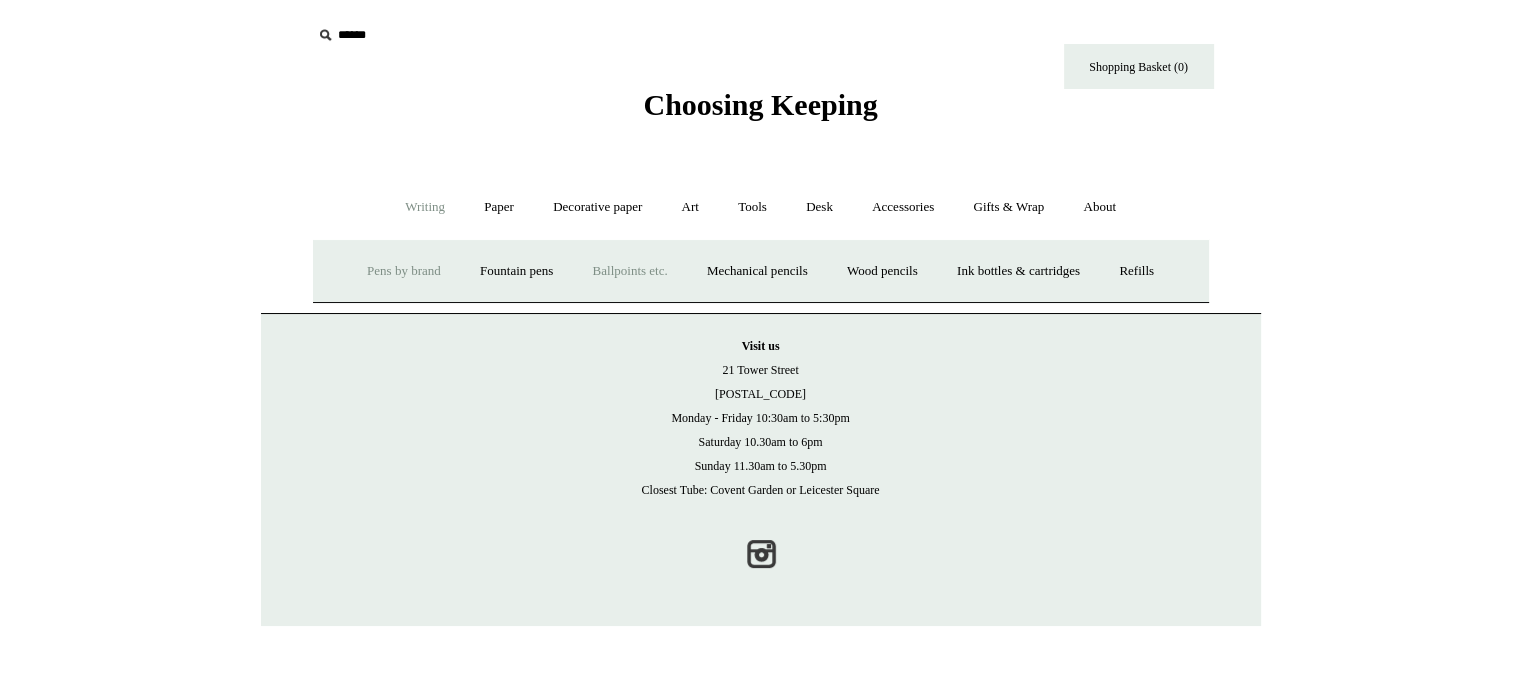 click on "Ballpoints etc. +" at bounding box center (630, 271) 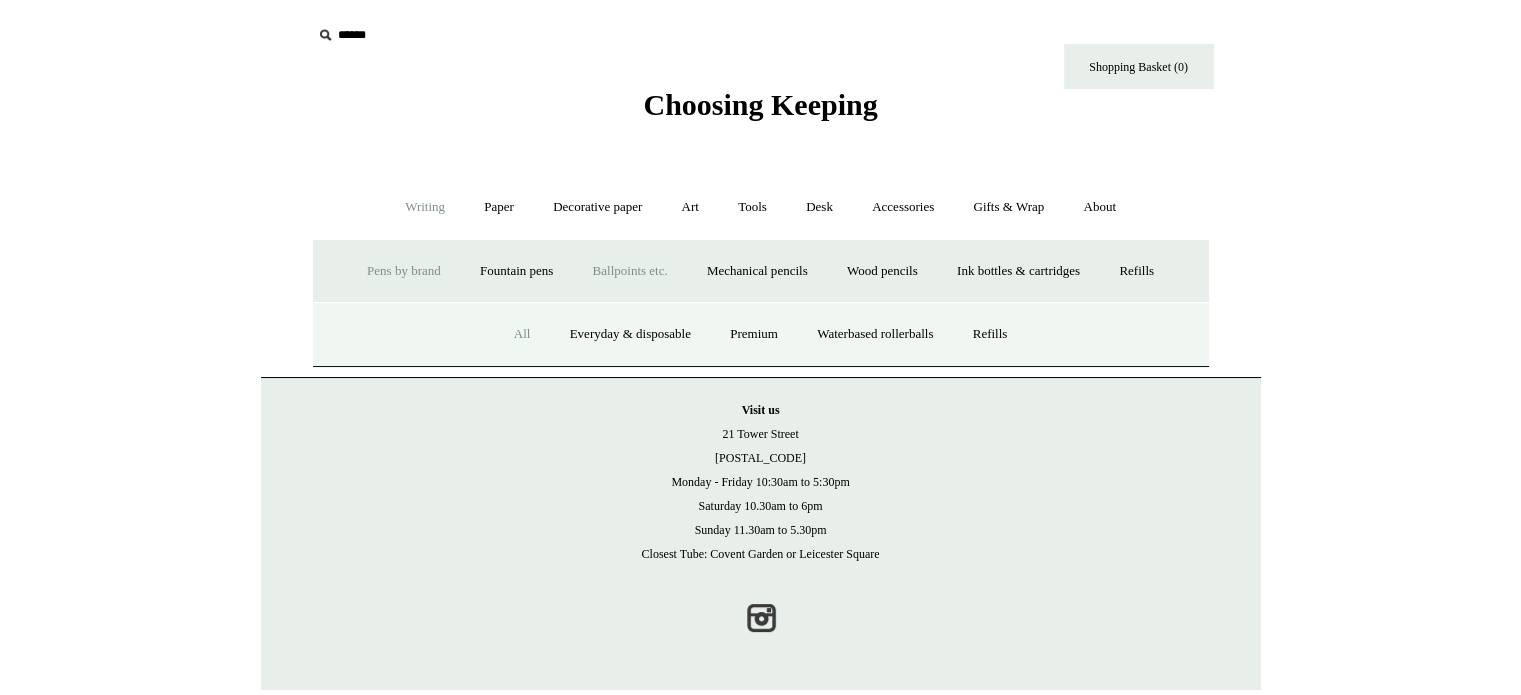 click on "All" at bounding box center [522, 334] 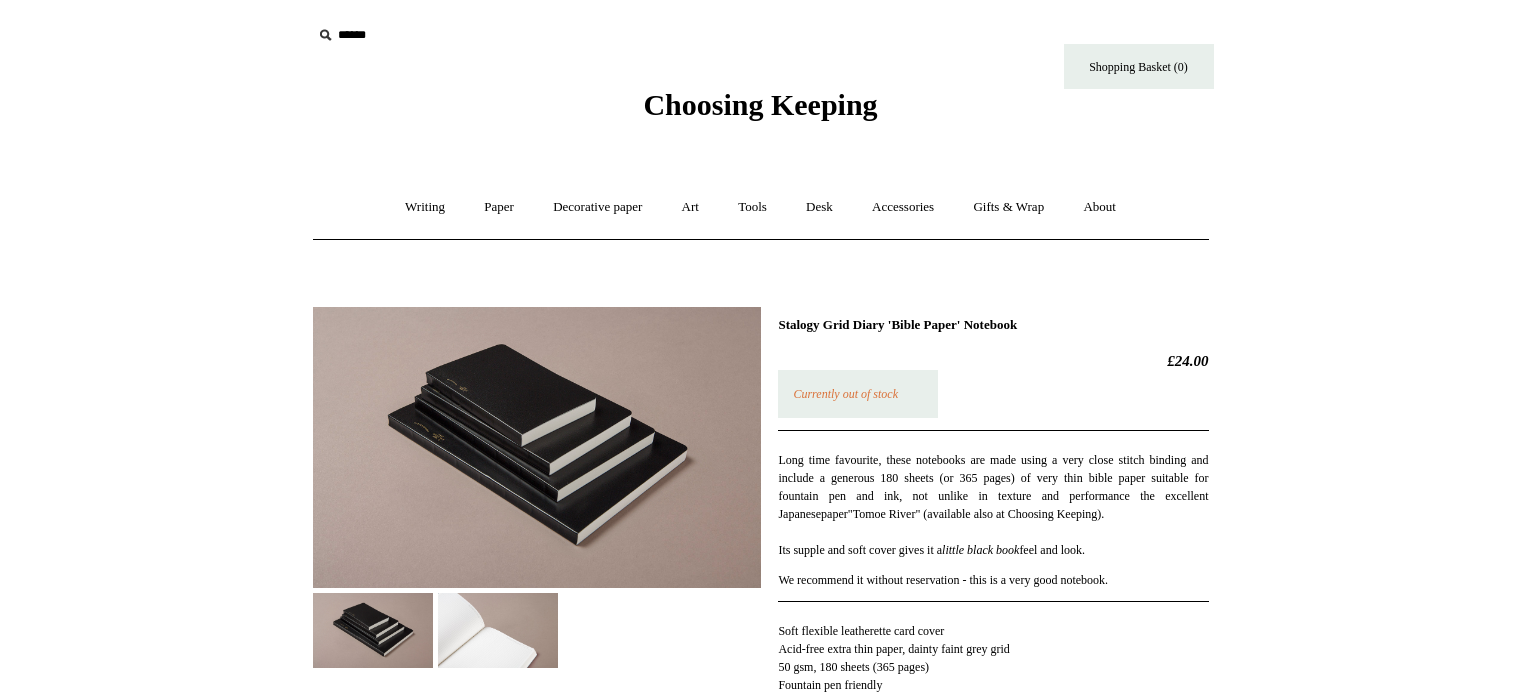 scroll, scrollTop: 0, scrollLeft: 0, axis: both 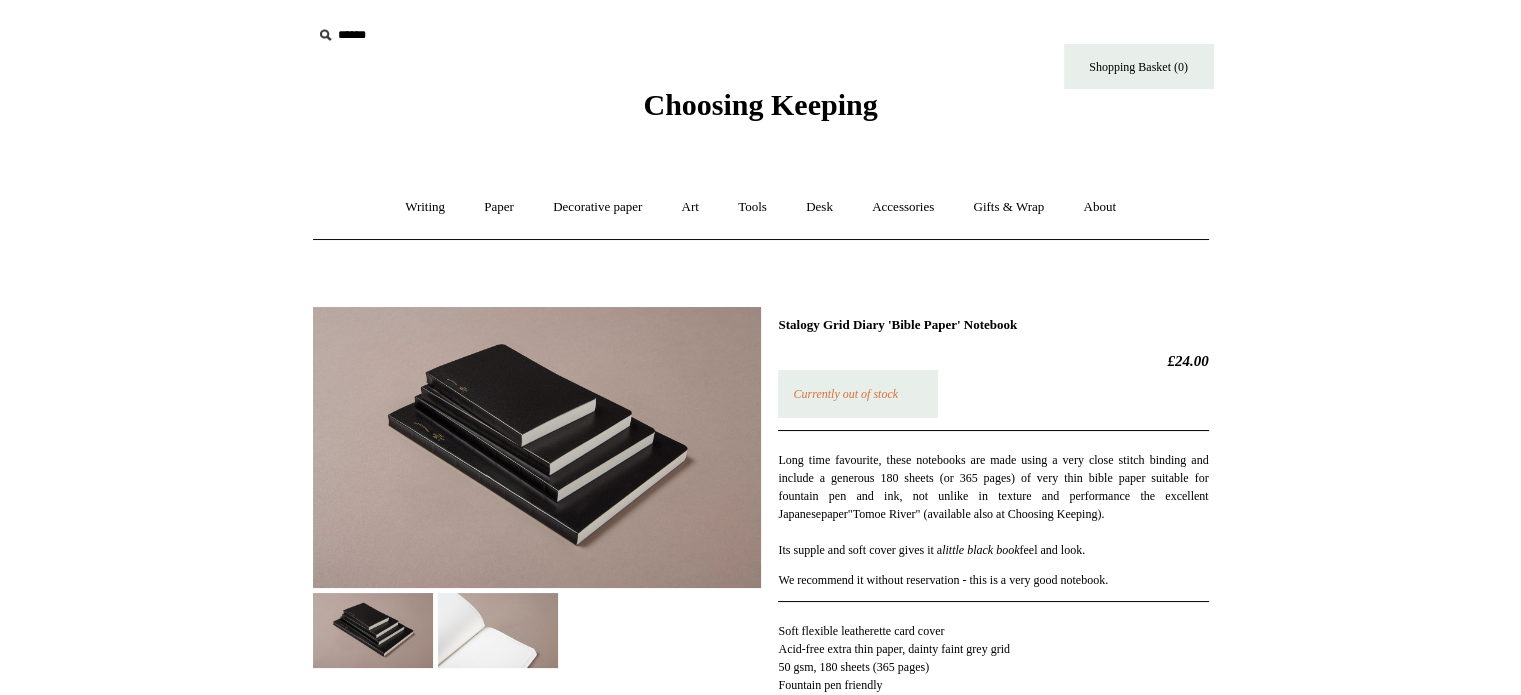 click at bounding box center [537, 447] 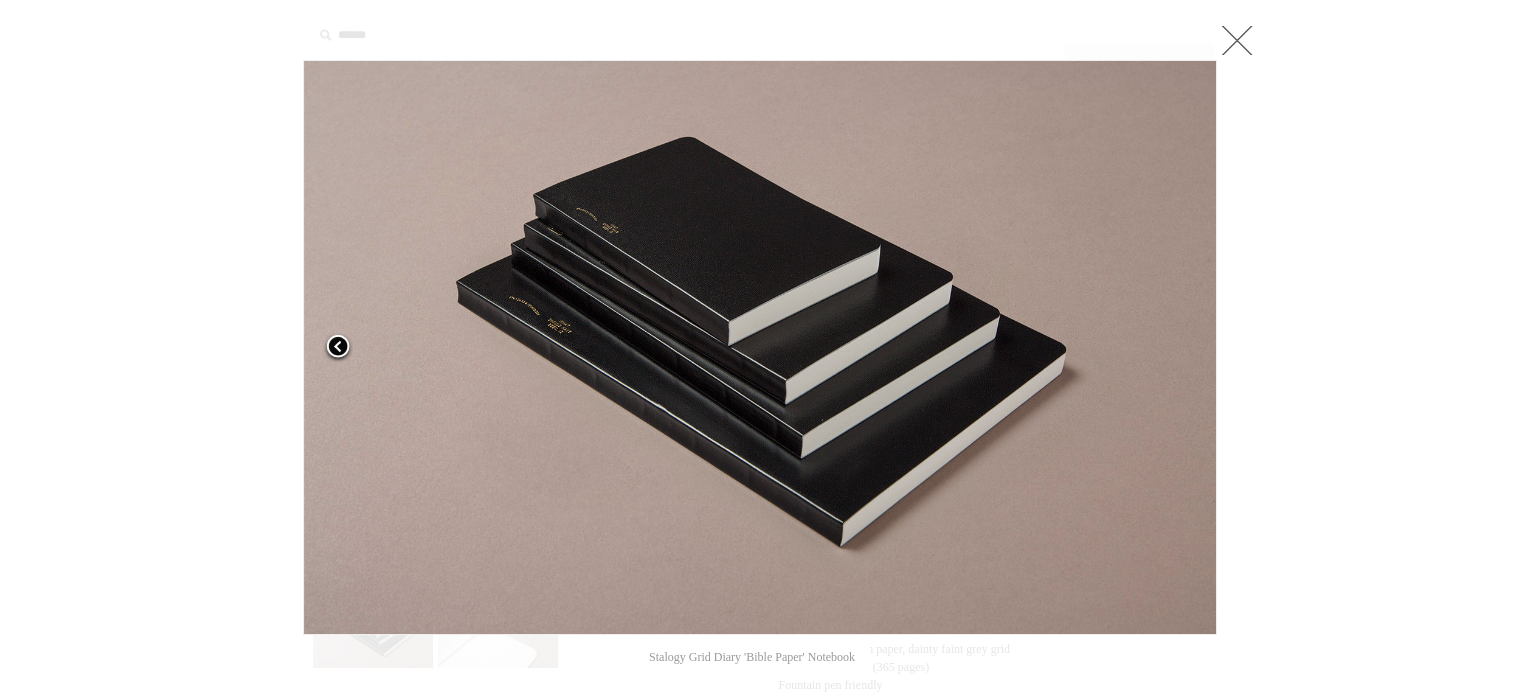 click at bounding box center (463, 347) 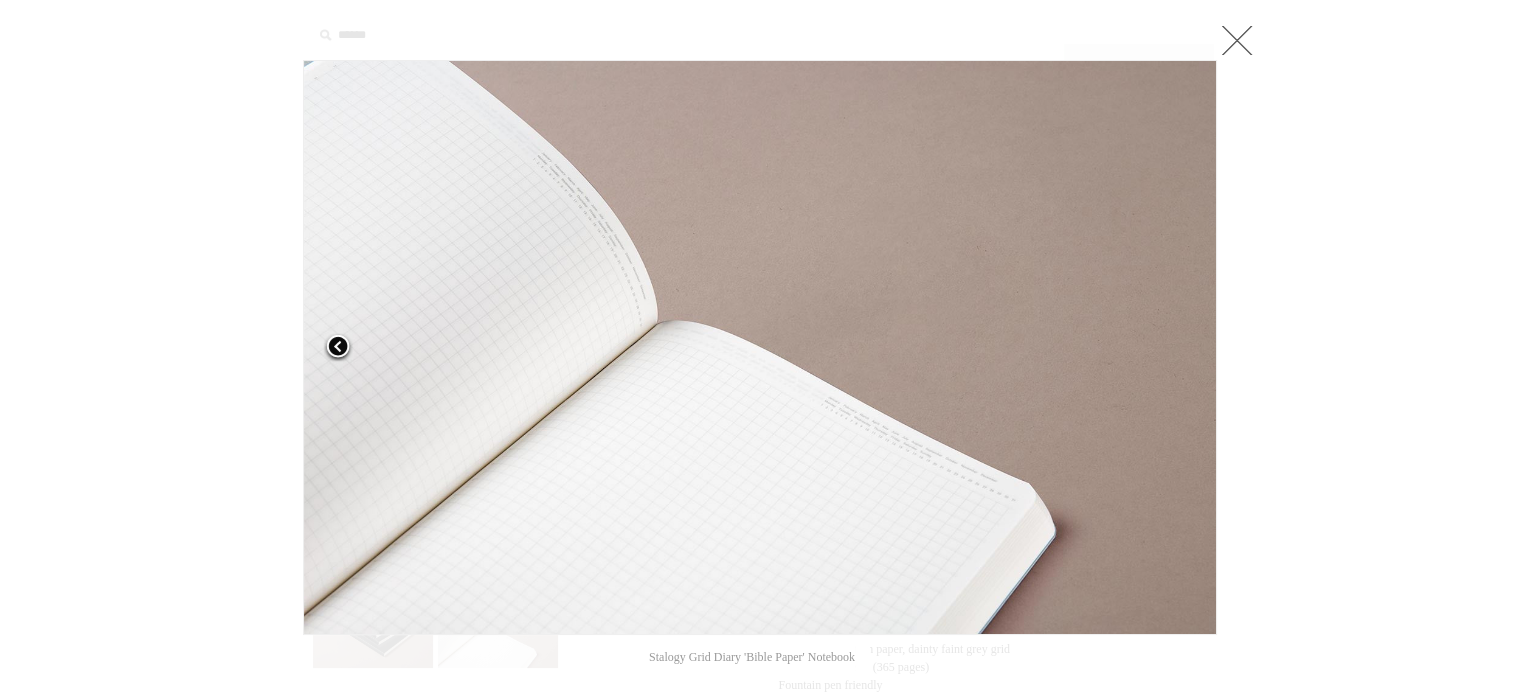 click at bounding box center [338, 348] 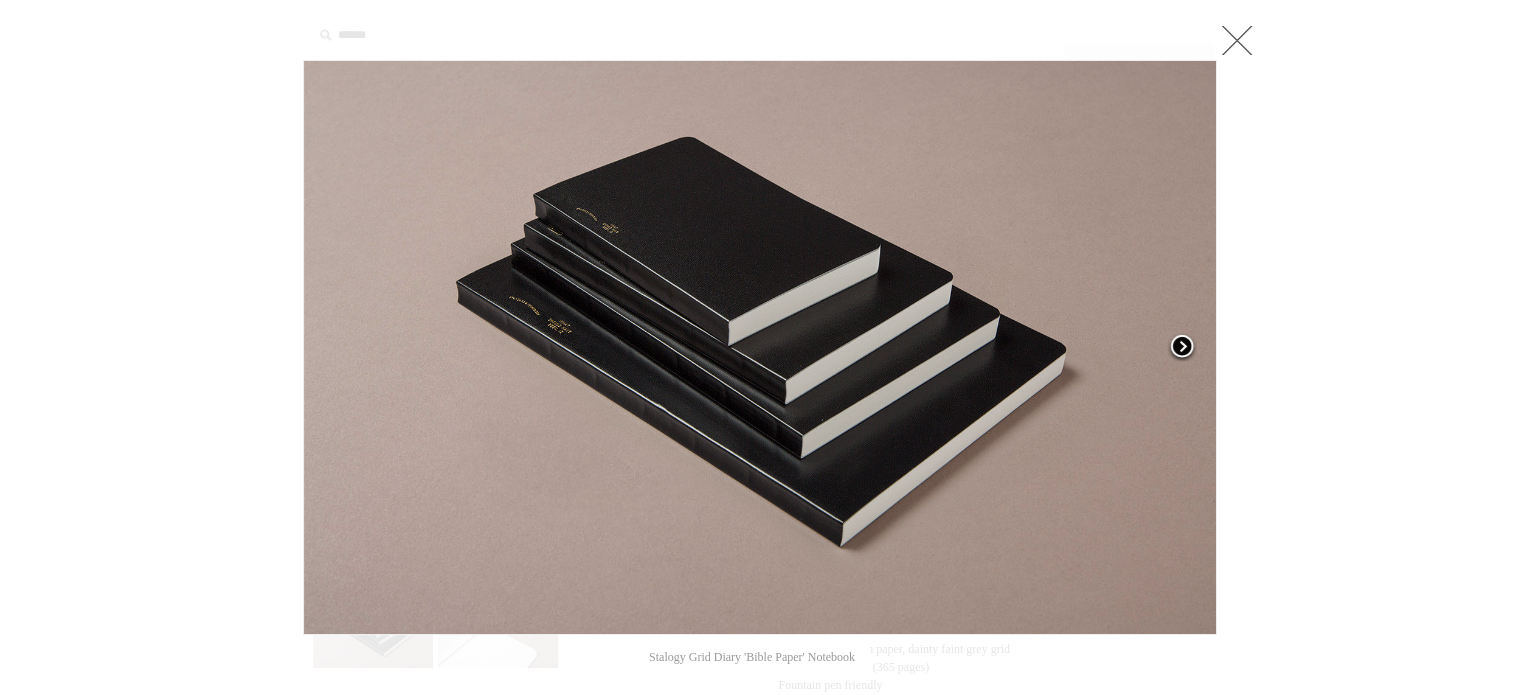 click at bounding box center (1057, 347) 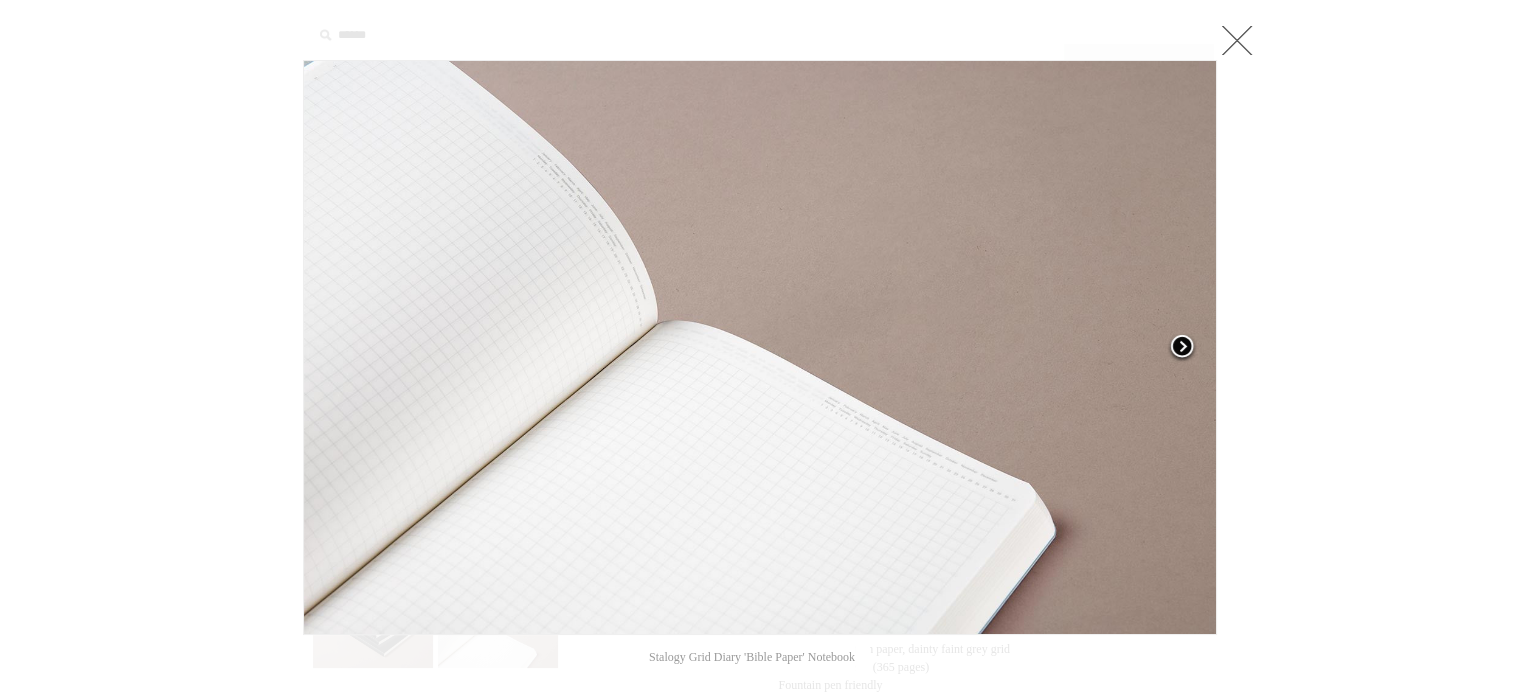click at bounding box center (1057, 347) 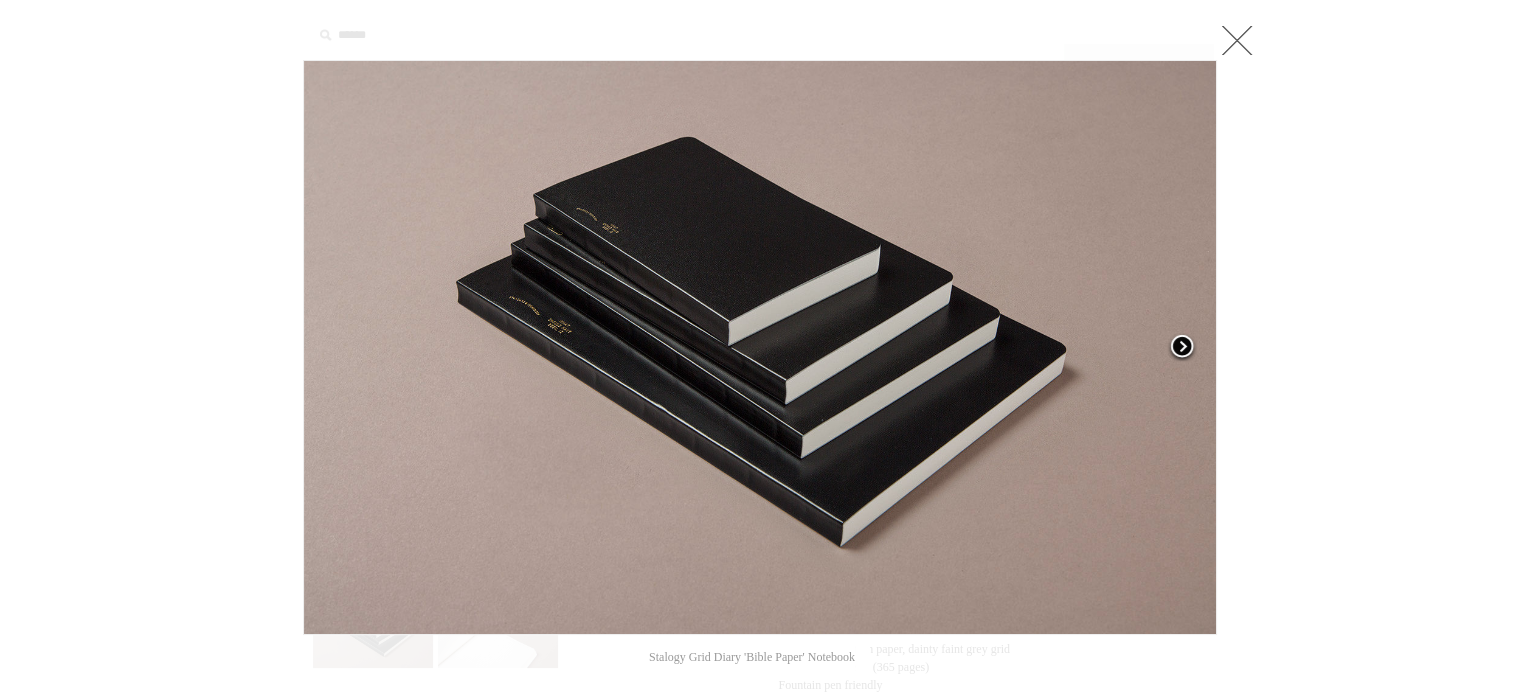 click at bounding box center [1057, 347] 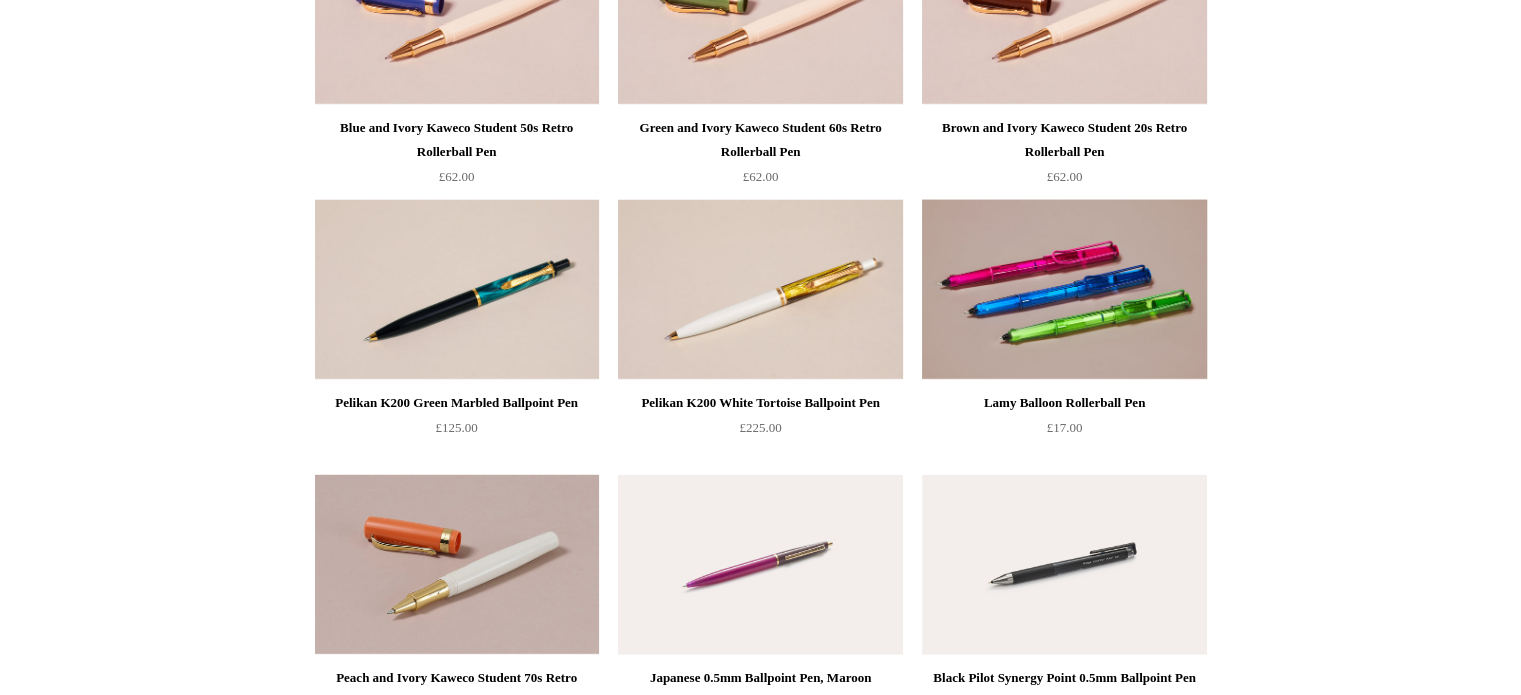 scroll, scrollTop: 6000, scrollLeft: 0, axis: vertical 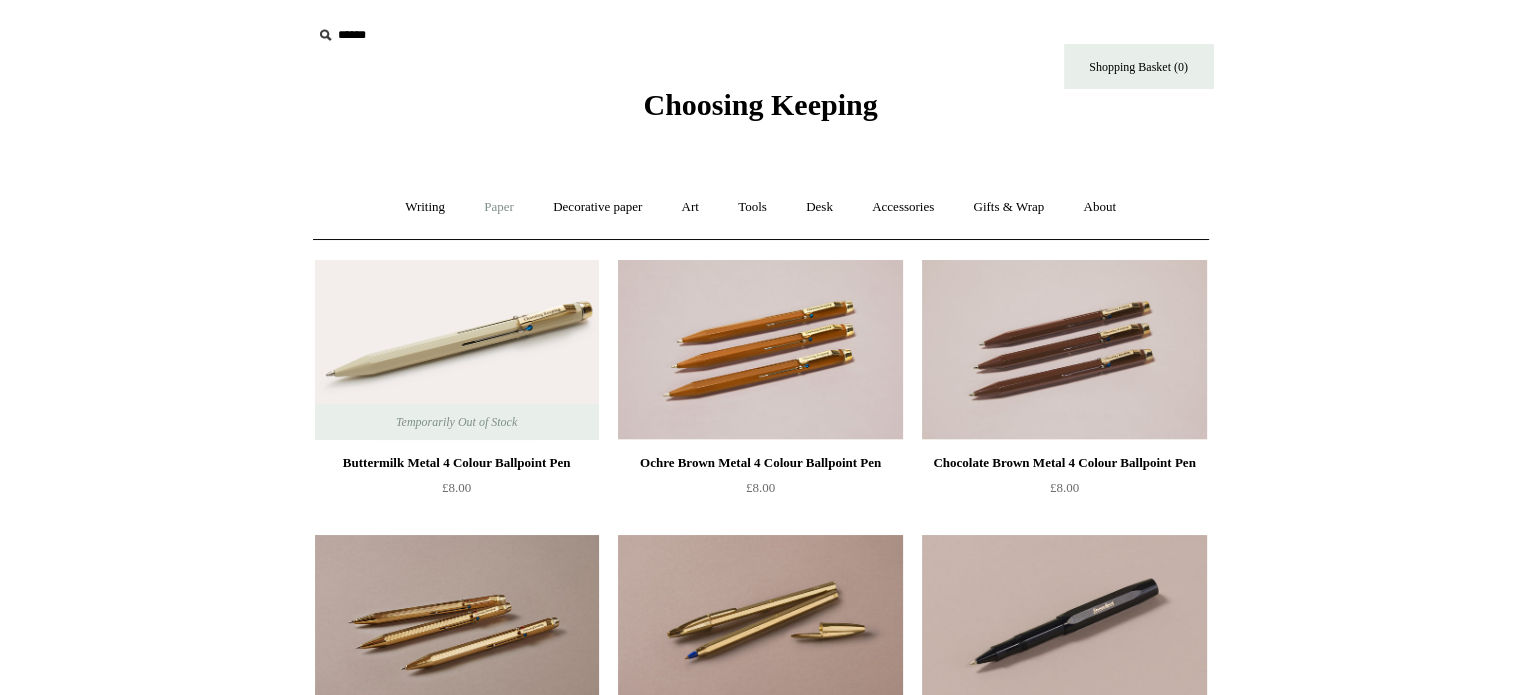 click on "Paper +" at bounding box center [499, 207] 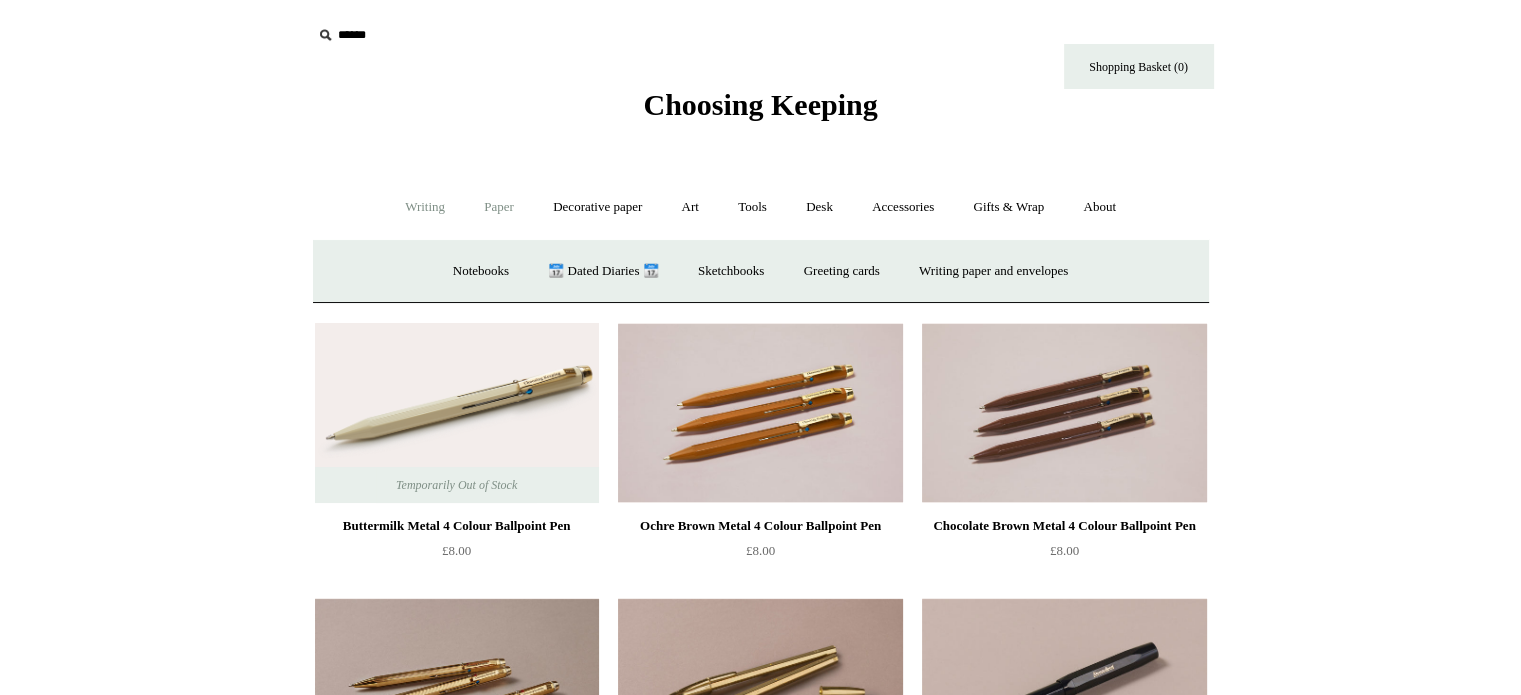 click on "Writing +" at bounding box center (425, 207) 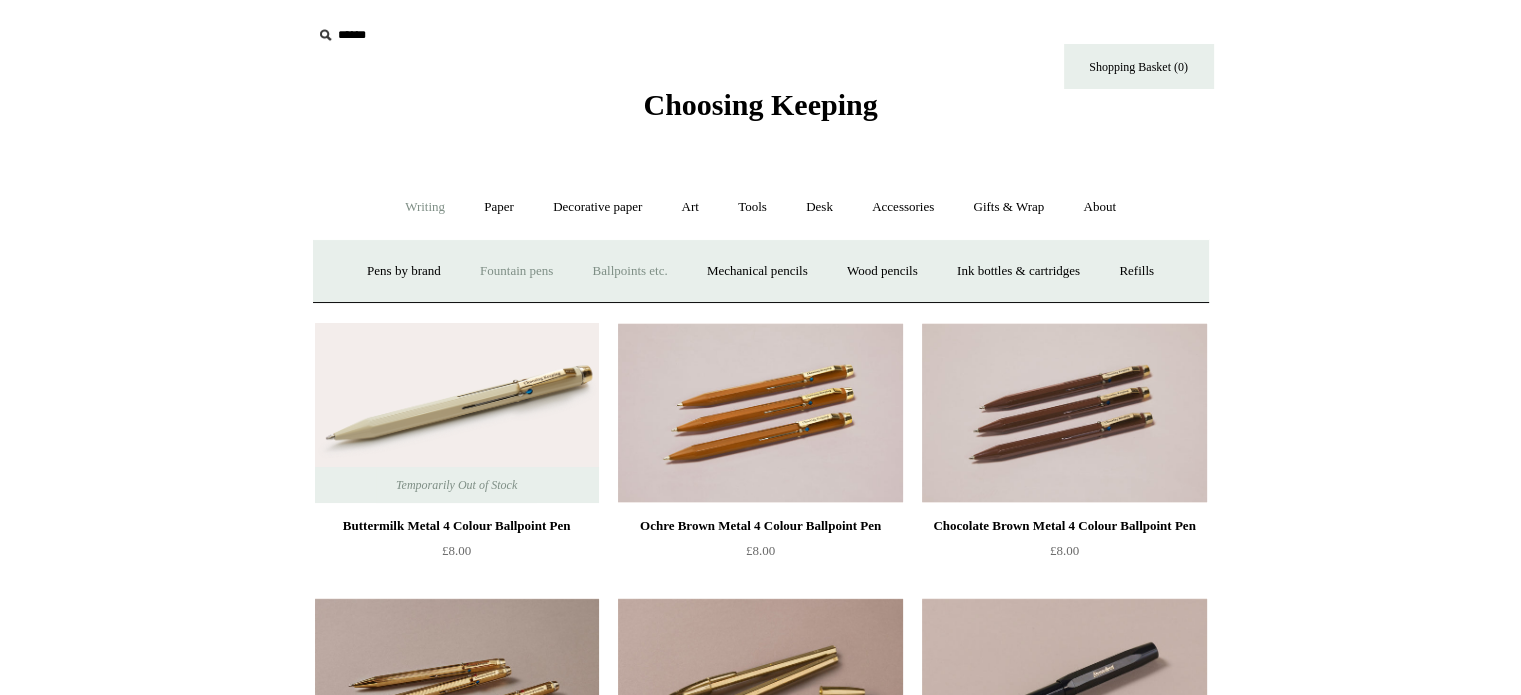click on "Fountain pens +" at bounding box center [516, 271] 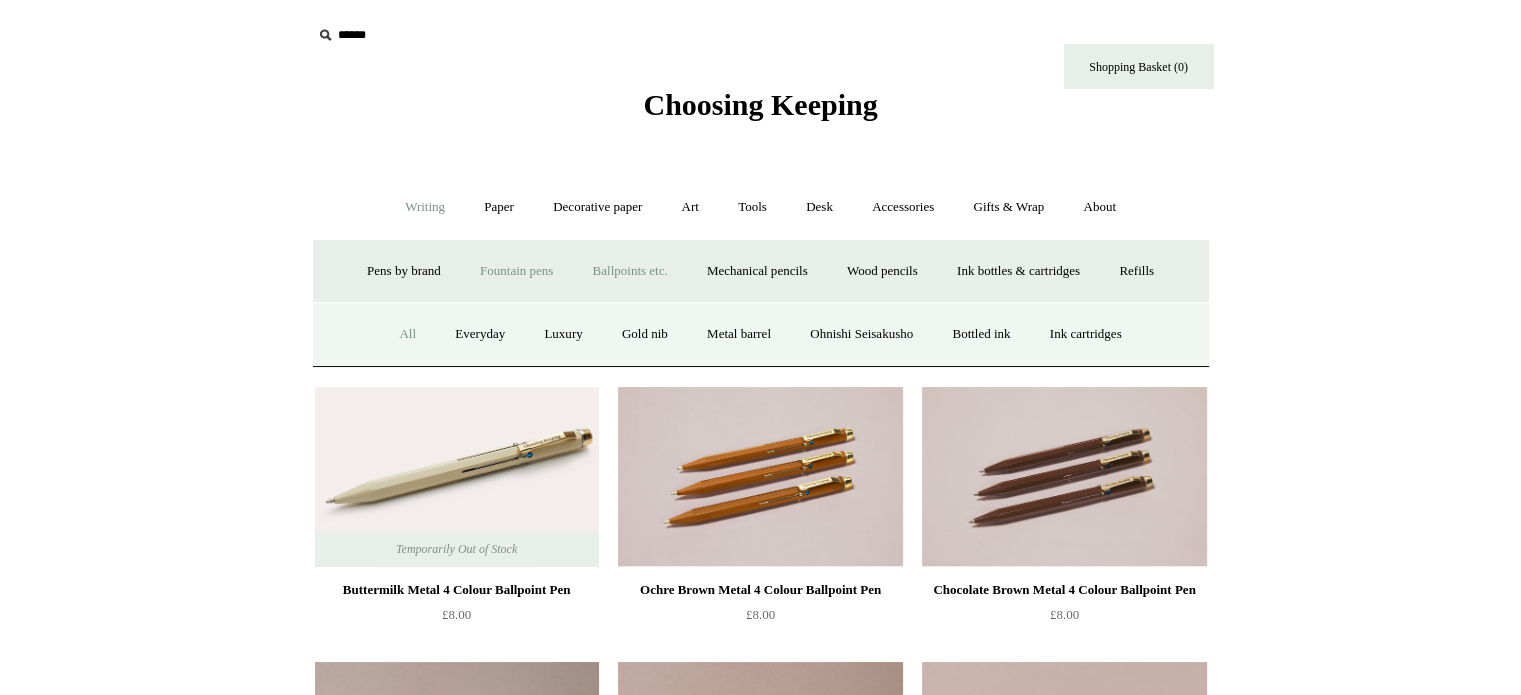 click on "All" at bounding box center (407, 334) 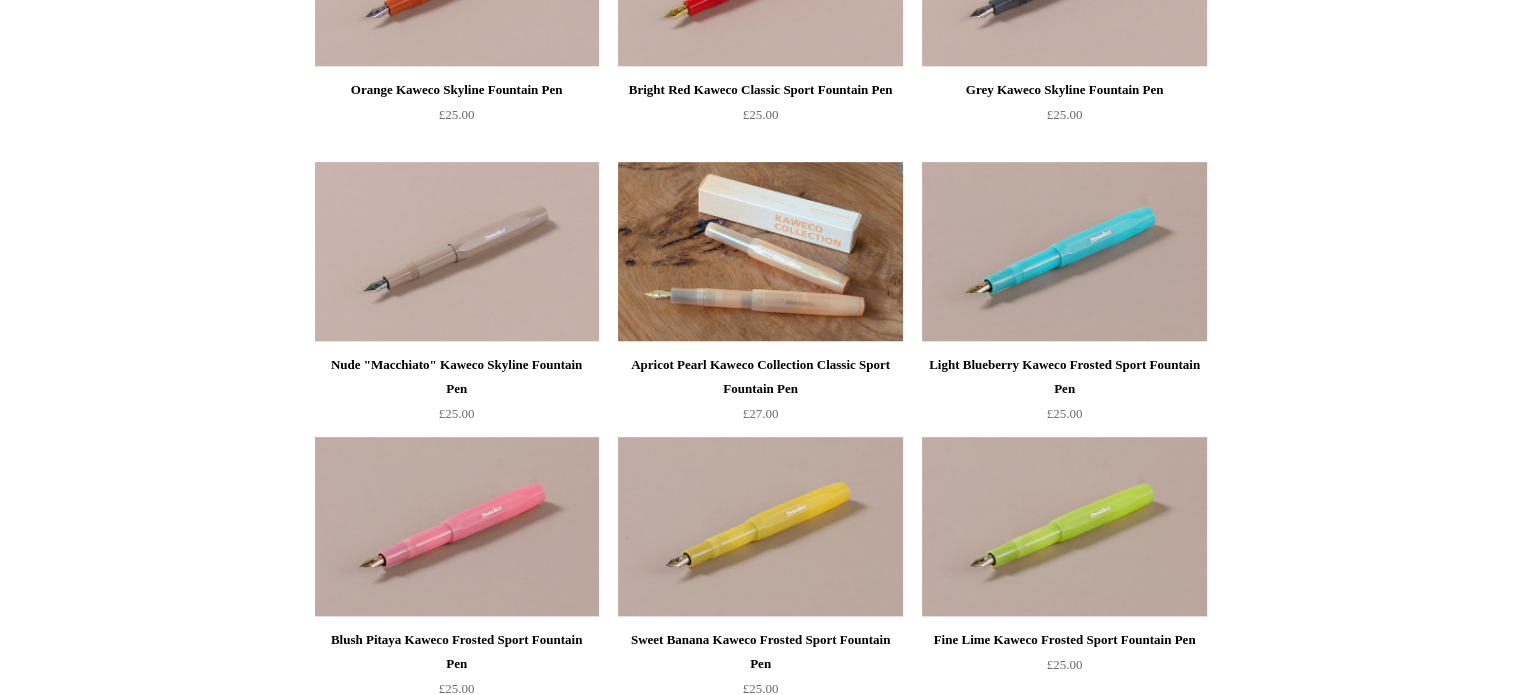 scroll, scrollTop: 1300, scrollLeft: 0, axis: vertical 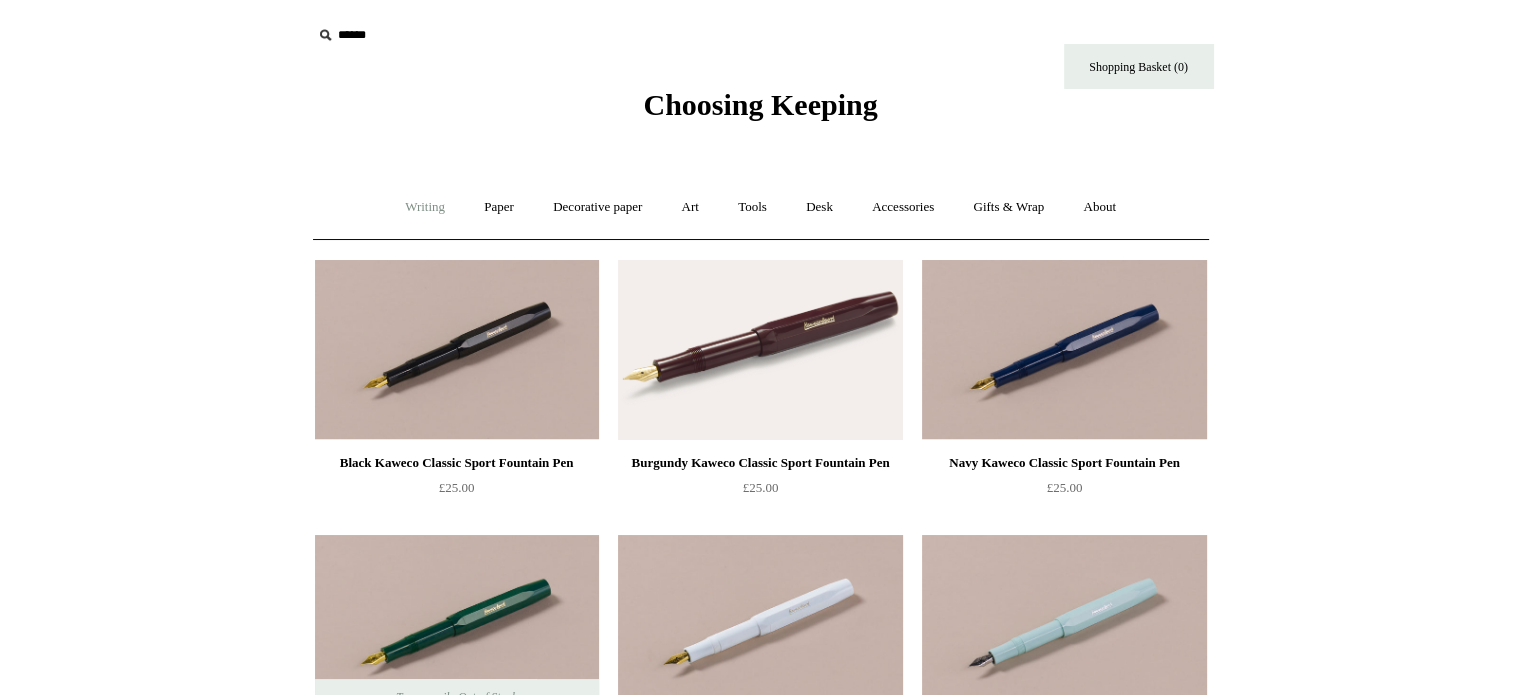 click on "Writing +" at bounding box center (425, 207) 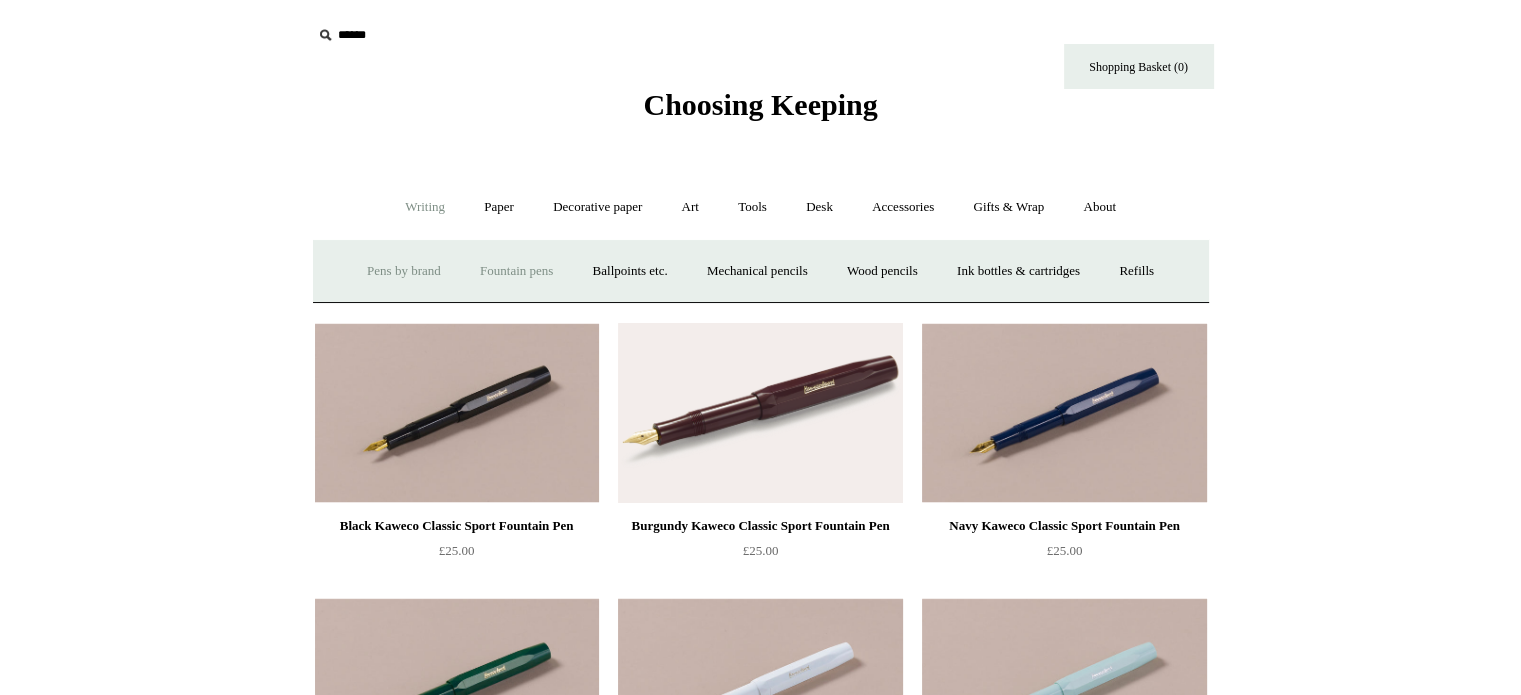 click on "Pens by brand +" at bounding box center (404, 271) 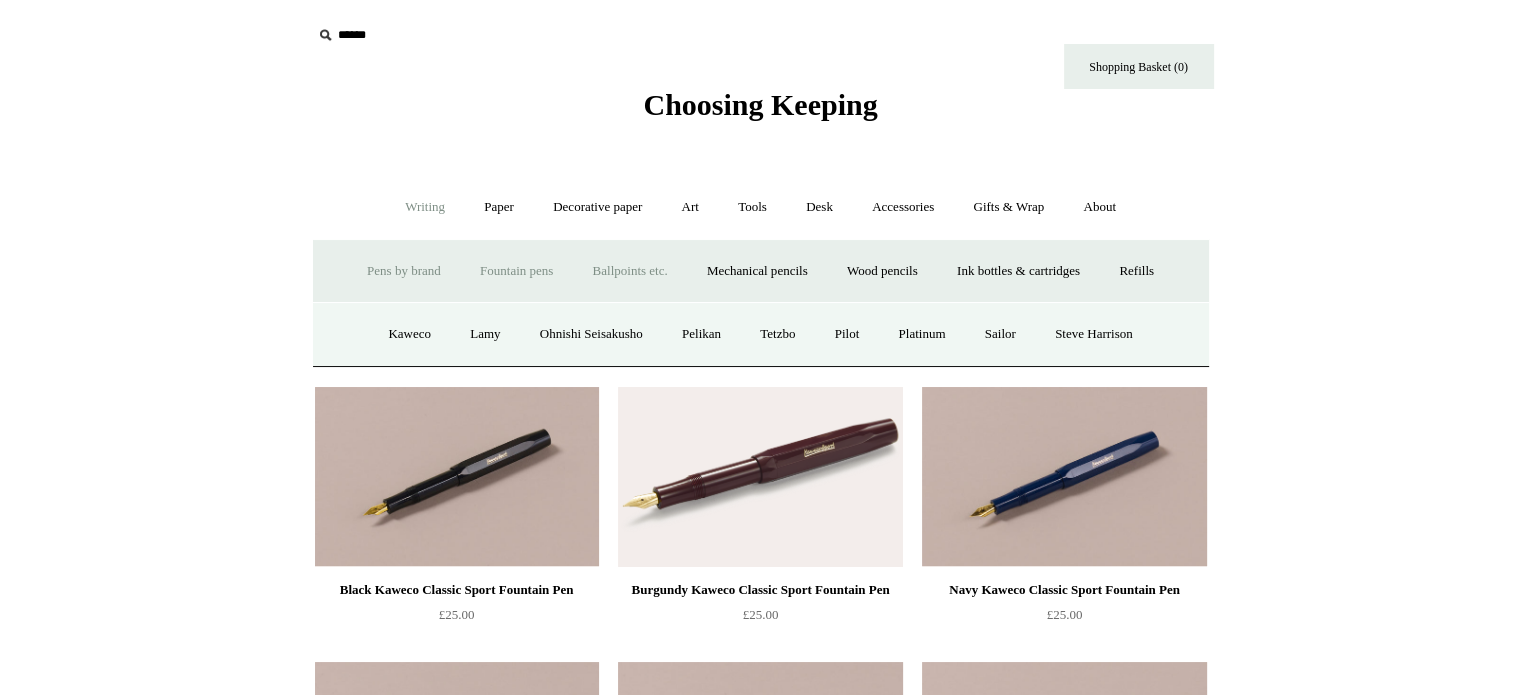 click on "Ballpoints etc. +" at bounding box center (630, 271) 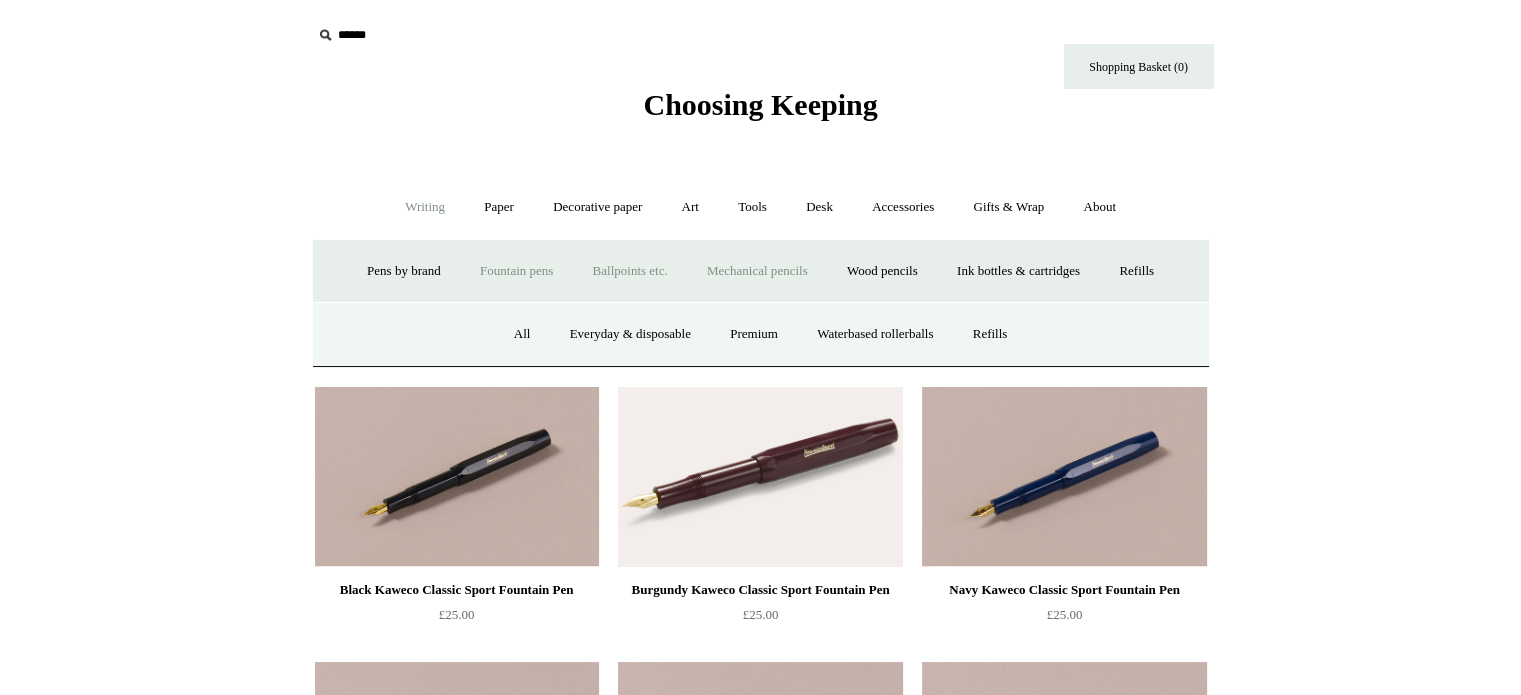 click on "Mechanical pencils +" at bounding box center (757, 271) 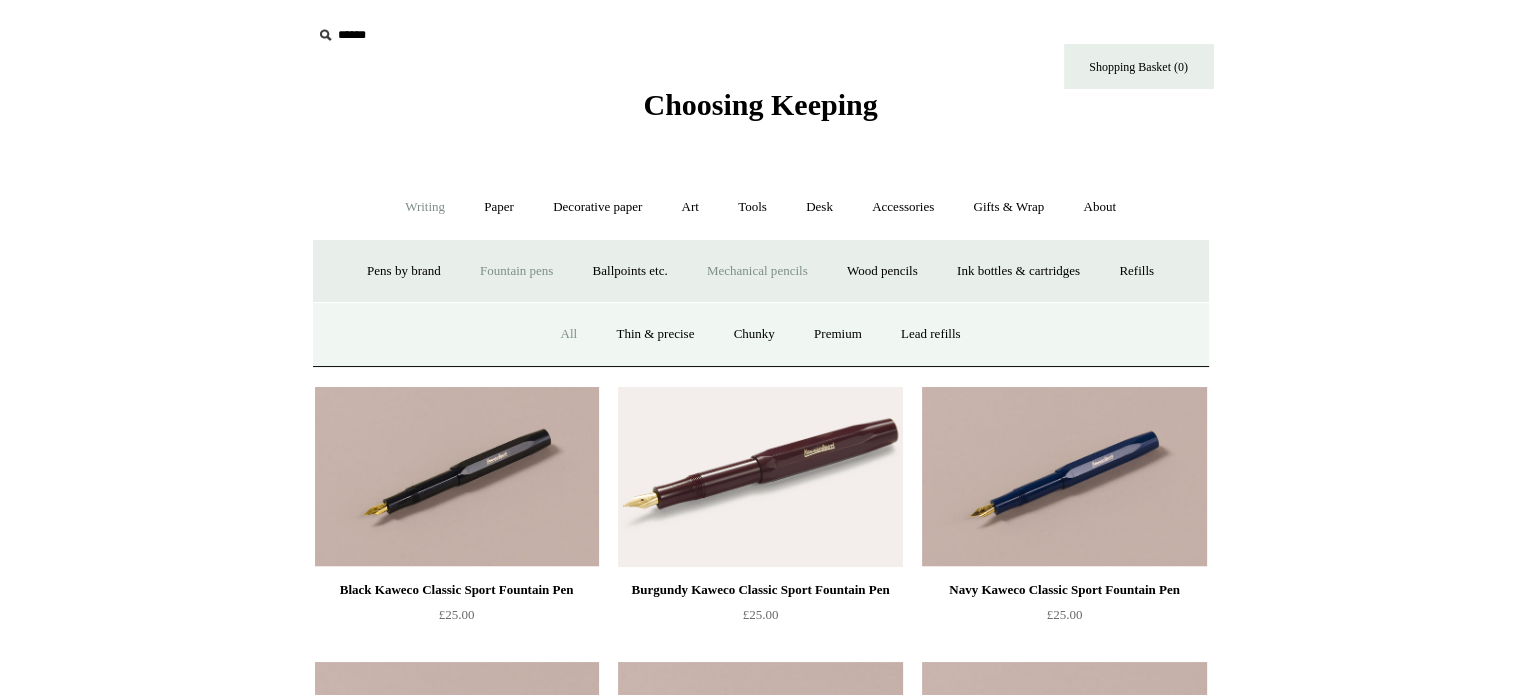 click on "All" at bounding box center (568, 334) 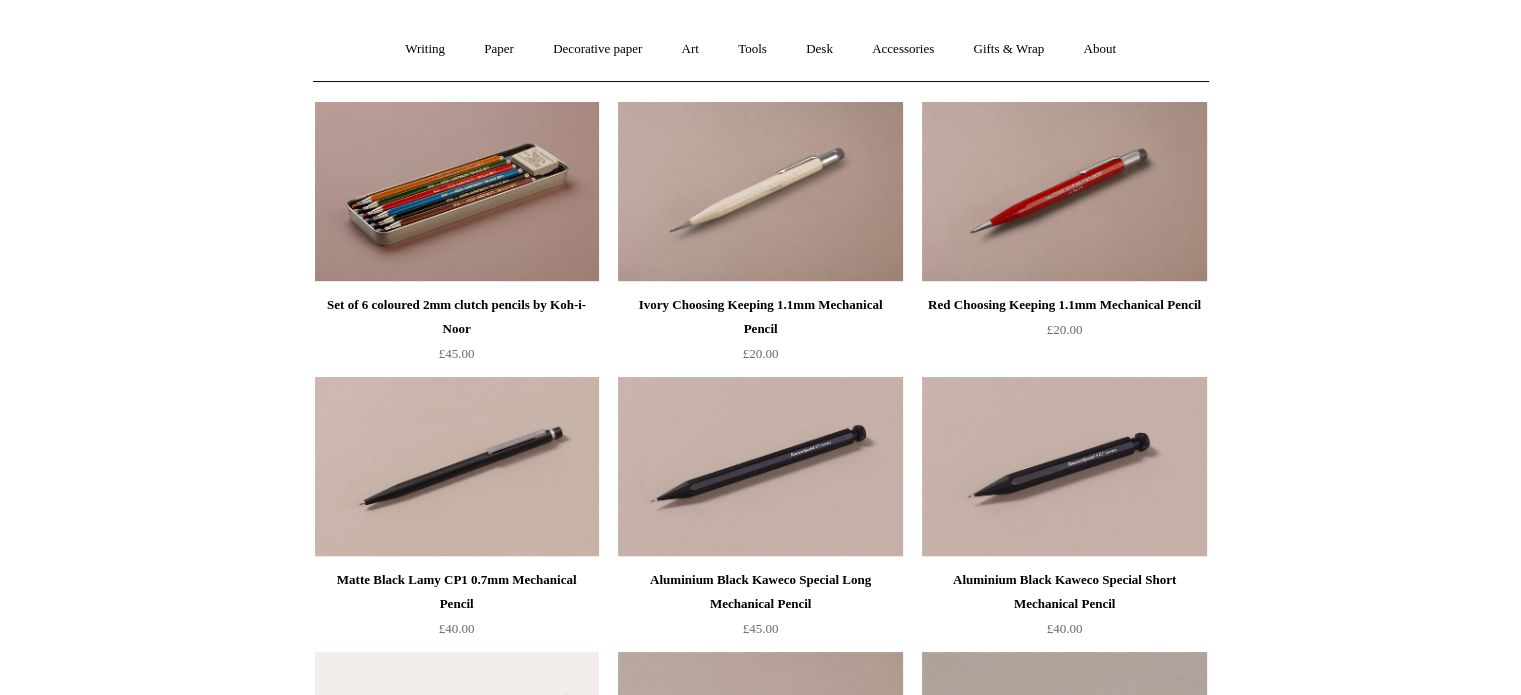 scroll, scrollTop: 0, scrollLeft: 0, axis: both 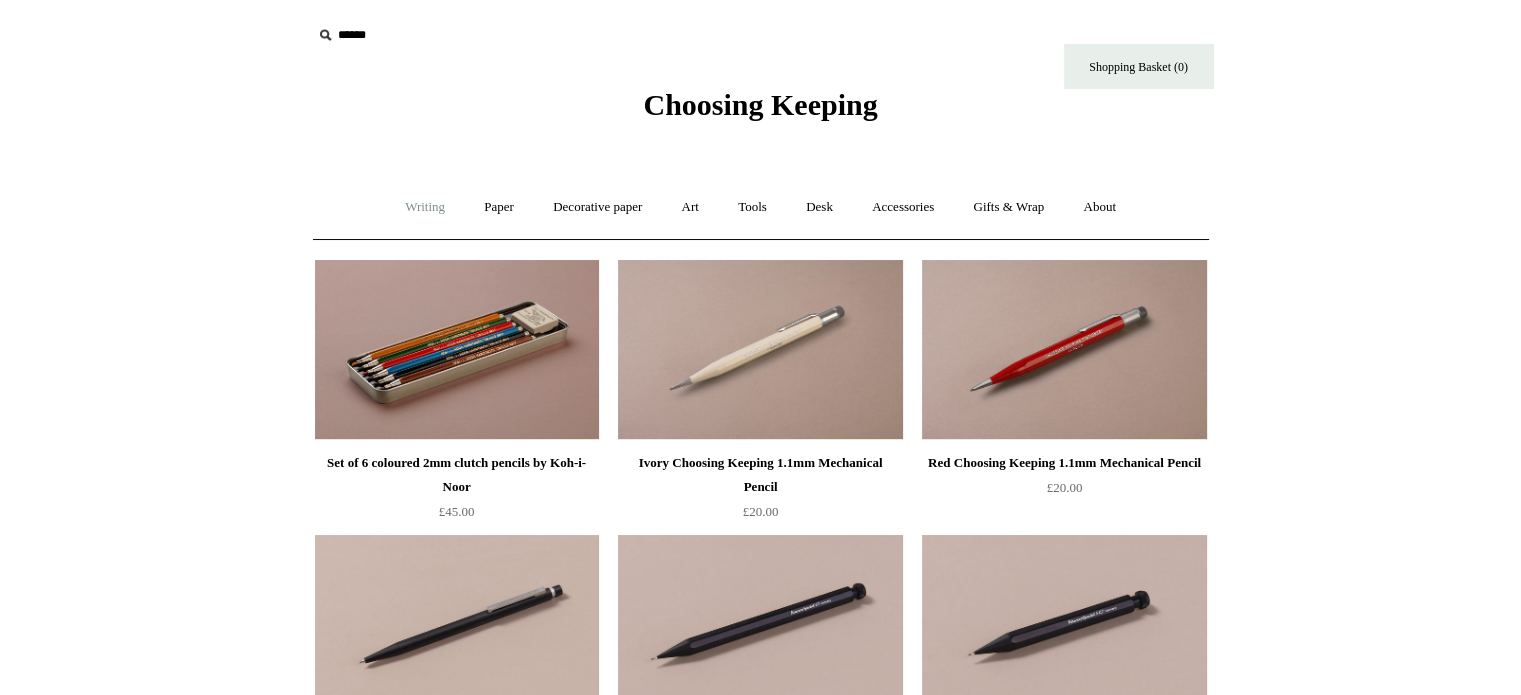 click on "Writing +" at bounding box center (425, 207) 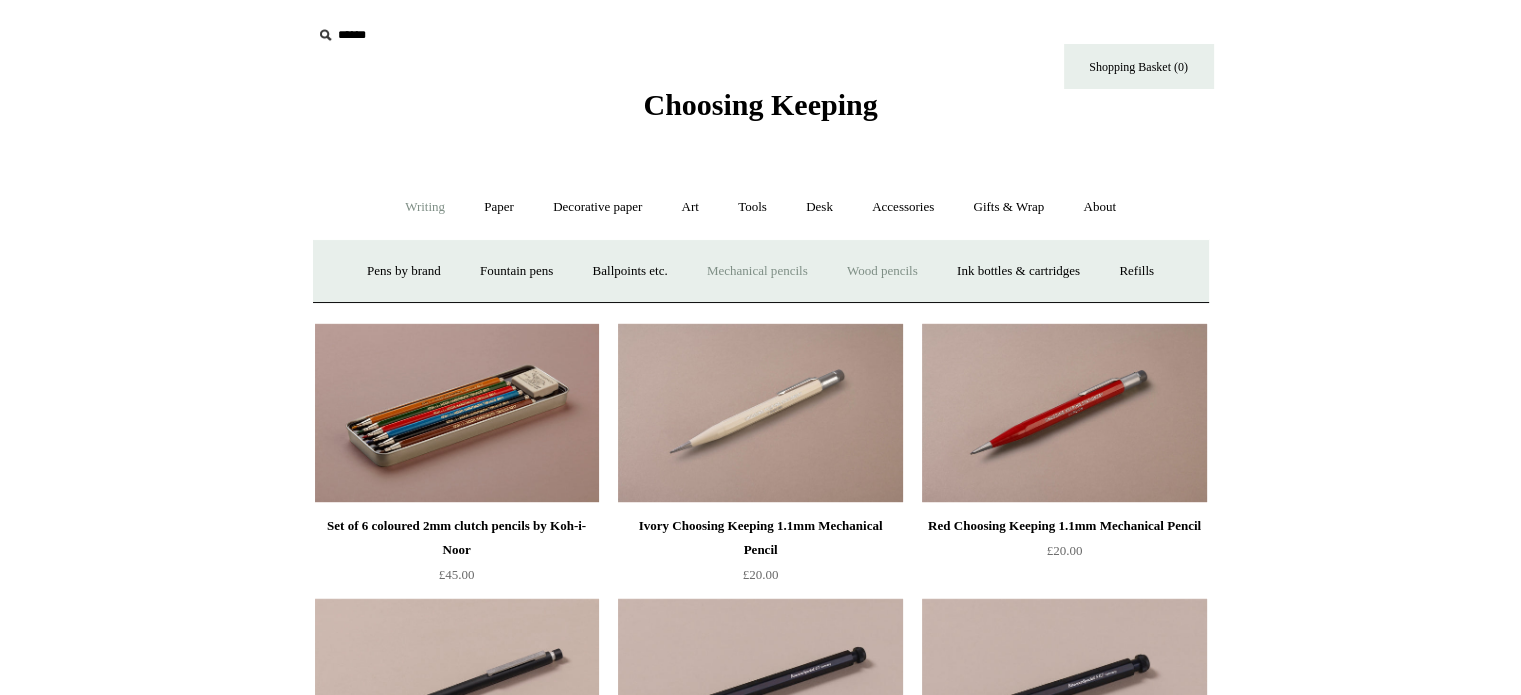 click on "Wood pencils +" at bounding box center (882, 271) 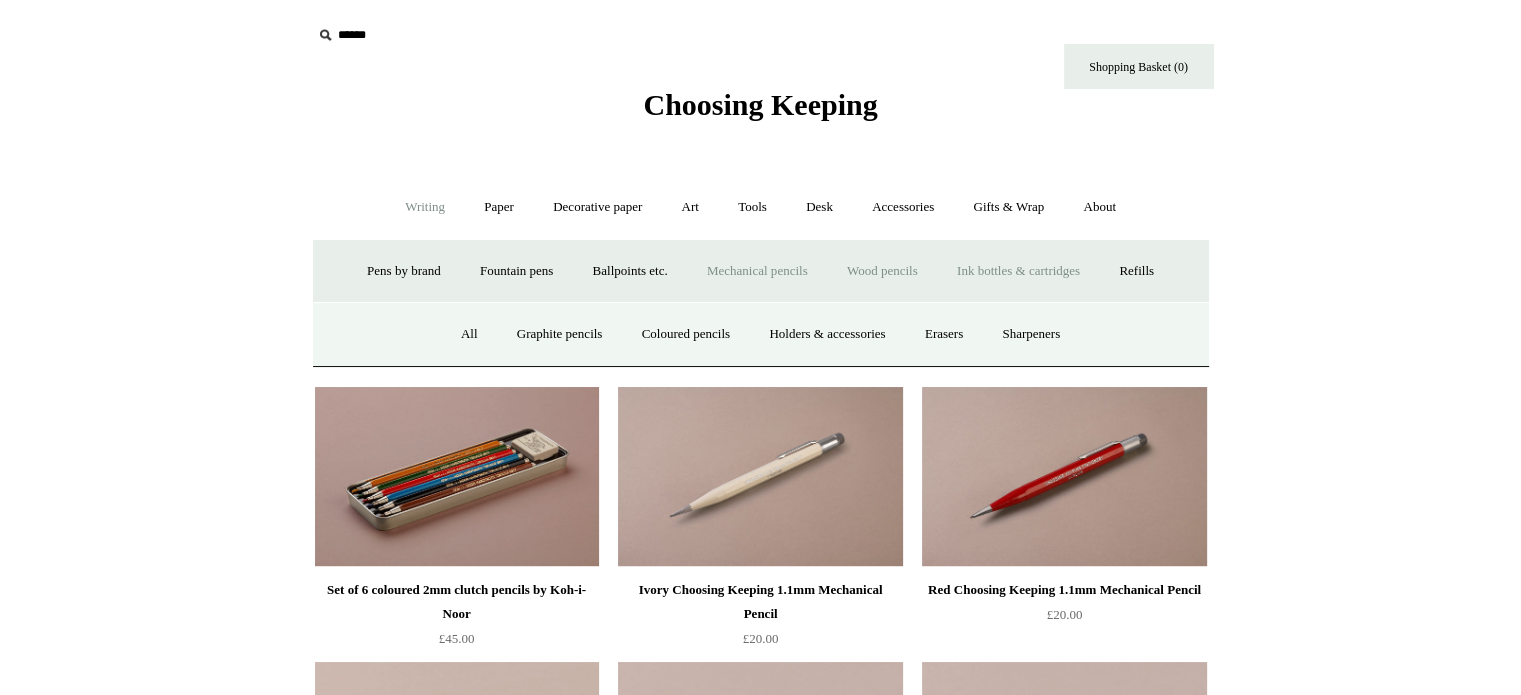 click on "Ink bottles & cartridges +" at bounding box center (1018, 271) 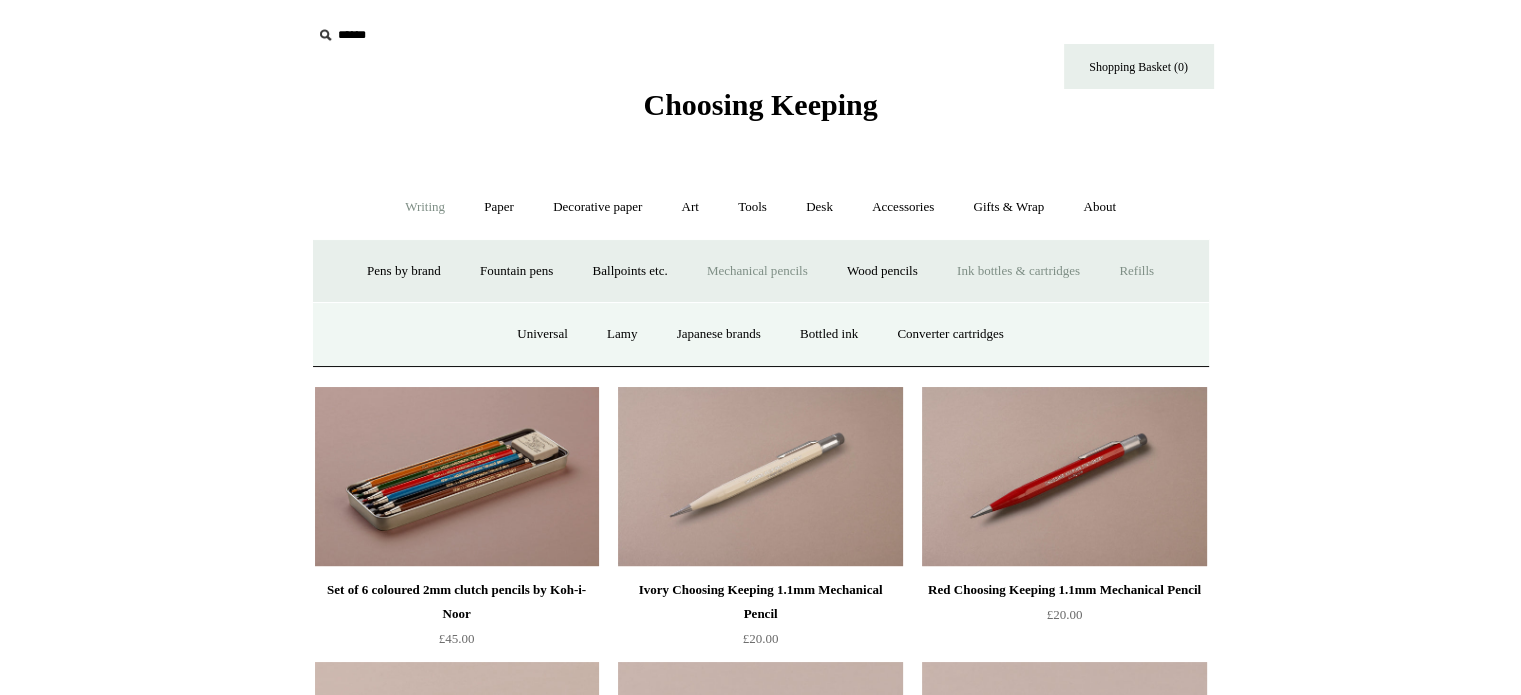 click on "Refills +" at bounding box center [1136, 271] 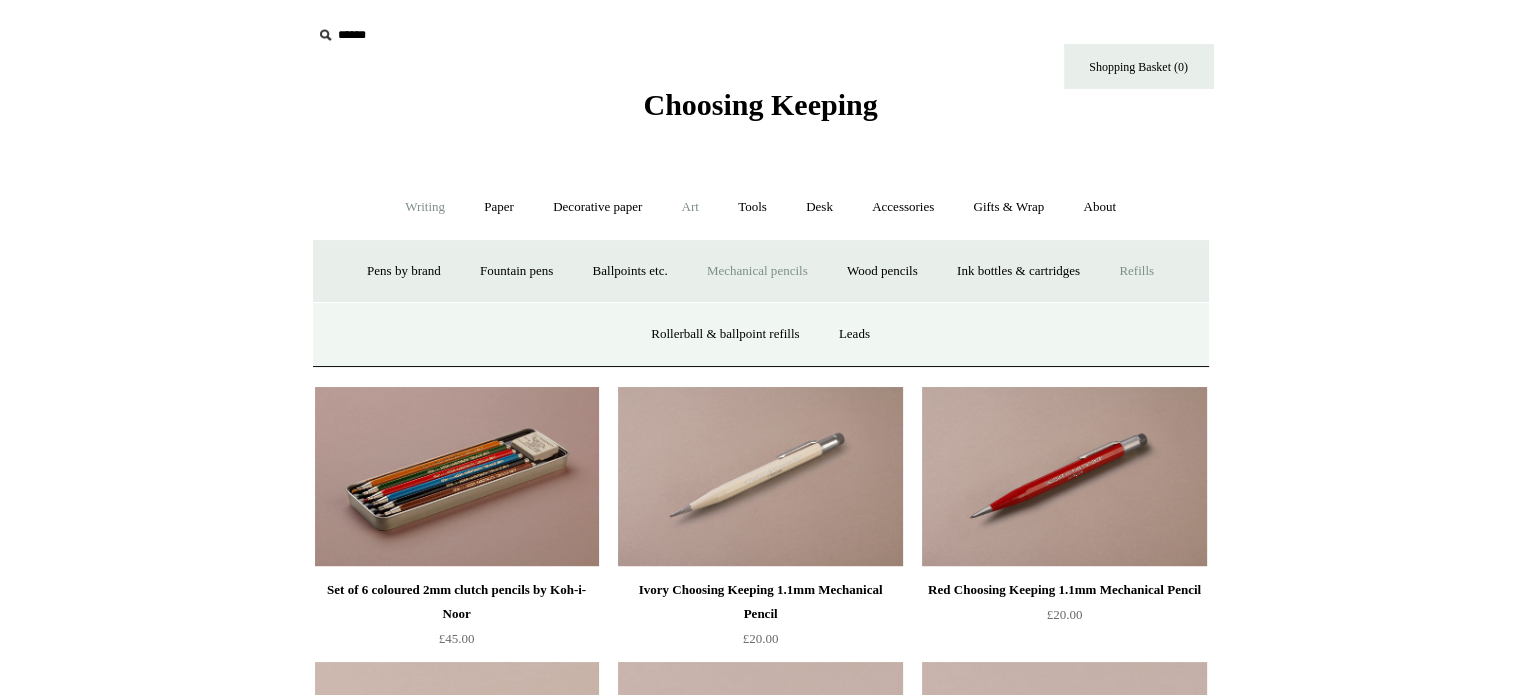 click on "Art +" at bounding box center [690, 207] 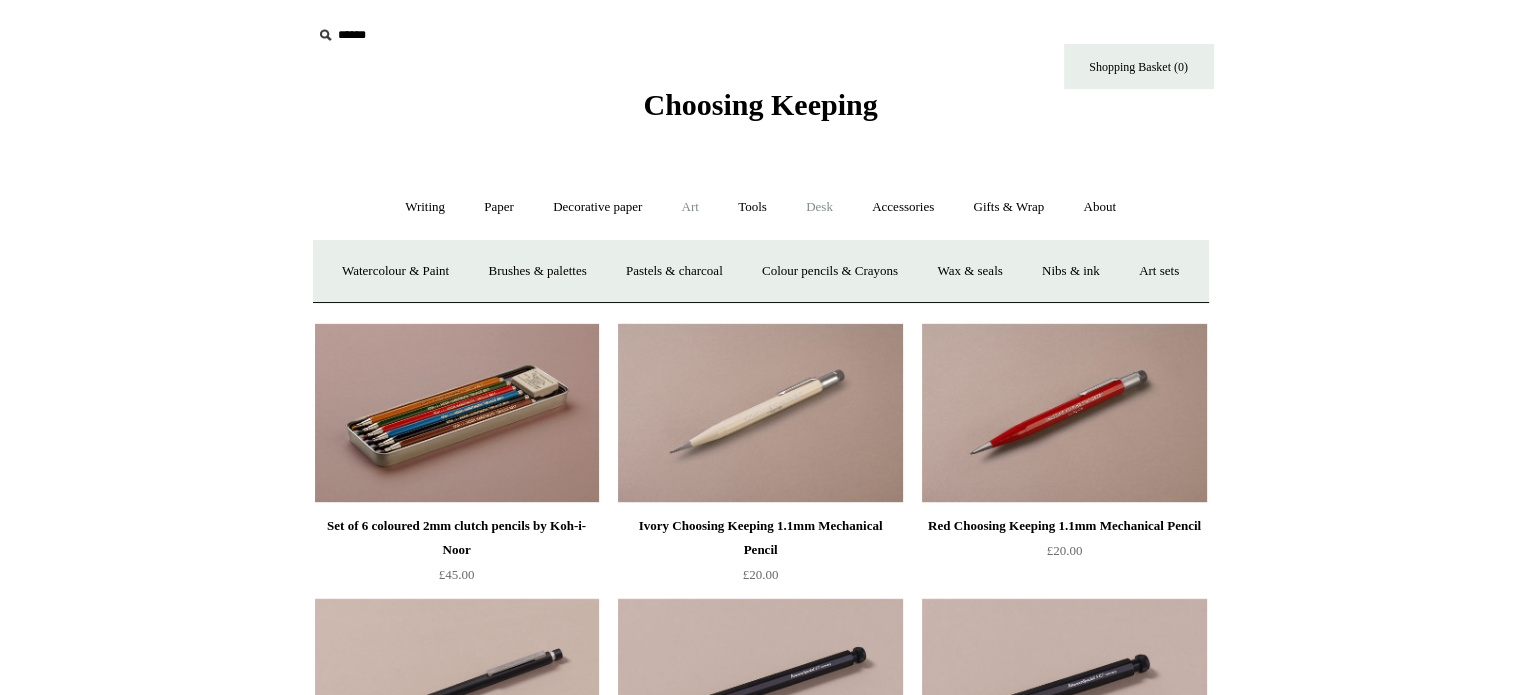 click on "Desk +" at bounding box center [819, 207] 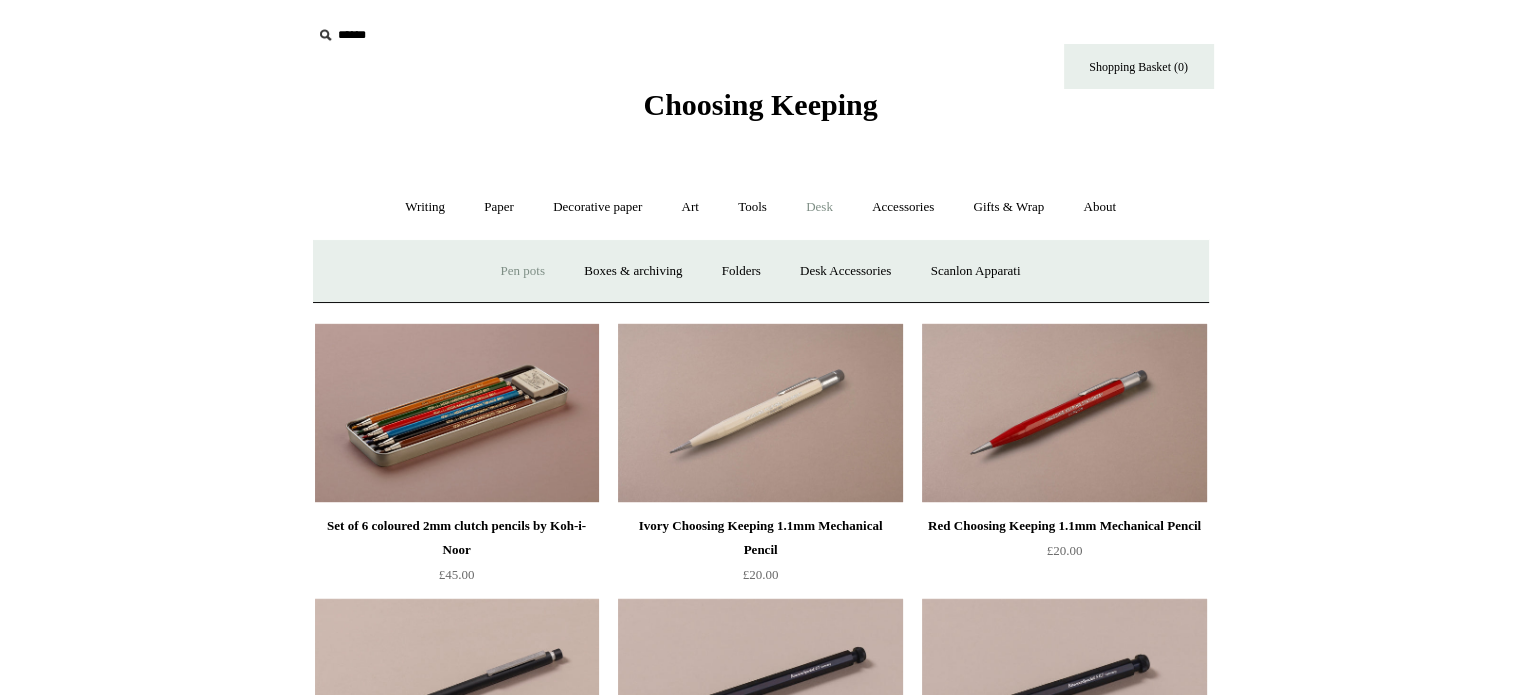 click on "Pen pots" at bounding box center (523, 271) 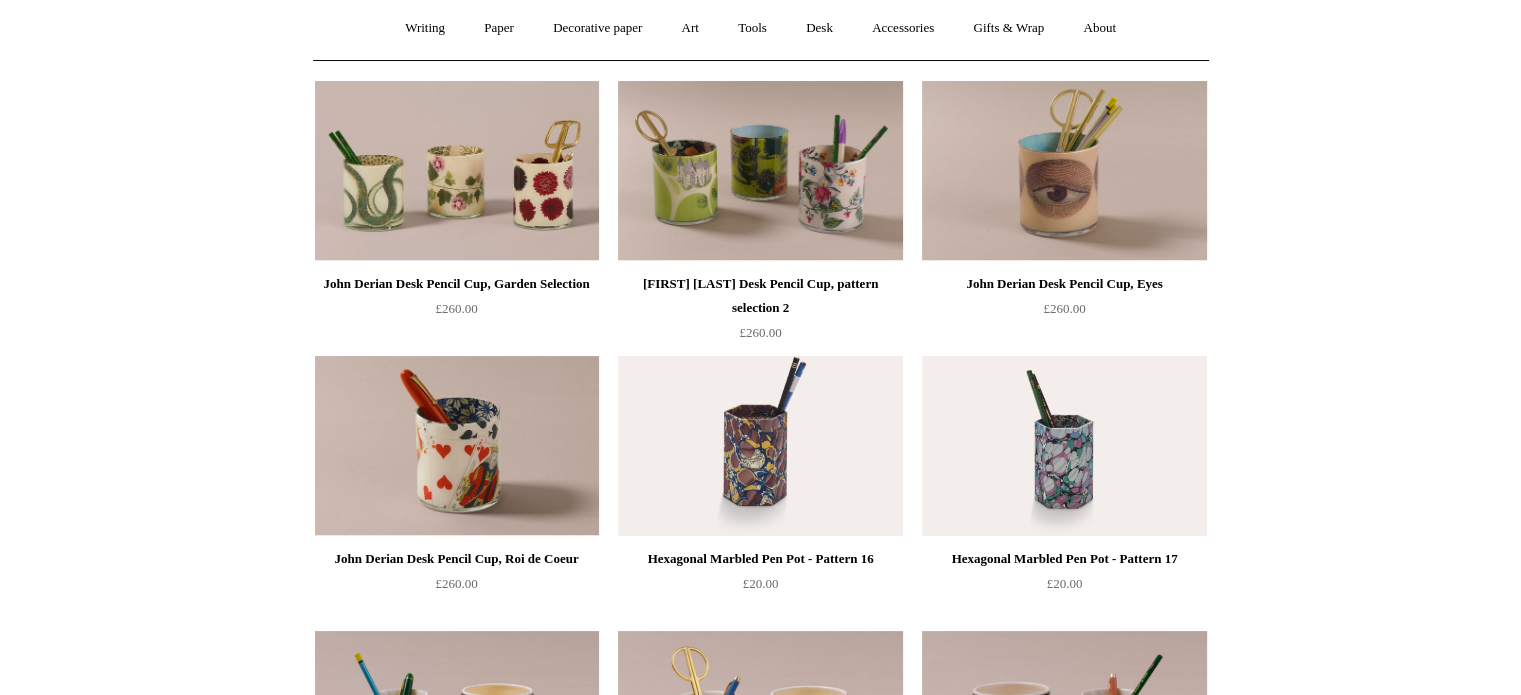 scroll, scrollTop: 0, scrollLeft: 0, axis: both 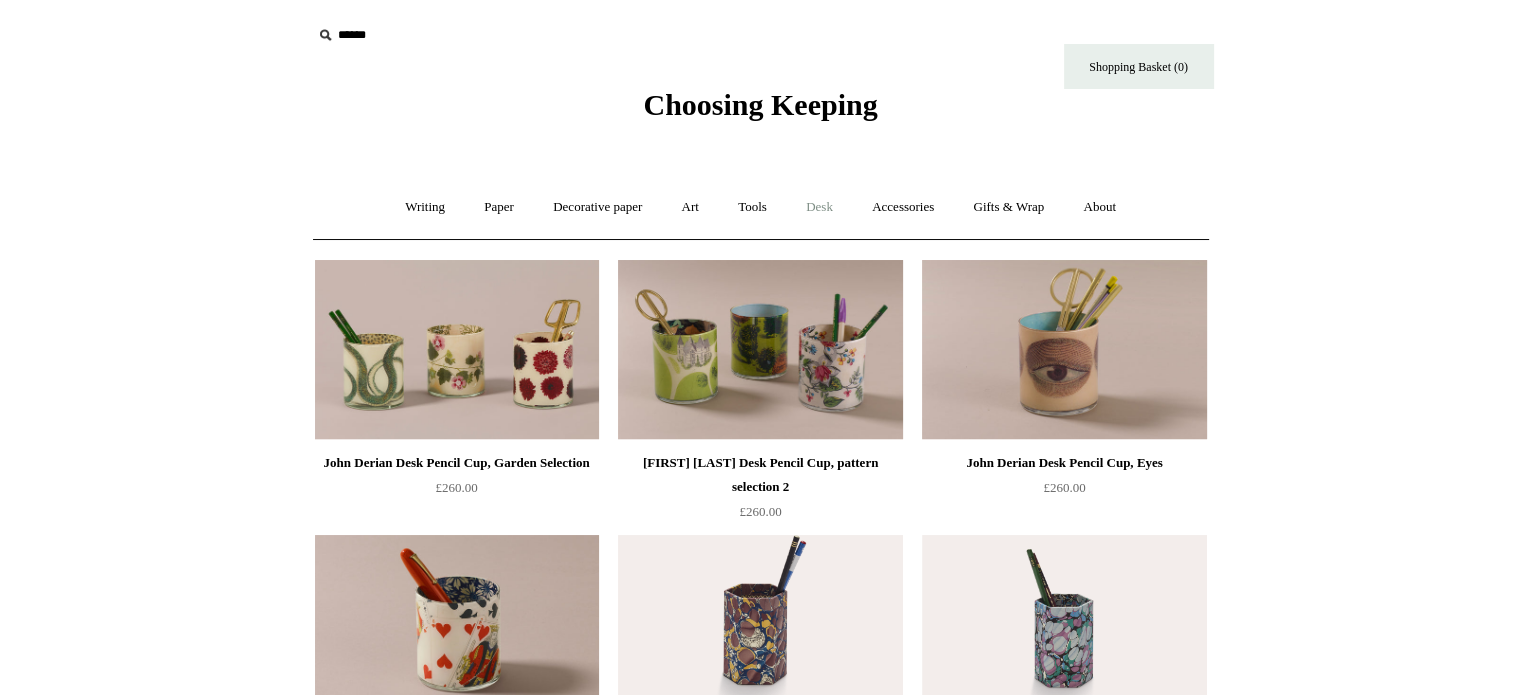 click on "Desk +" at bounding box center [819, 207] 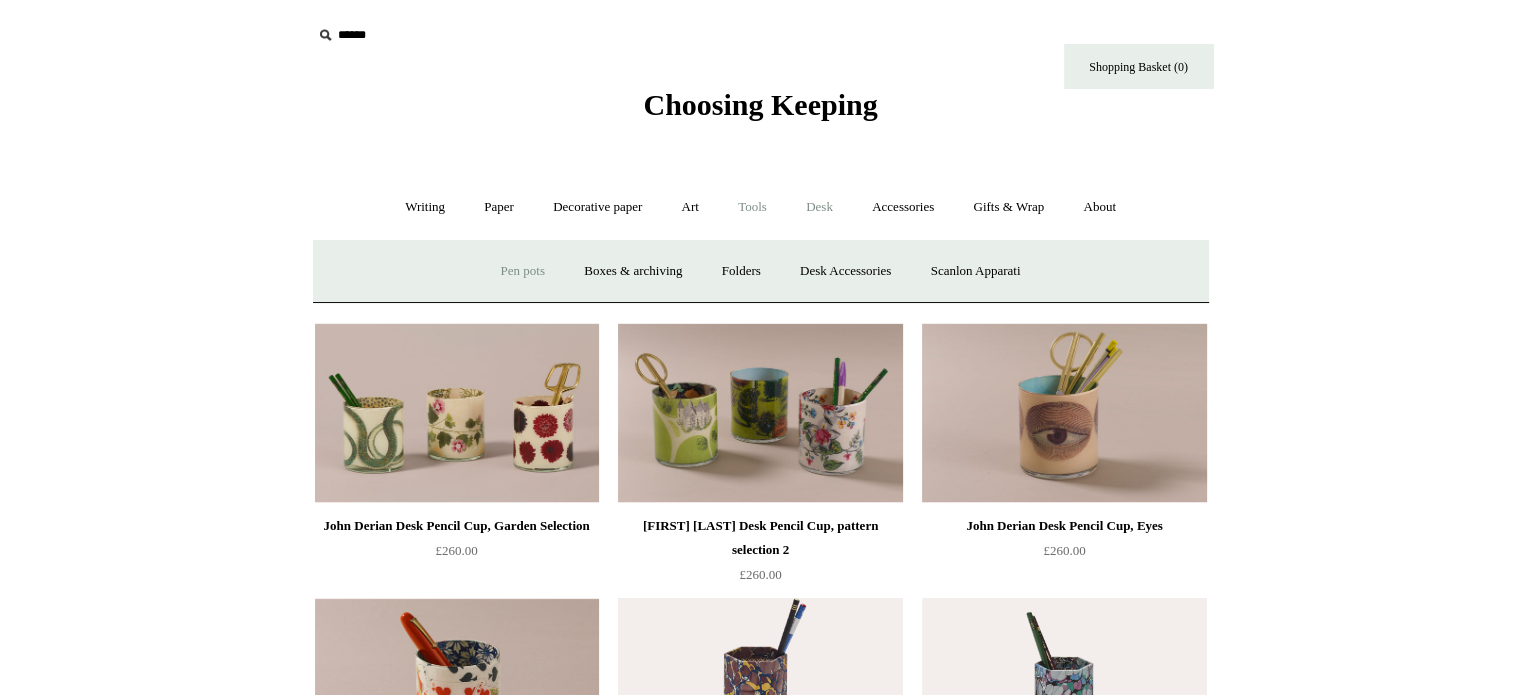 click on "Tools +" at bounding box center [752, 207] 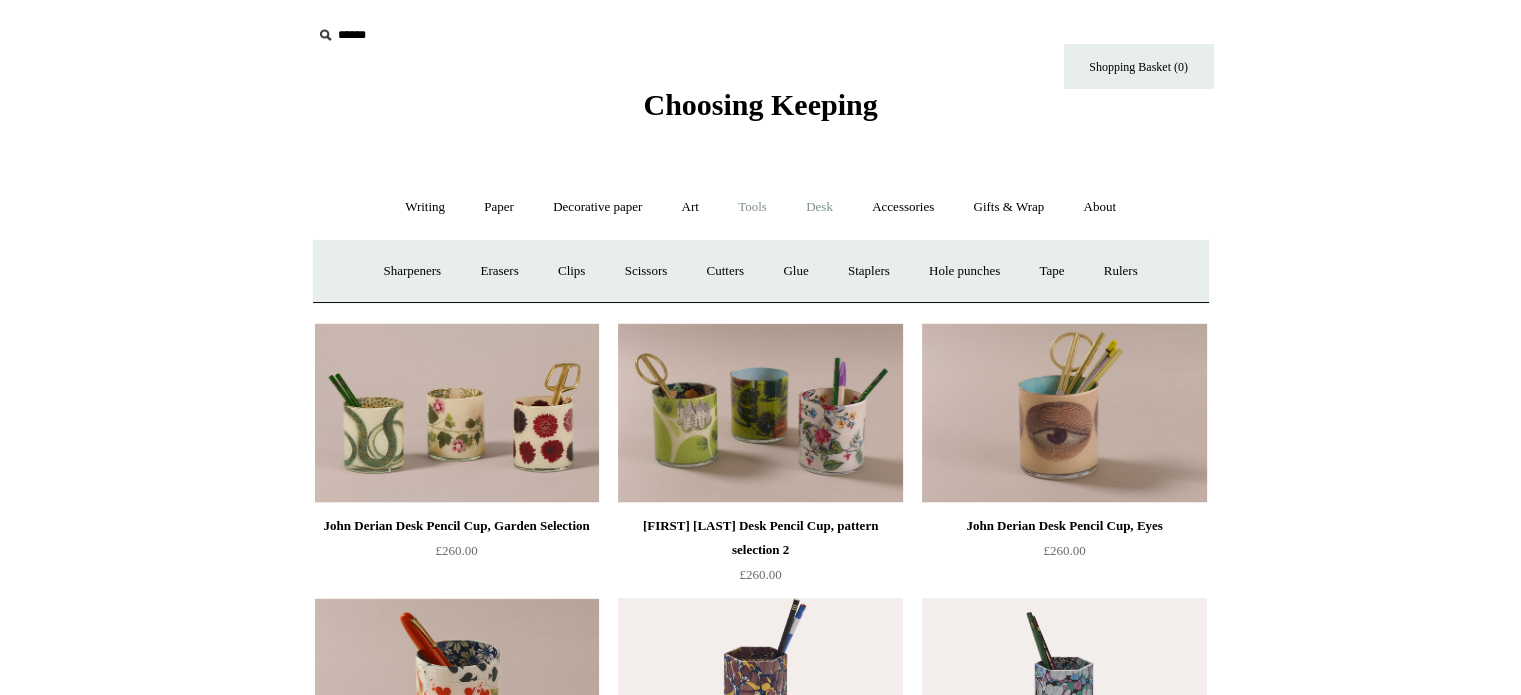 click on "Desk +" at bounding box center (819, 207) 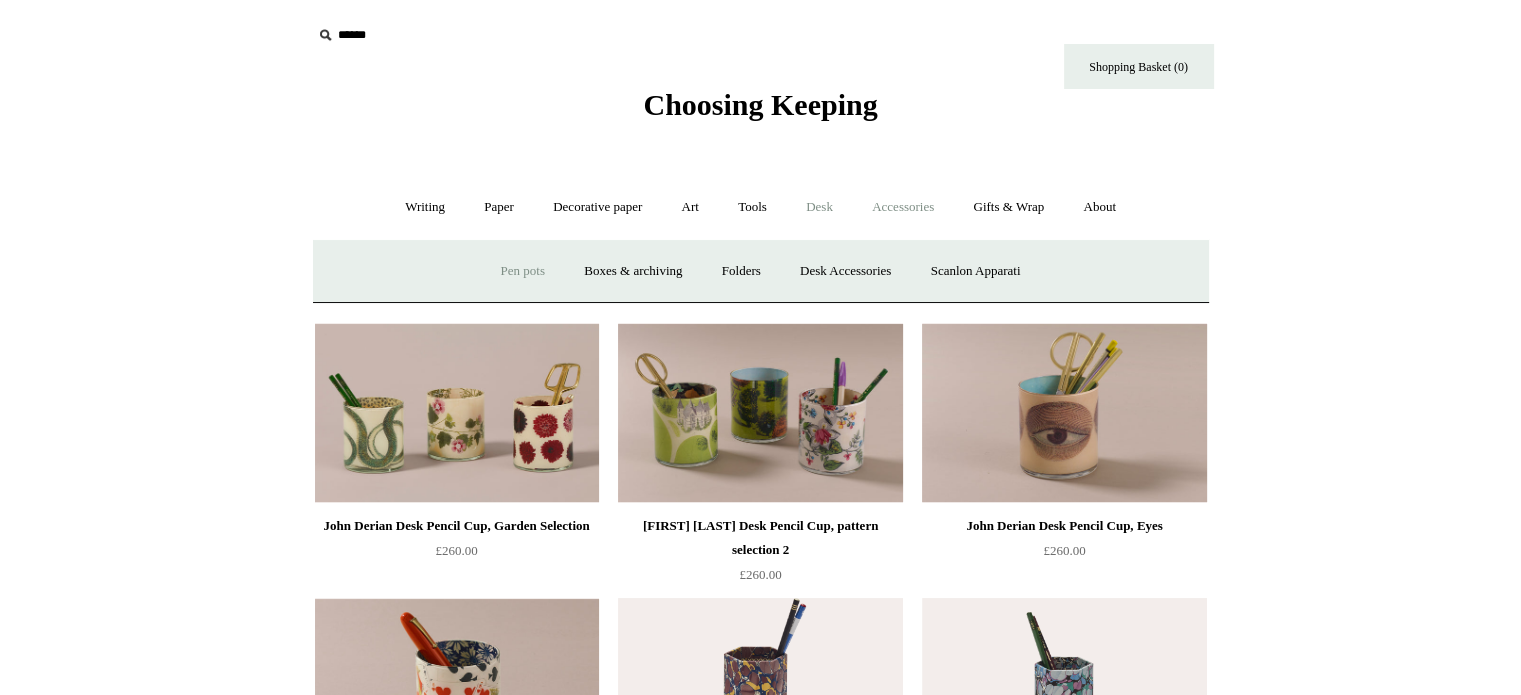 click on "Accessories +" at bounding box center (903, 207) 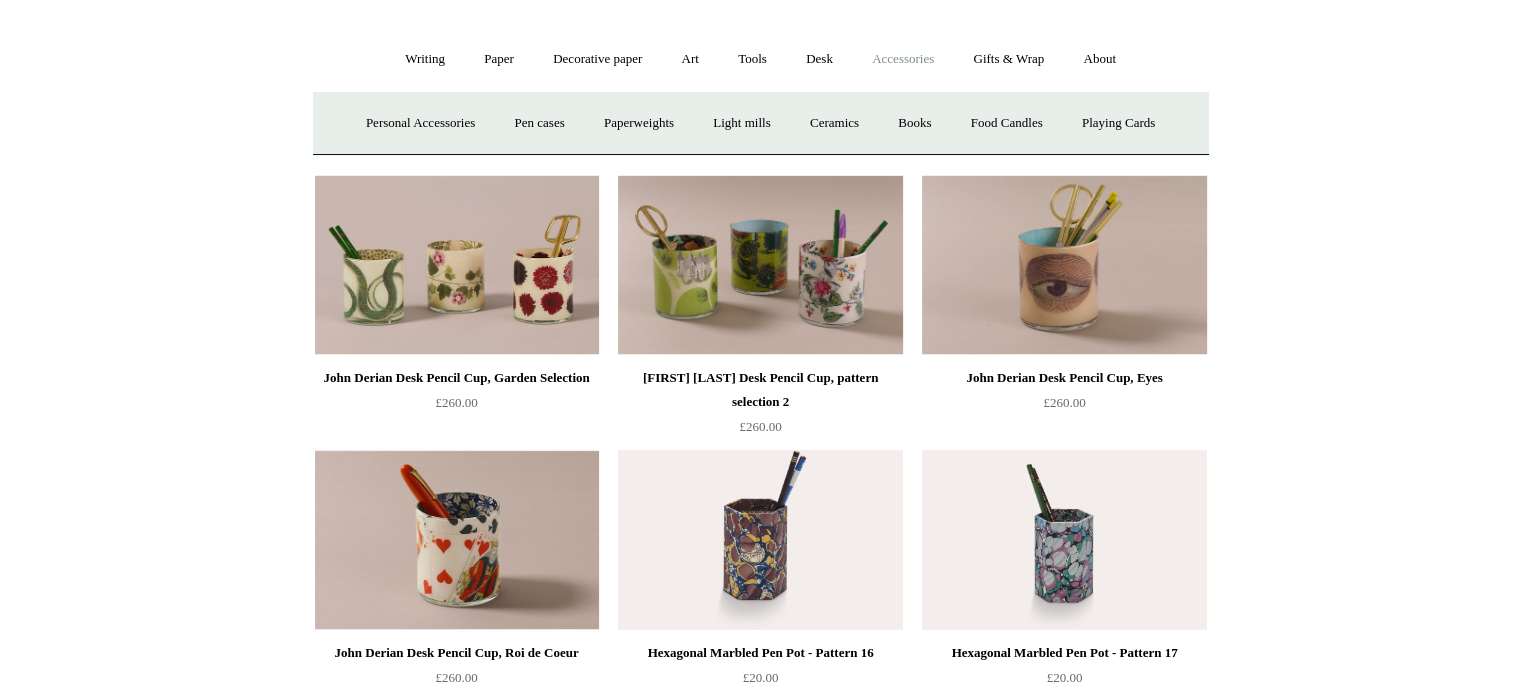 scroll, scrollTop: 300, scrollLeft: 0, axis: vertical 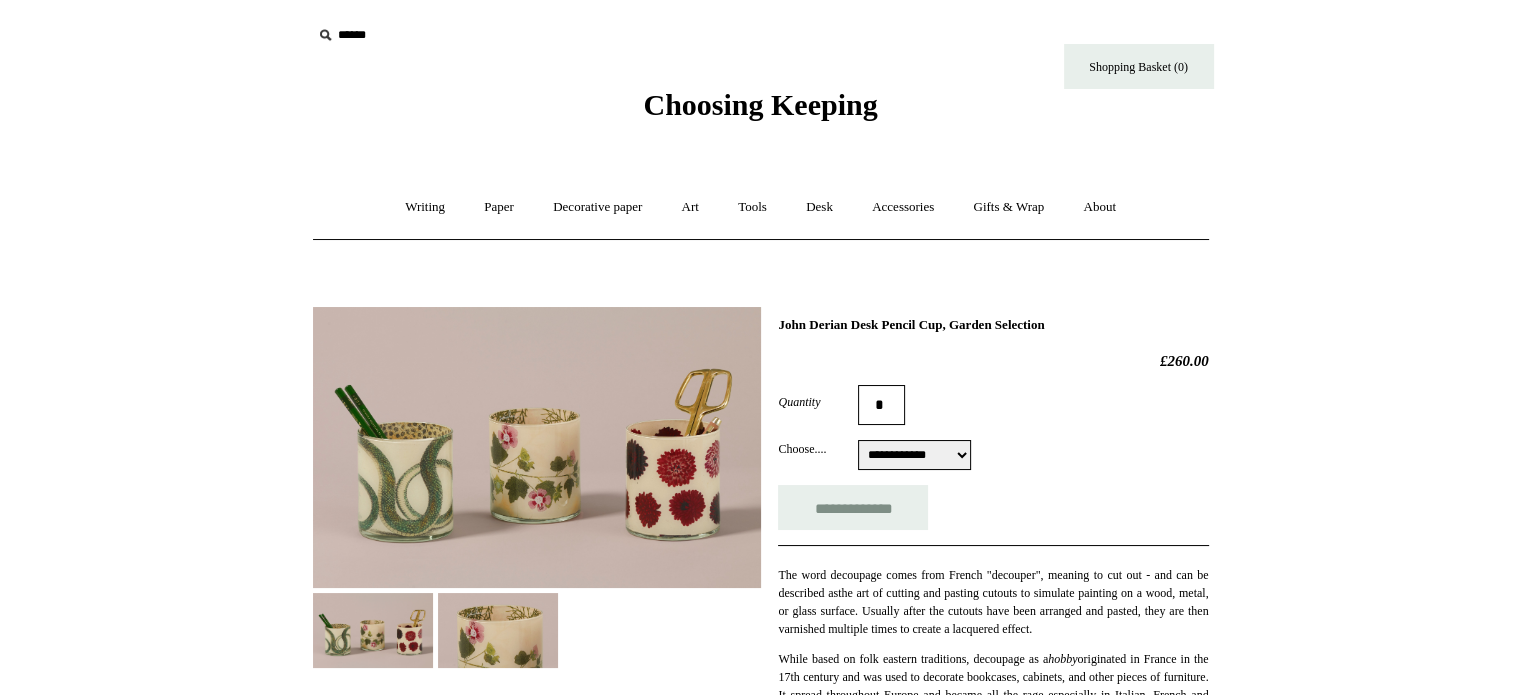 click at bounding box center [537, 447] 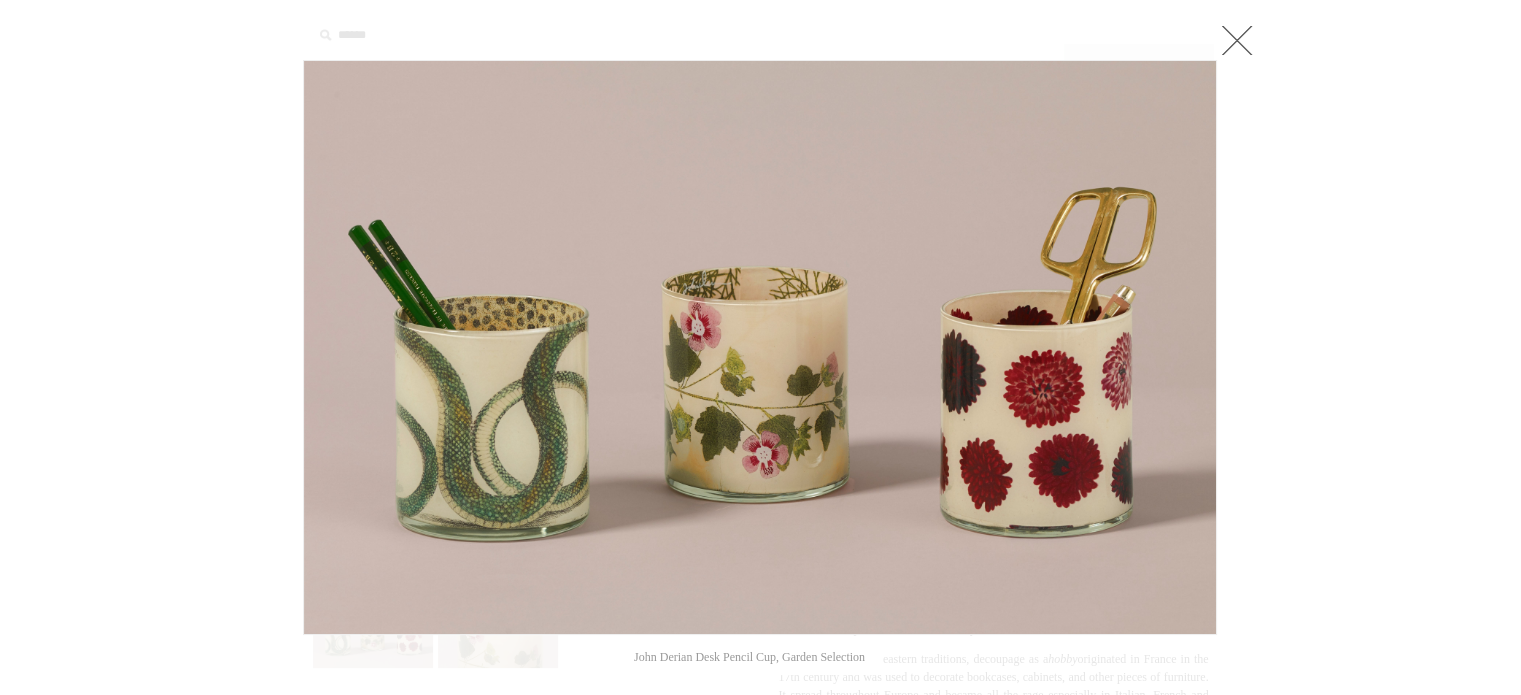 click at bounding box center [760, 894] 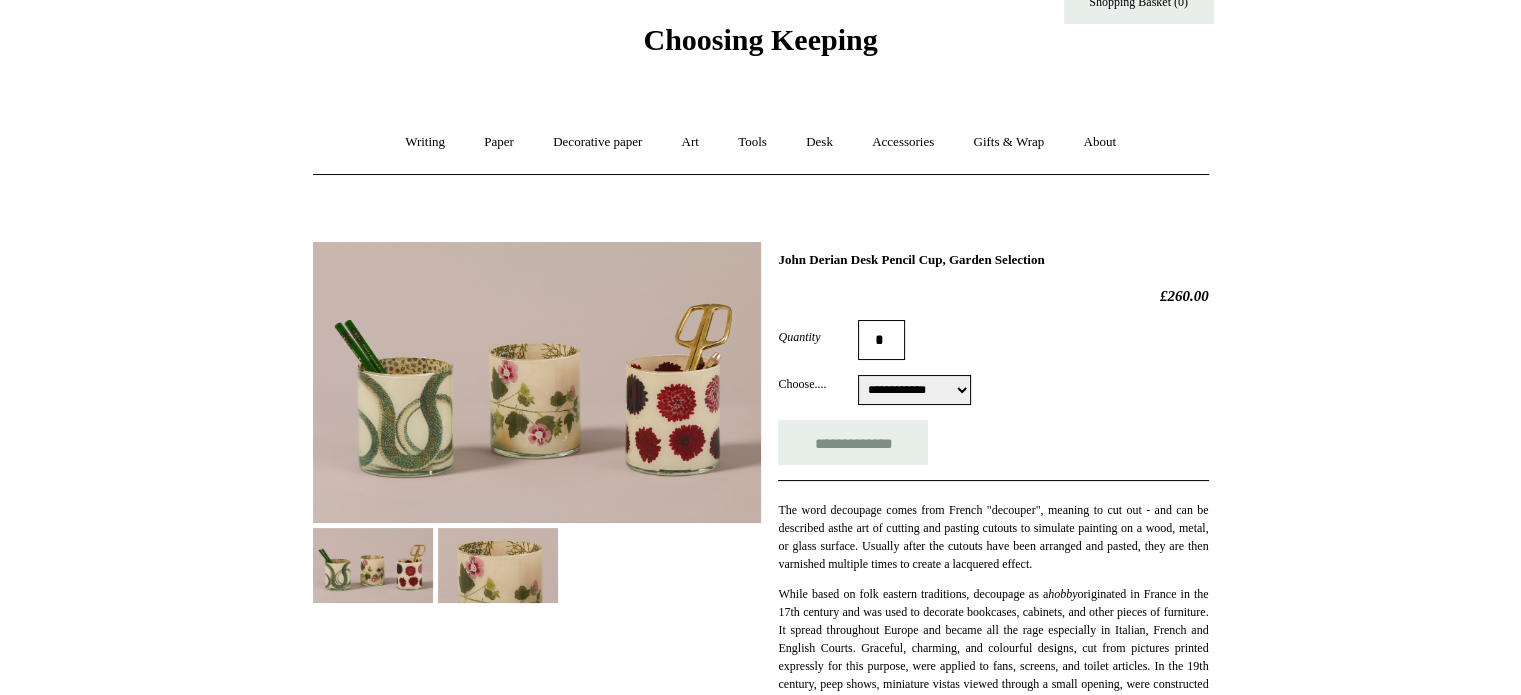 scroll, scrollTop: 100, scrollLeft: 0, axis: vertical 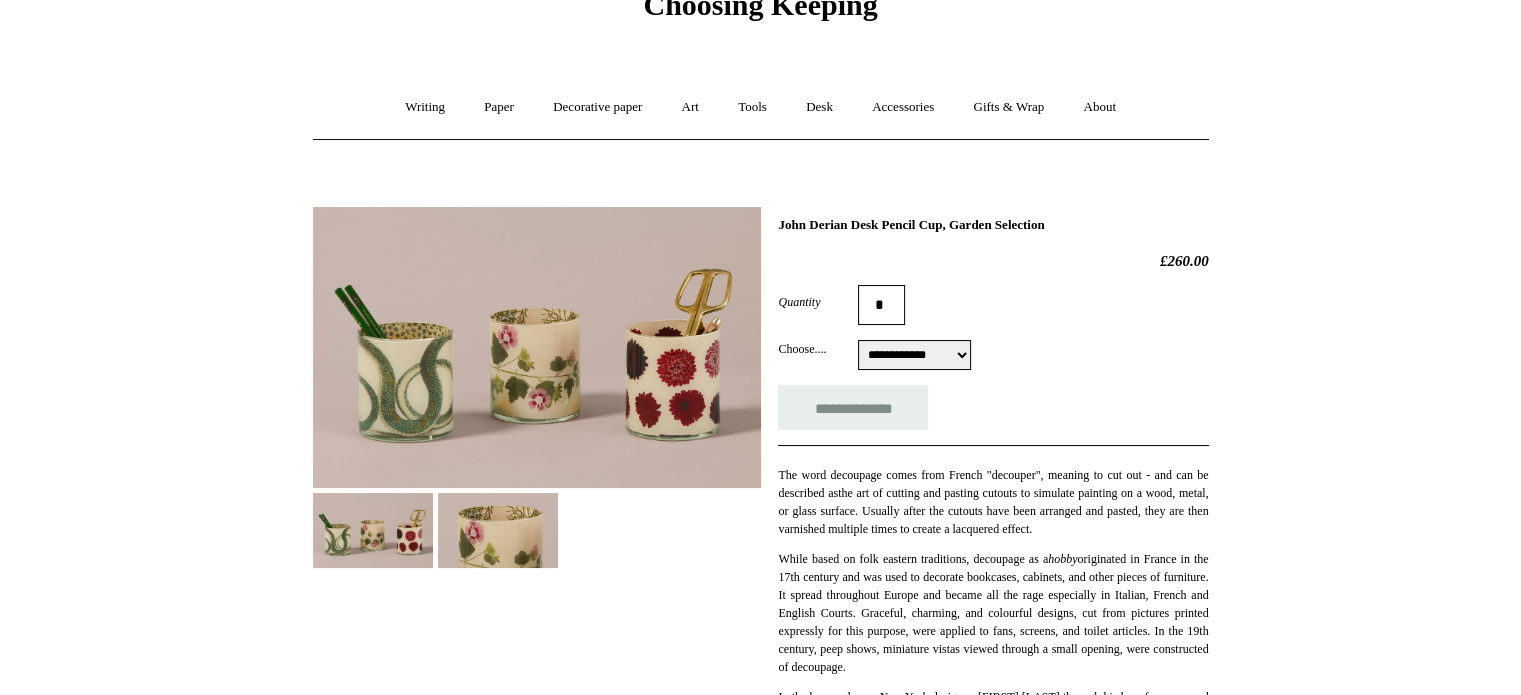 click on "**********" at bounding box center (914, 355) 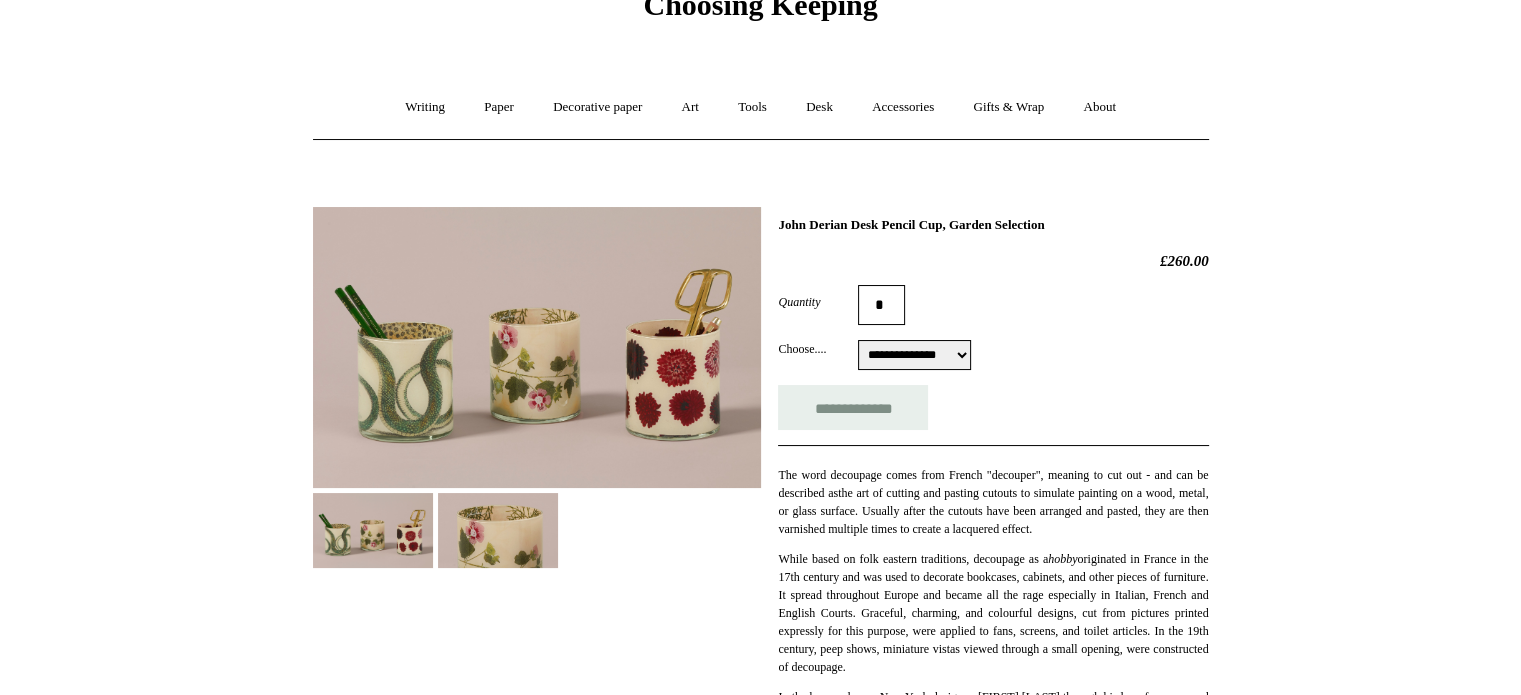 click on "**********" at bounding box center (914, 355) 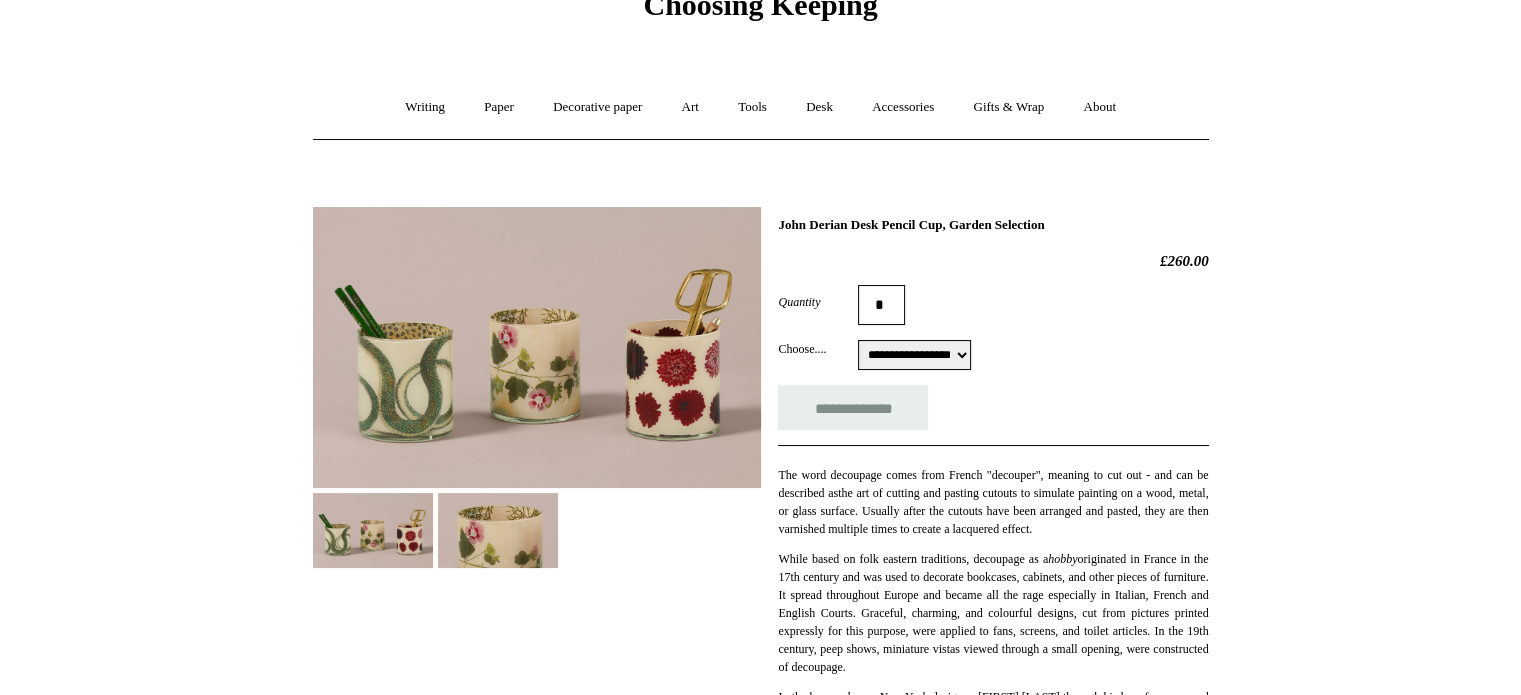 click on "**********" at bounding box center (914, 355) 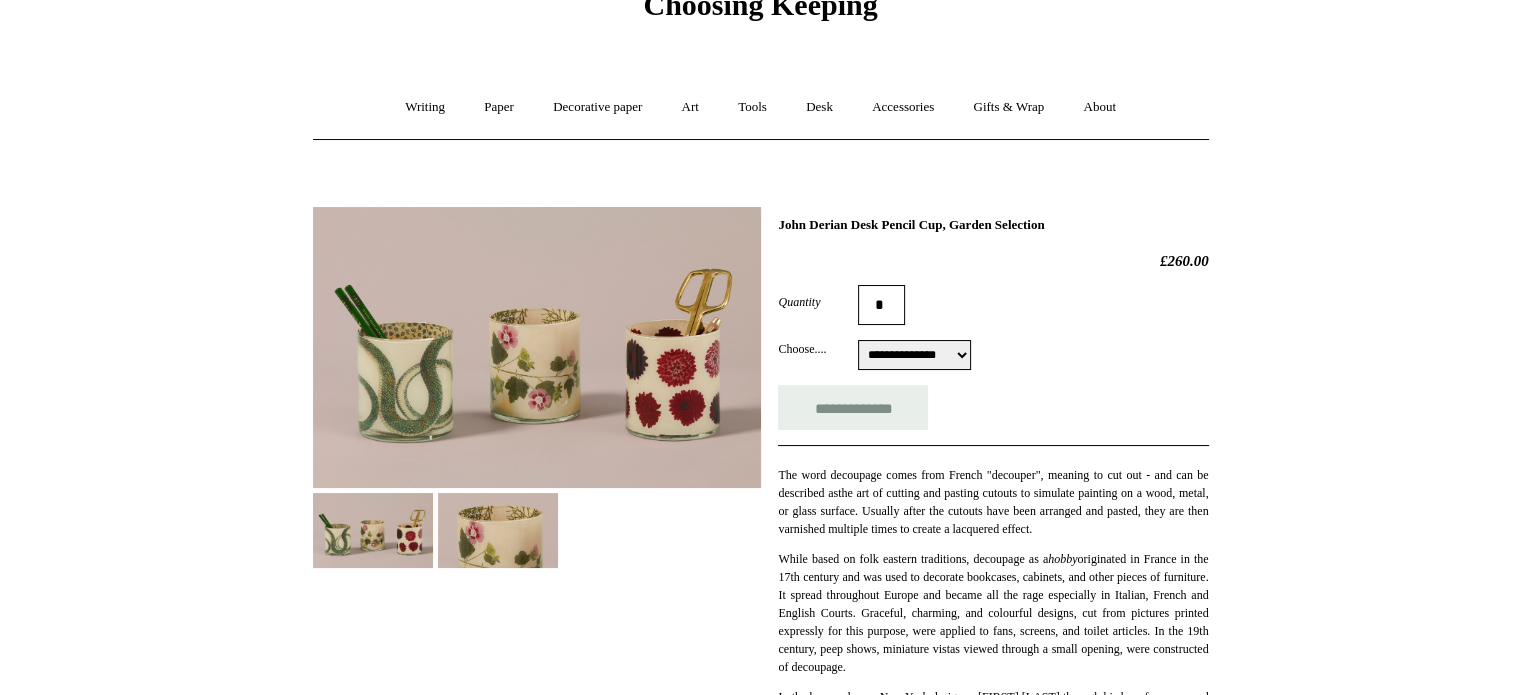 click on "**********" at bounding box center [914, 355] 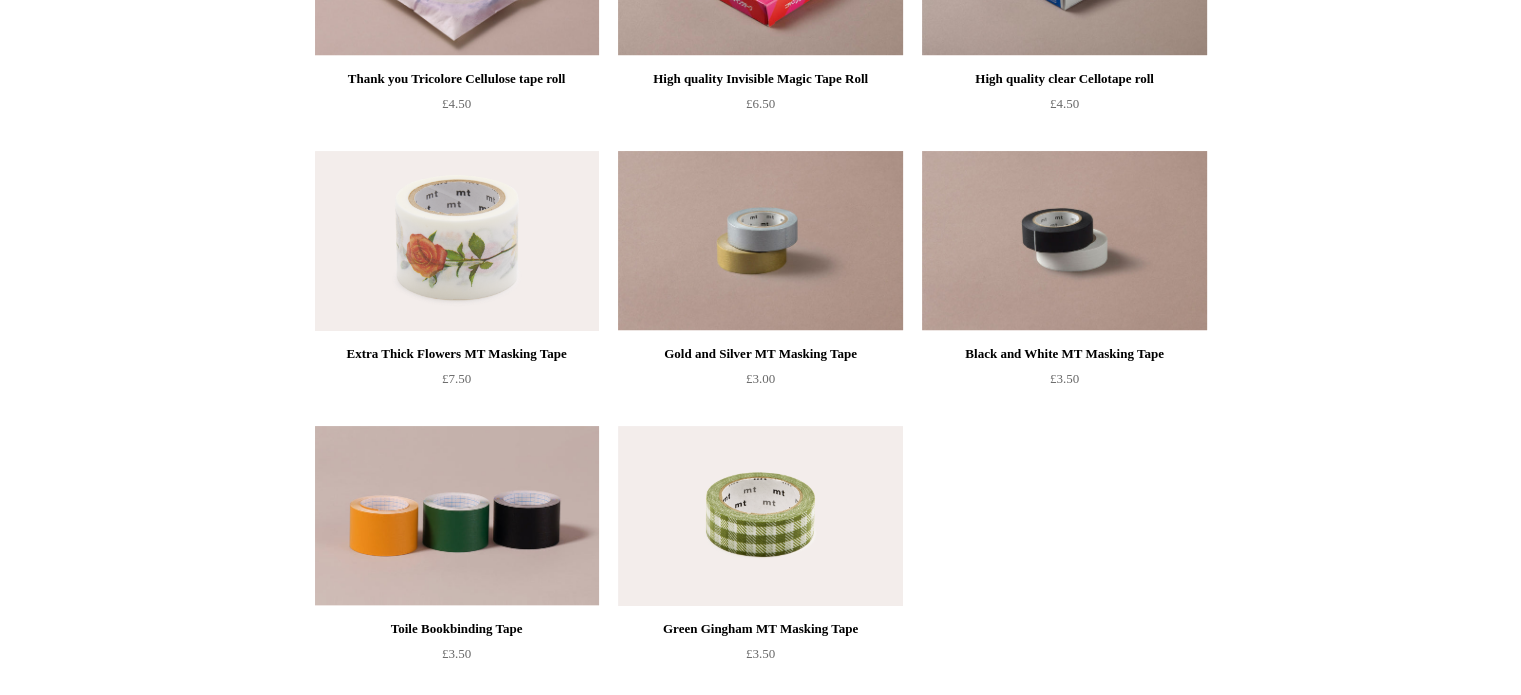 scroll, scrollTop: 500, scrollLeft: 0, axis: vertical 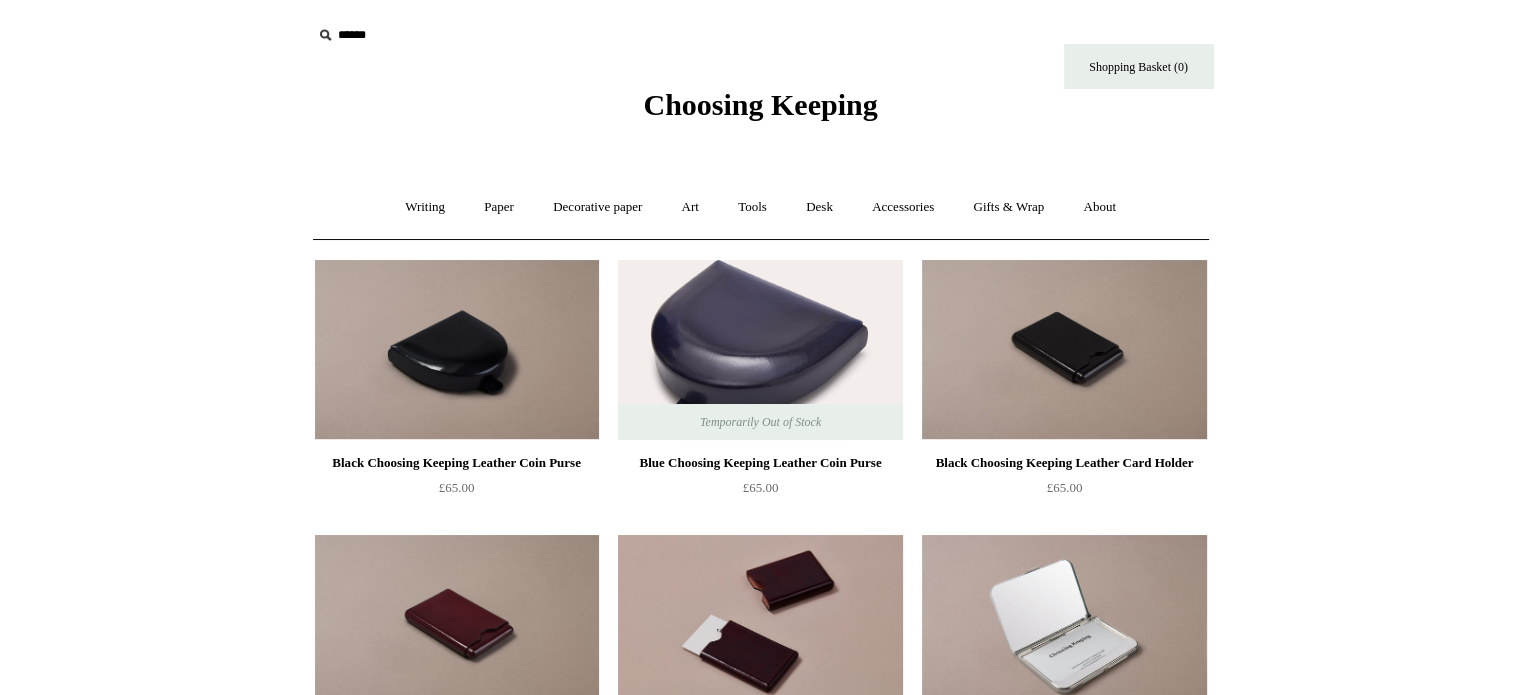 click on "Menu
Choosing Keeping
*
Shipping Information
Shopping Basket (0)
*
⤺
+ +" at bounding box center (760, 704) 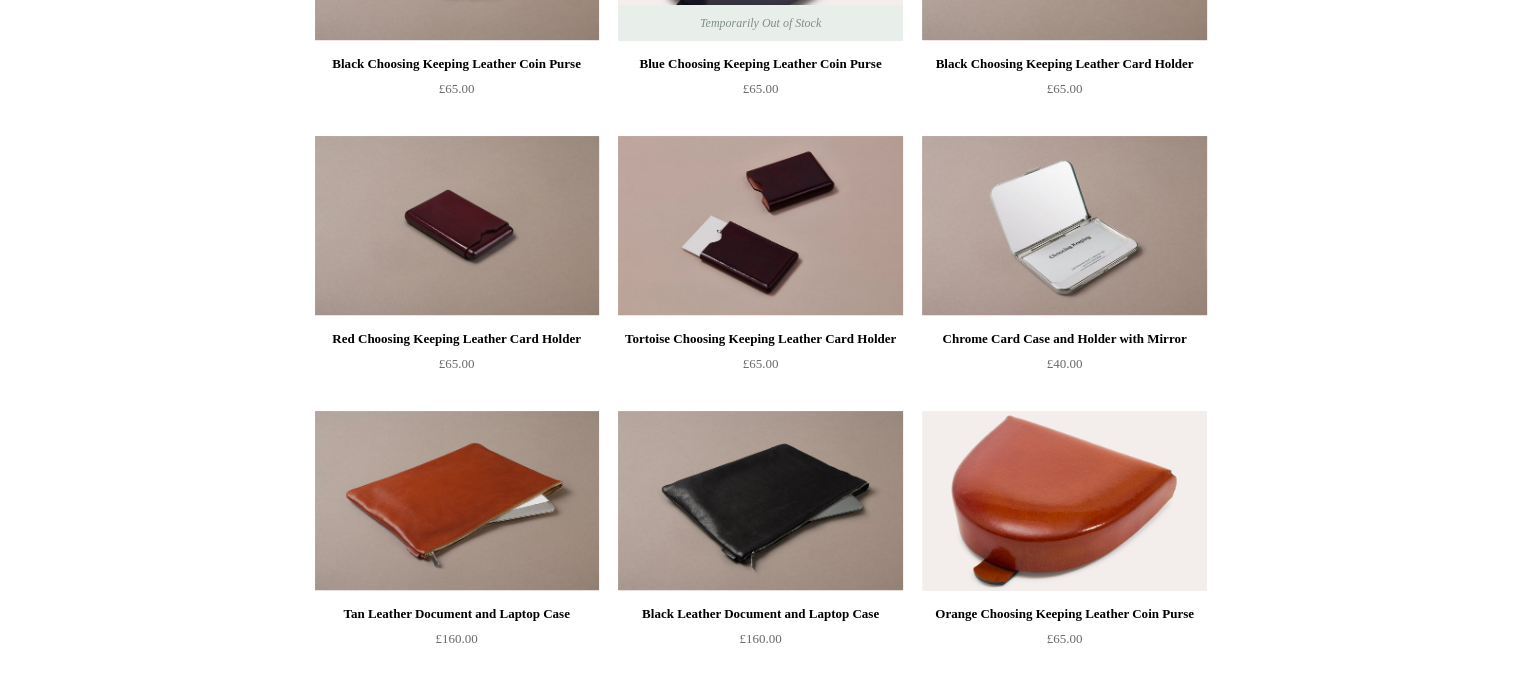 scroll, scrollTop: 300, scrollLeft: 0, axis: vertical 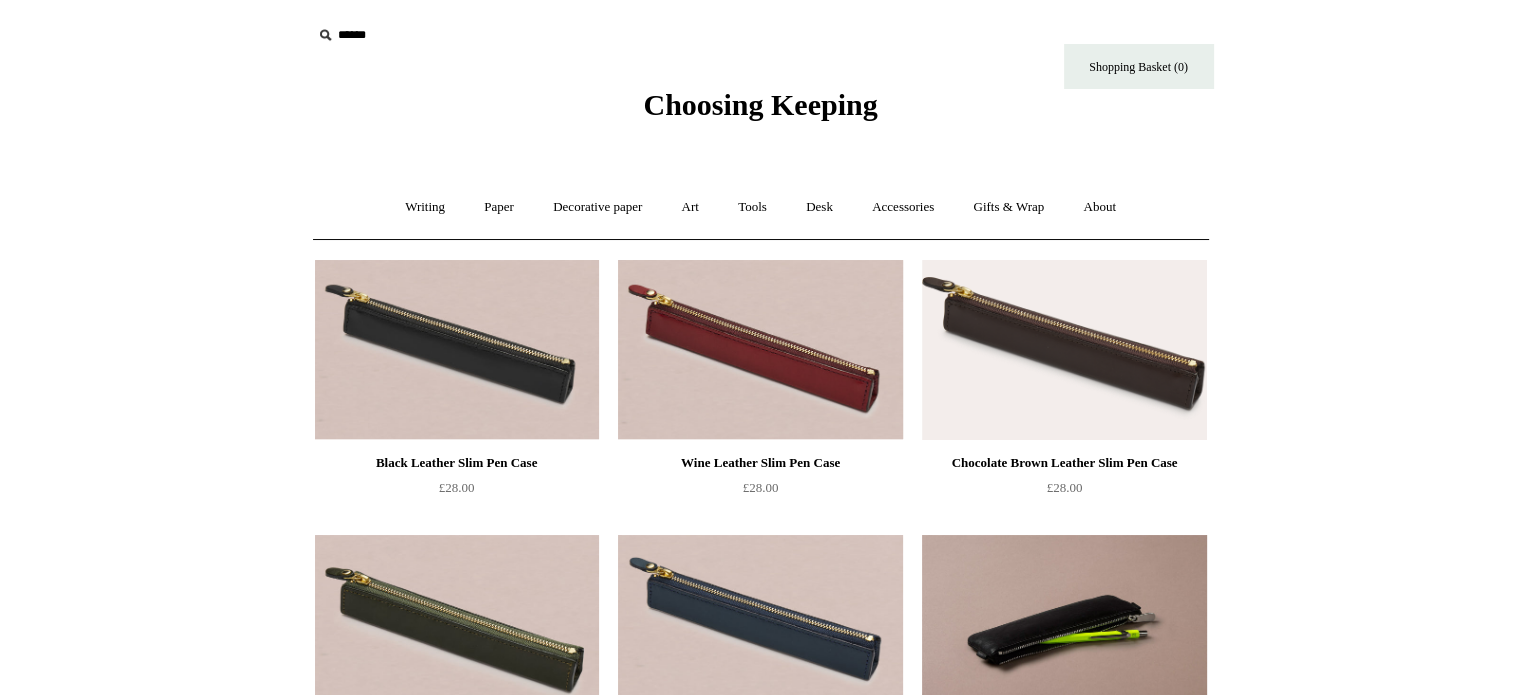 click at bounding box center [760, 350] 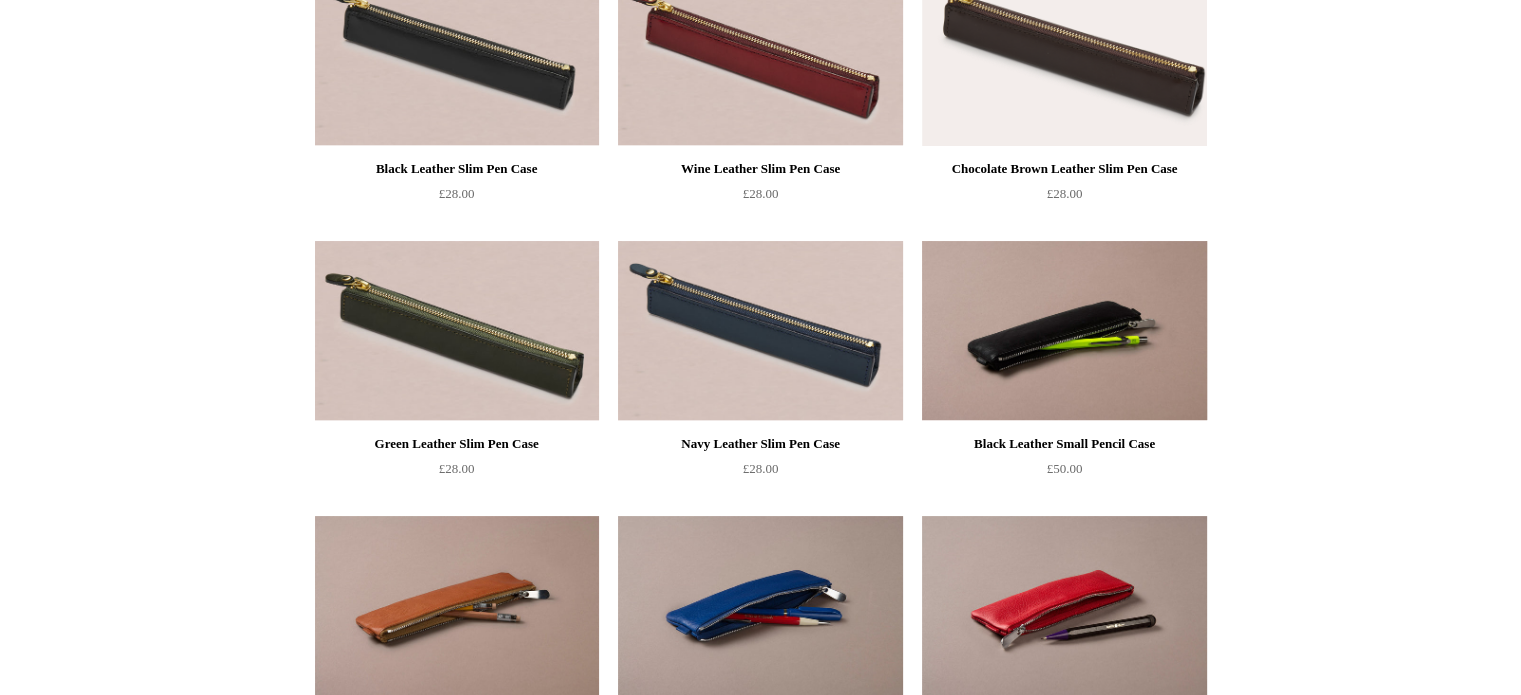 scroll, scrollTop: 300, scrollLeft: 0, axis: vertical 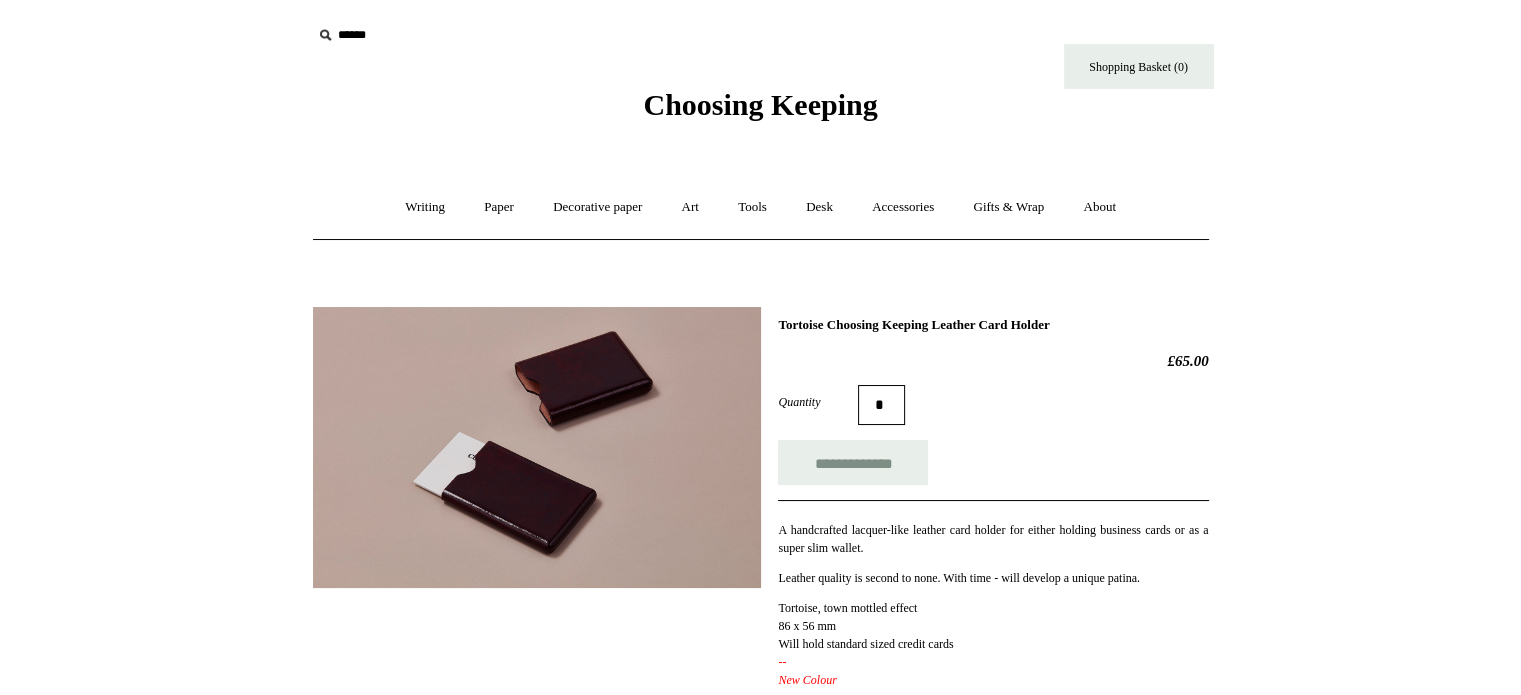 click at bounding box center (537, 447) 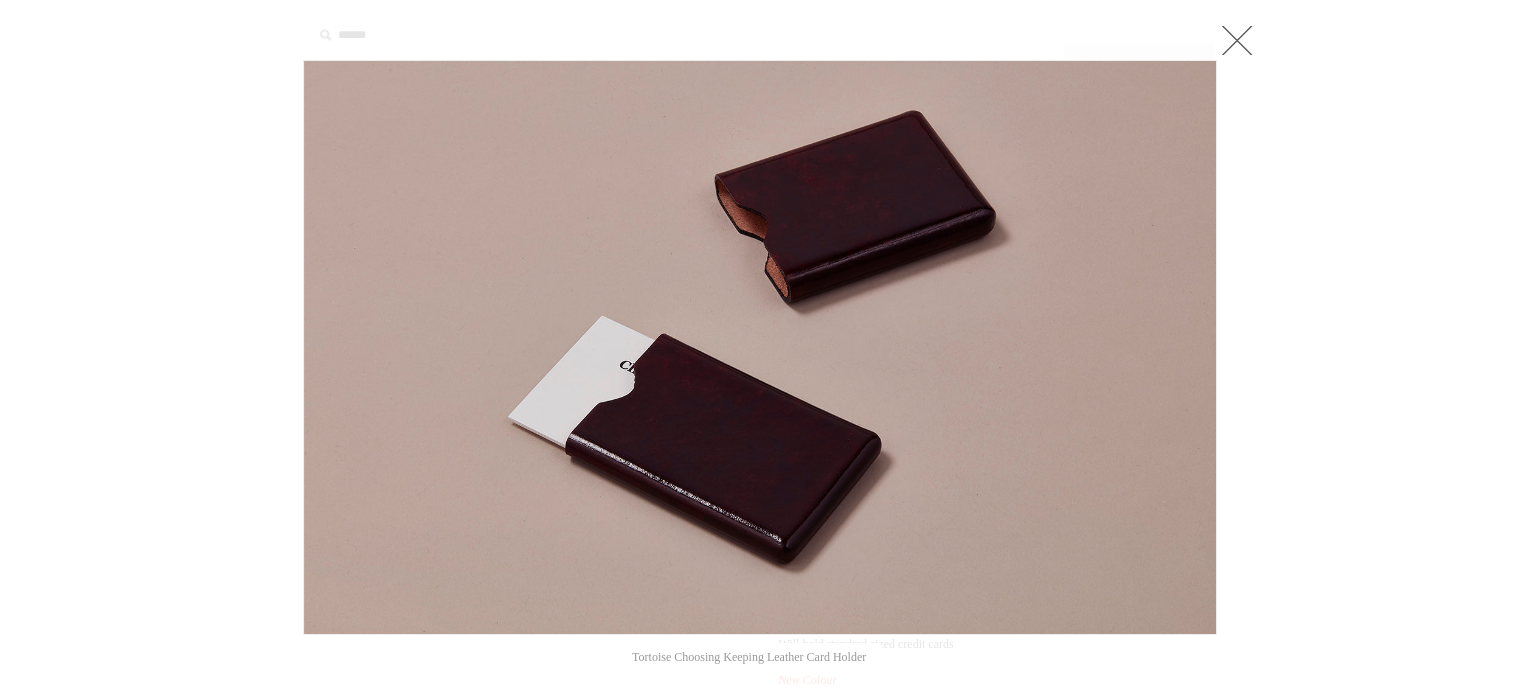 click at bounding box center [760, 674] 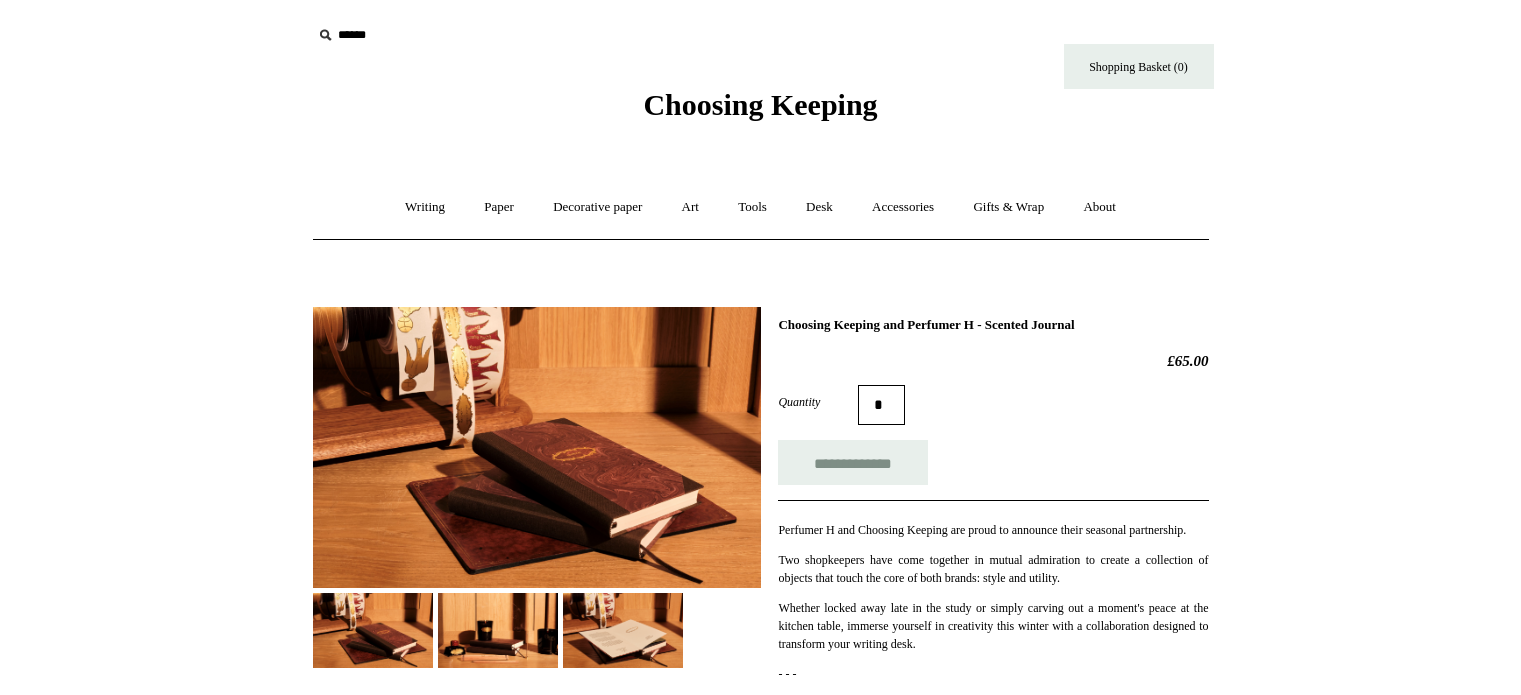 scroll, scrollTop: 0, scrollLeft: 0, axis: both 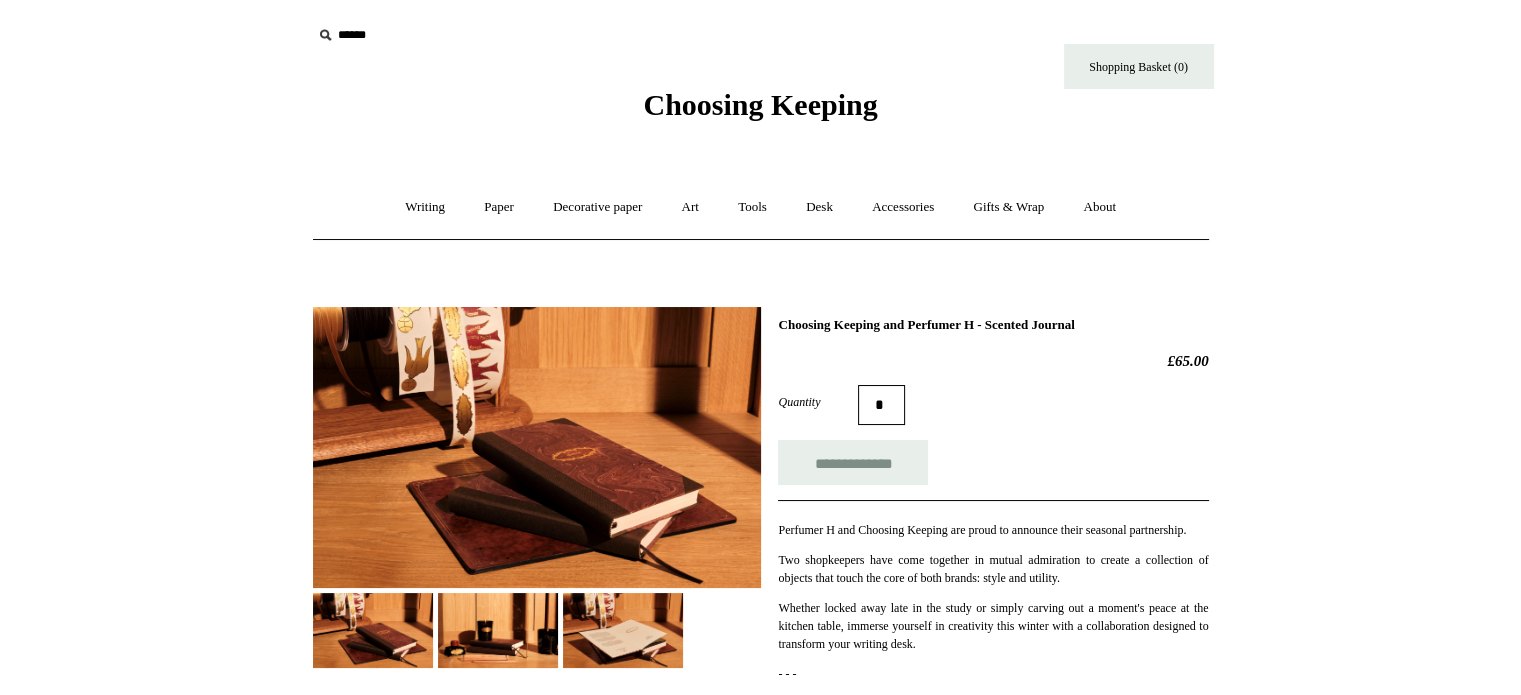 click at bounding box center (537, 447) 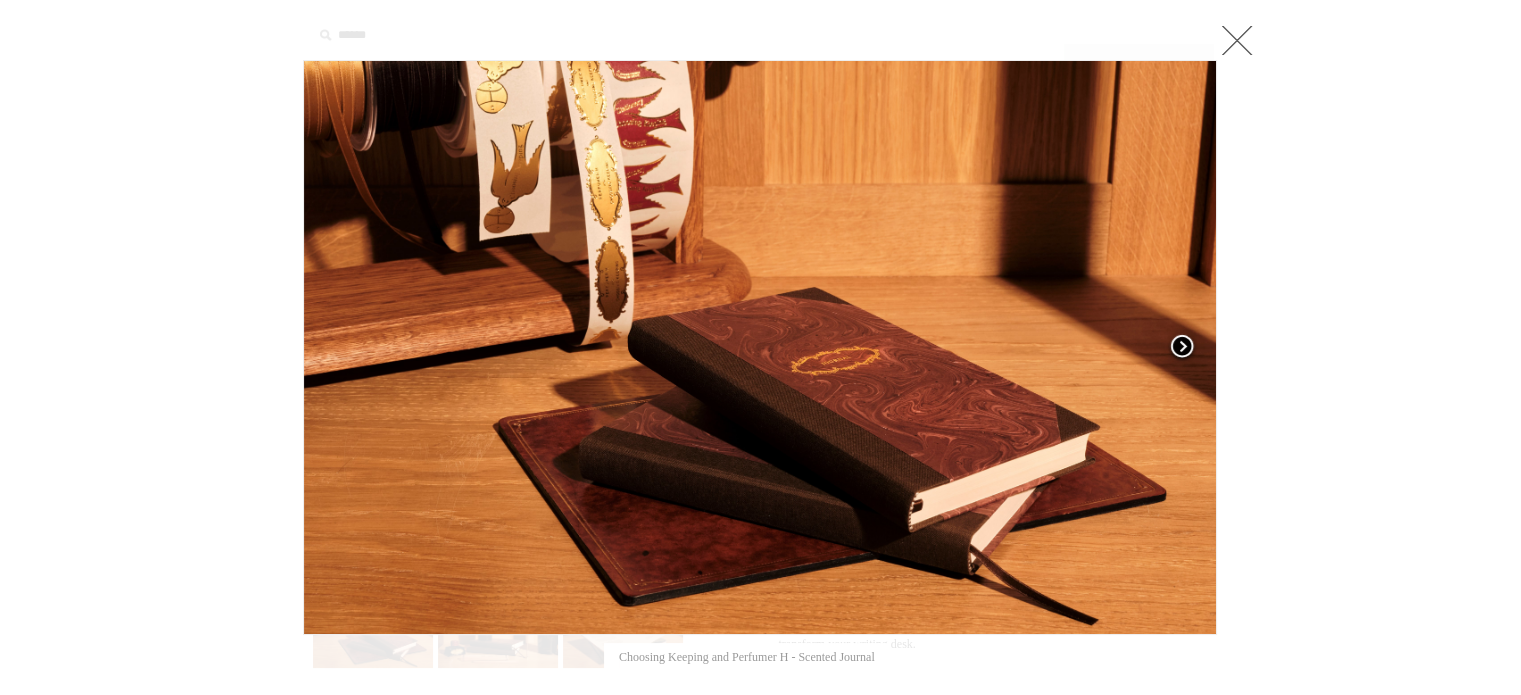 click at bounding box center (1182, 348) 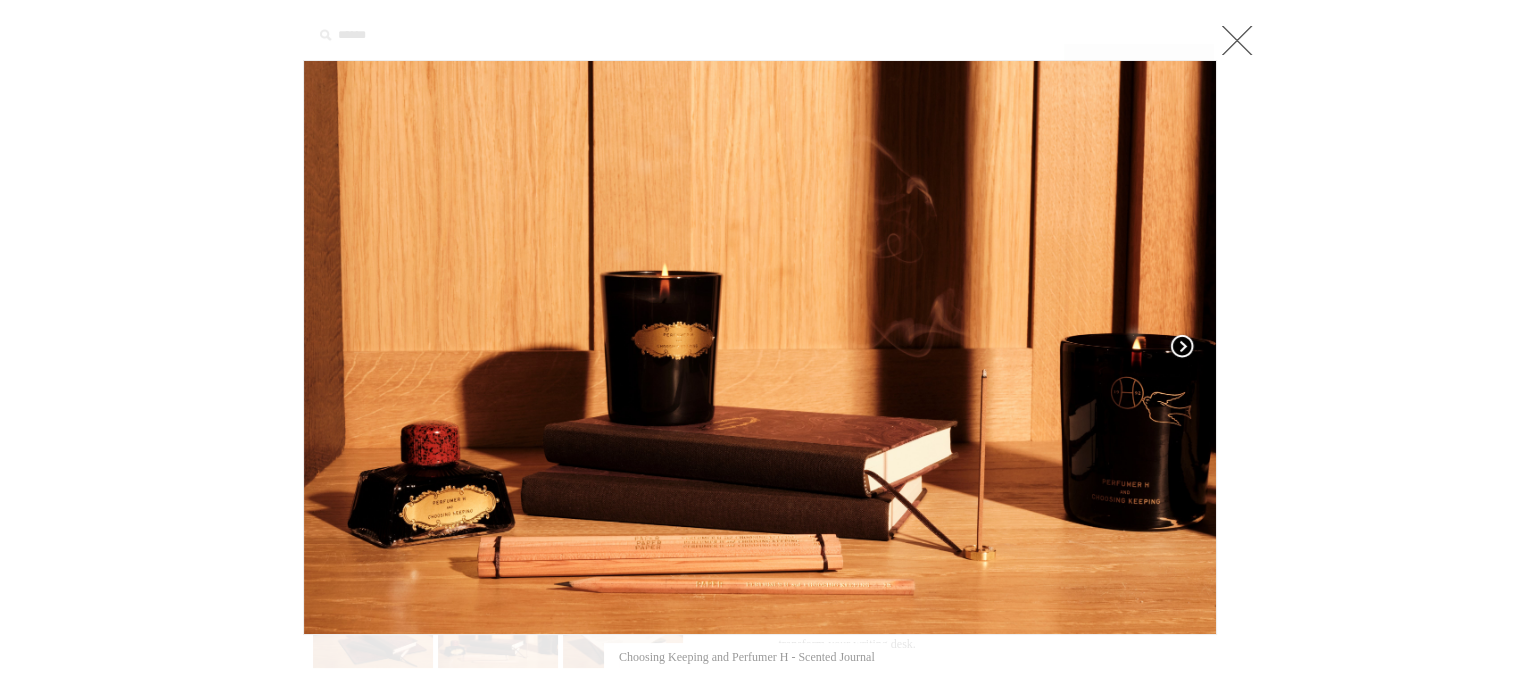 click at bounding box center [1182, 348] 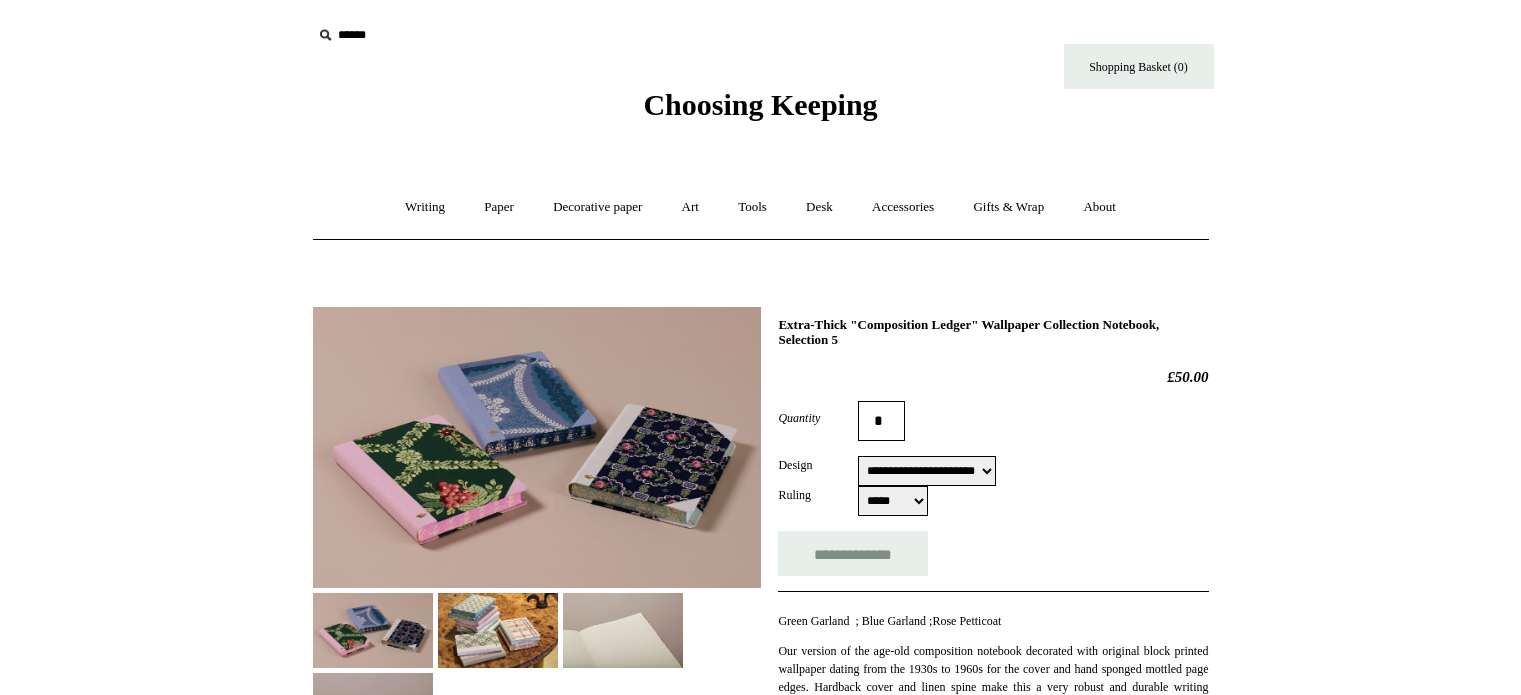select on "**********" 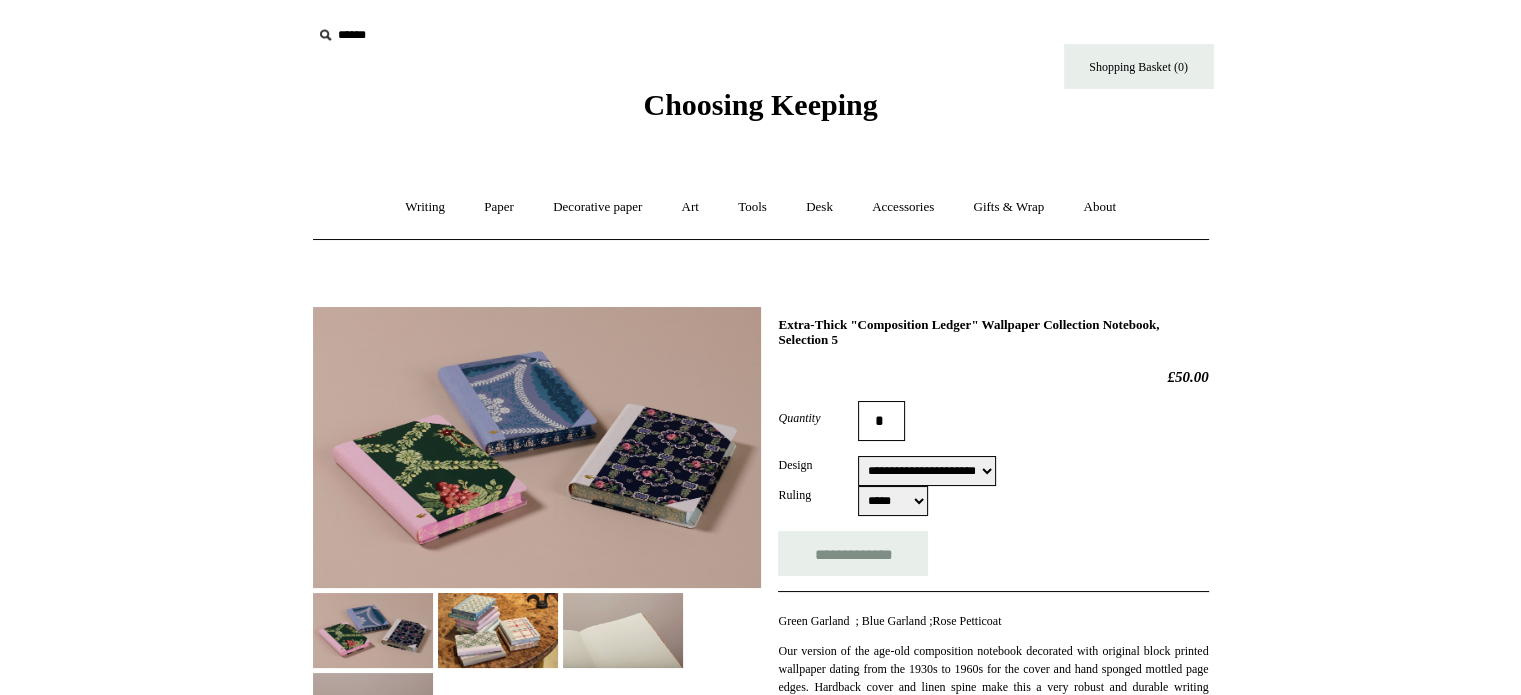 click at bounding box center (537, 447) 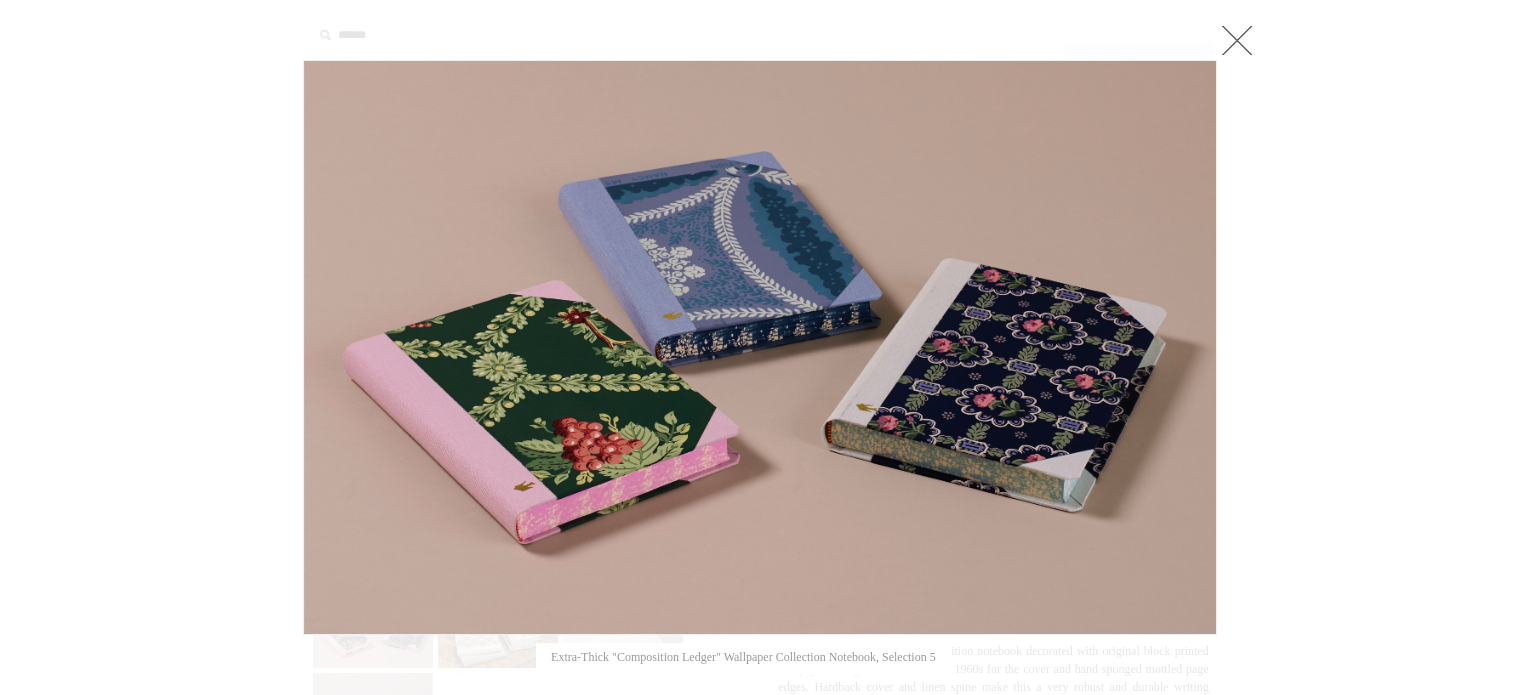 click at bounding box center [760, 821] 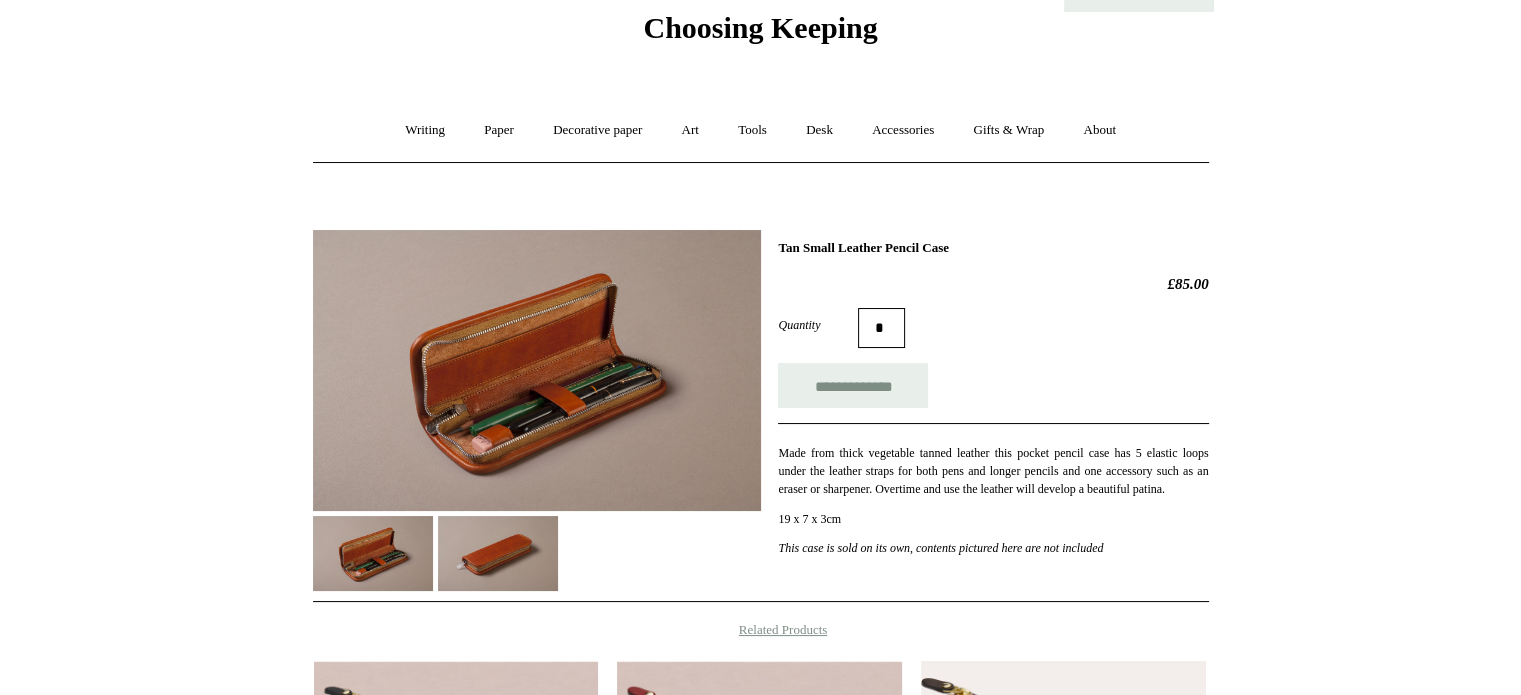 scroll, scrollTop: 200, scrollLeft: 0, axis: vertical 